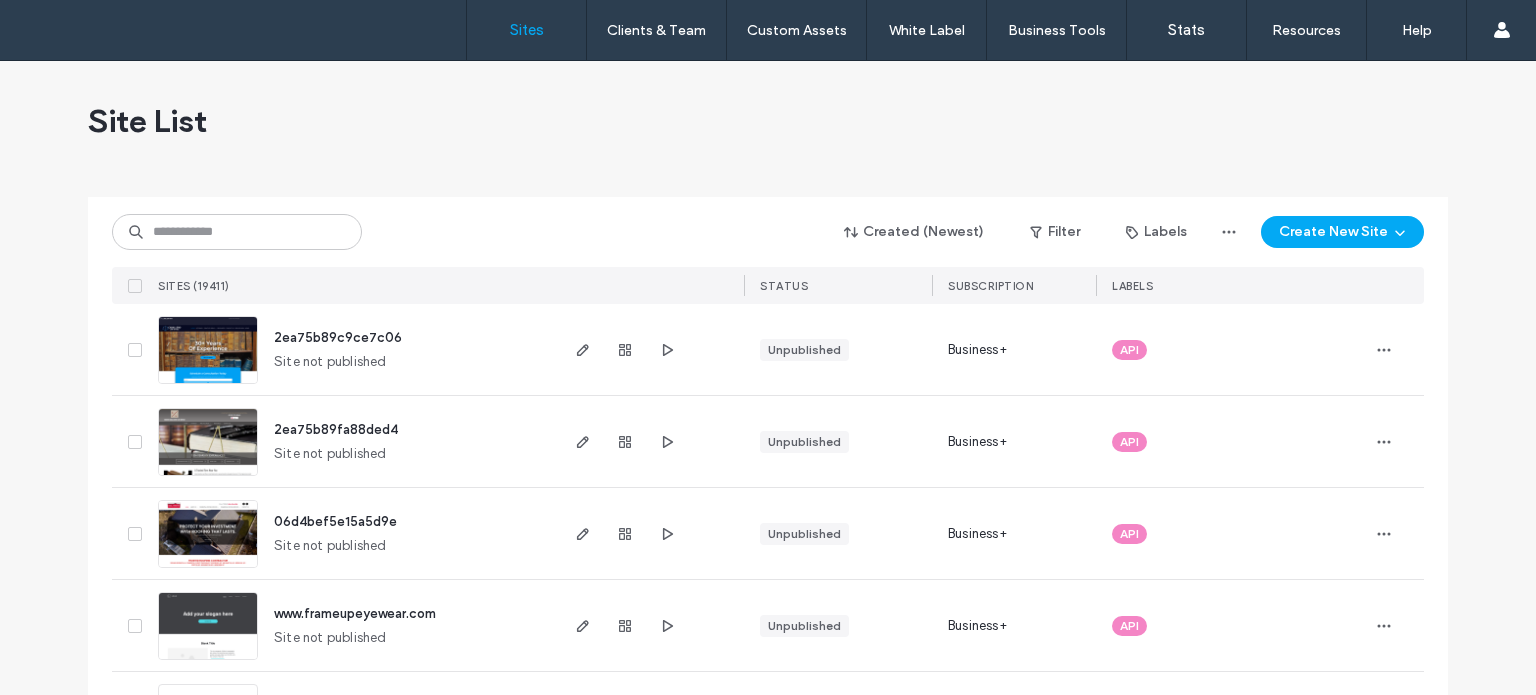 scroll, scrollTop: 0, scrollLeft: 0, axis: both 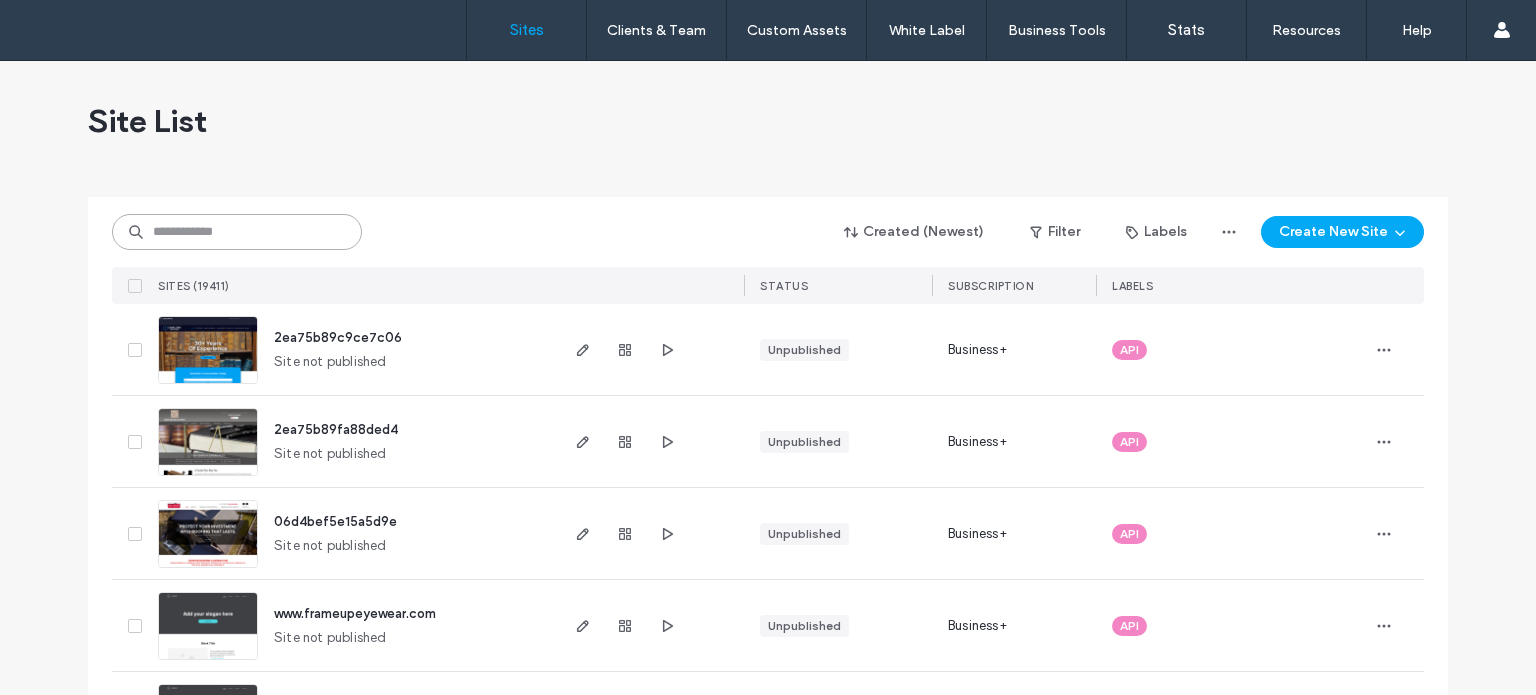 click at bounding box center (237, 232) 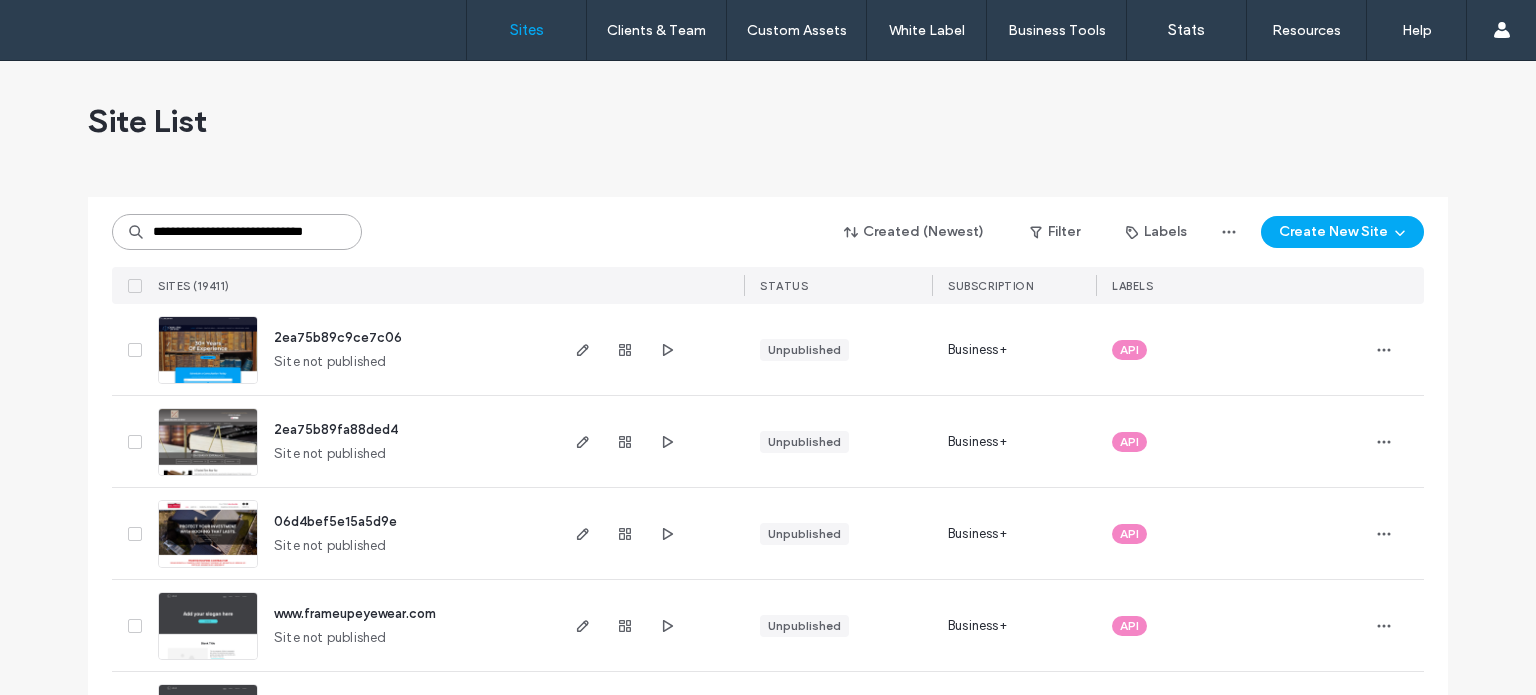 scroll, scrollTop: 0, scrollLeft: 40, axis: horizontal 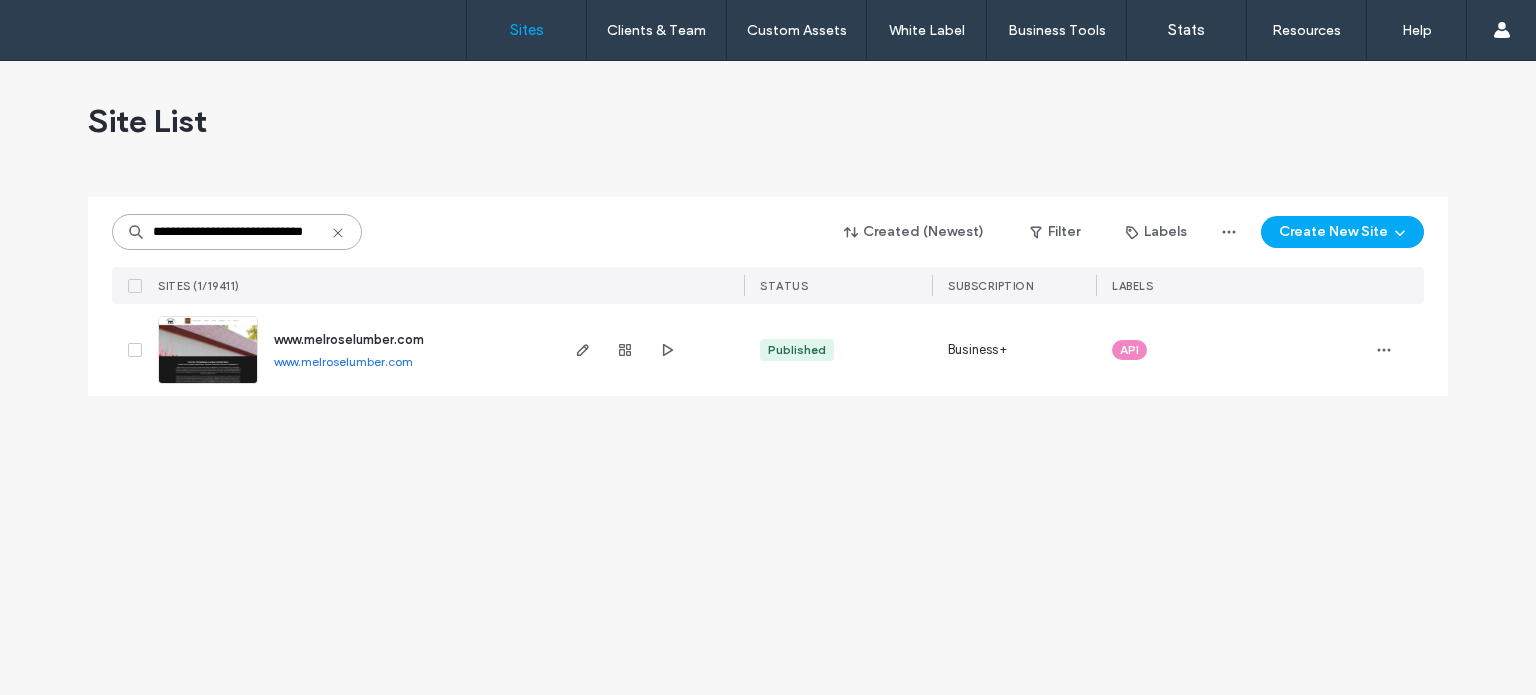 type on "**********" 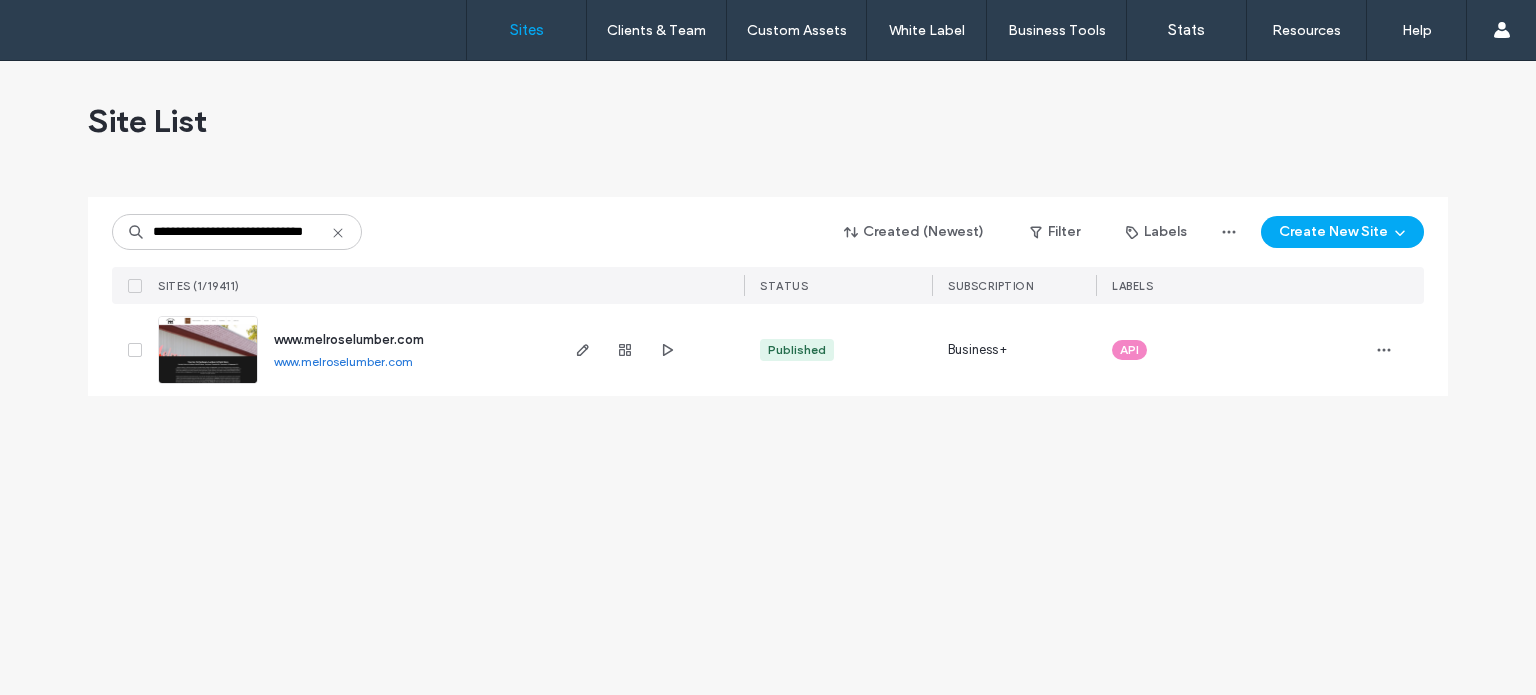 click at bounding box center (208, 385) 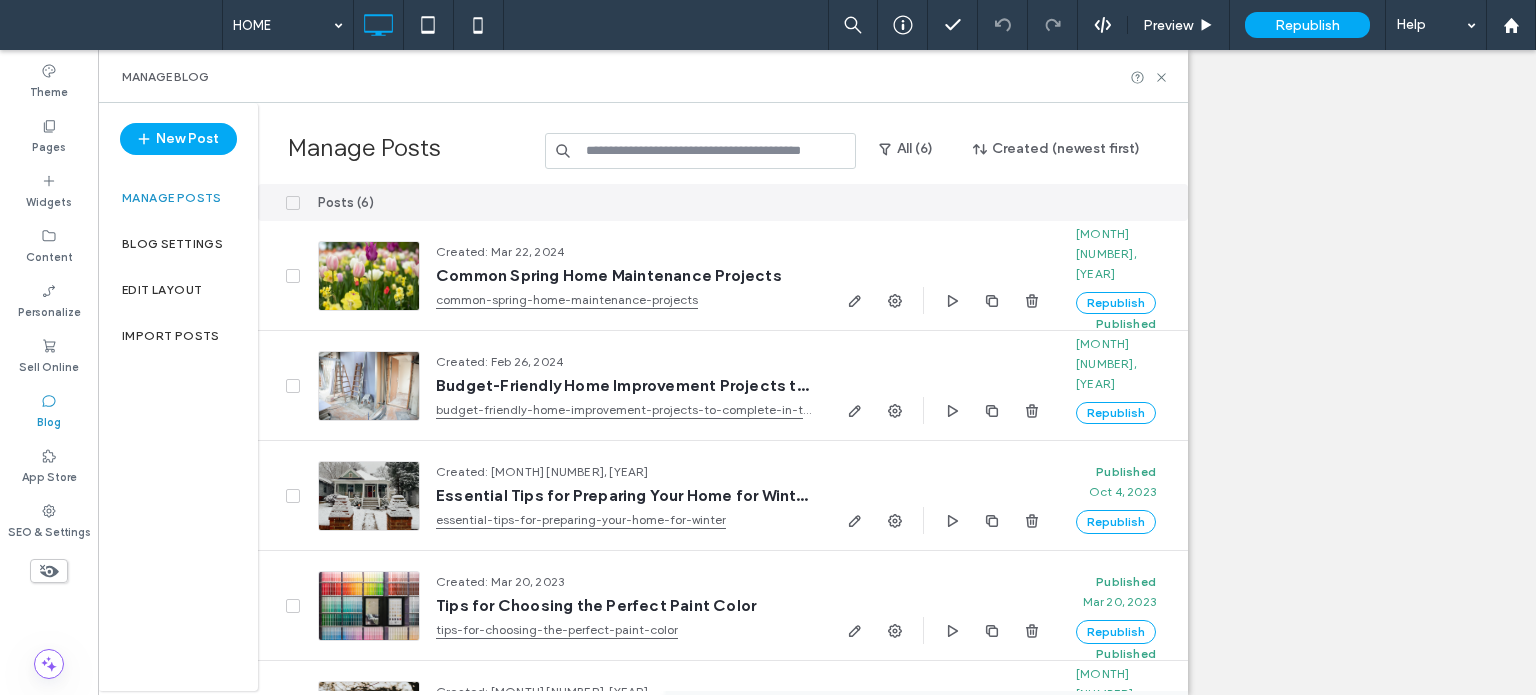 scroll, scrollTop: 0, scrollLeft: 0, axis: both 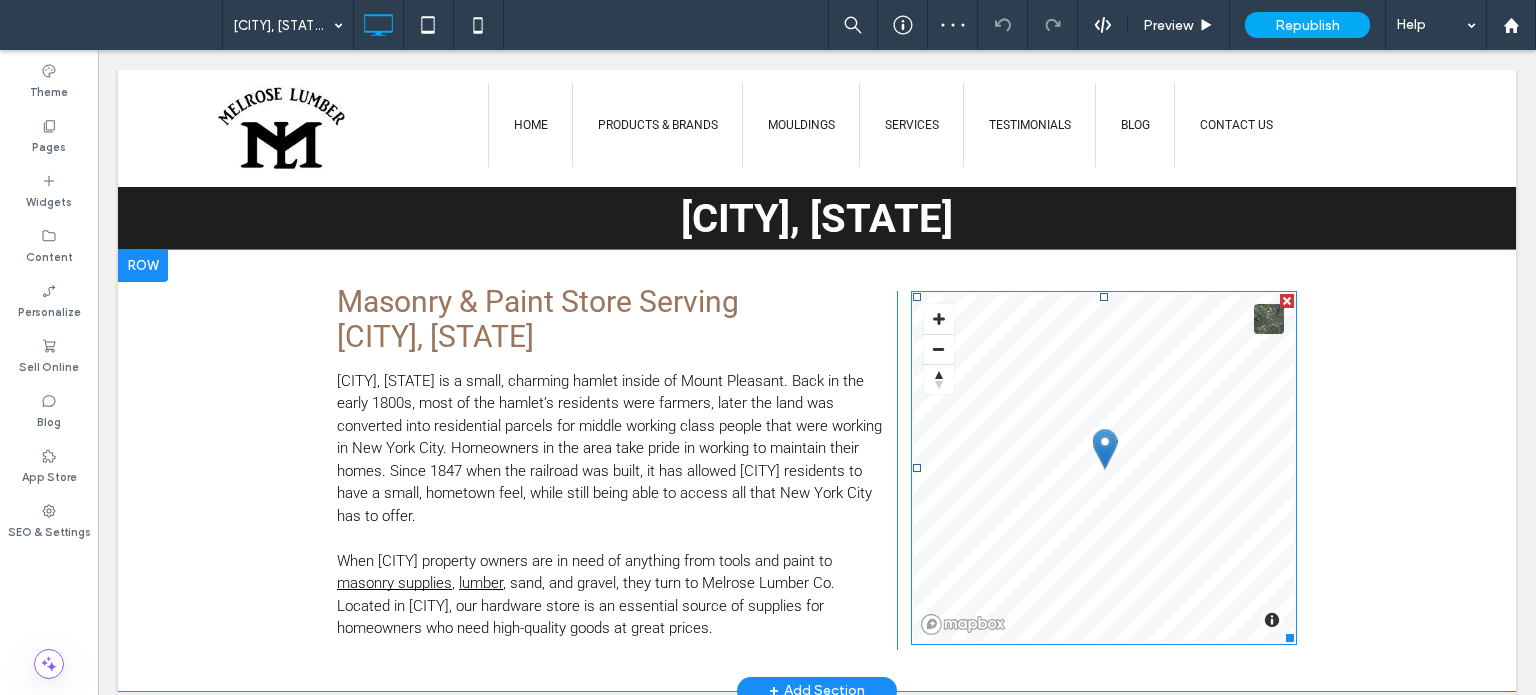 click at bounding box center [1104, 468] 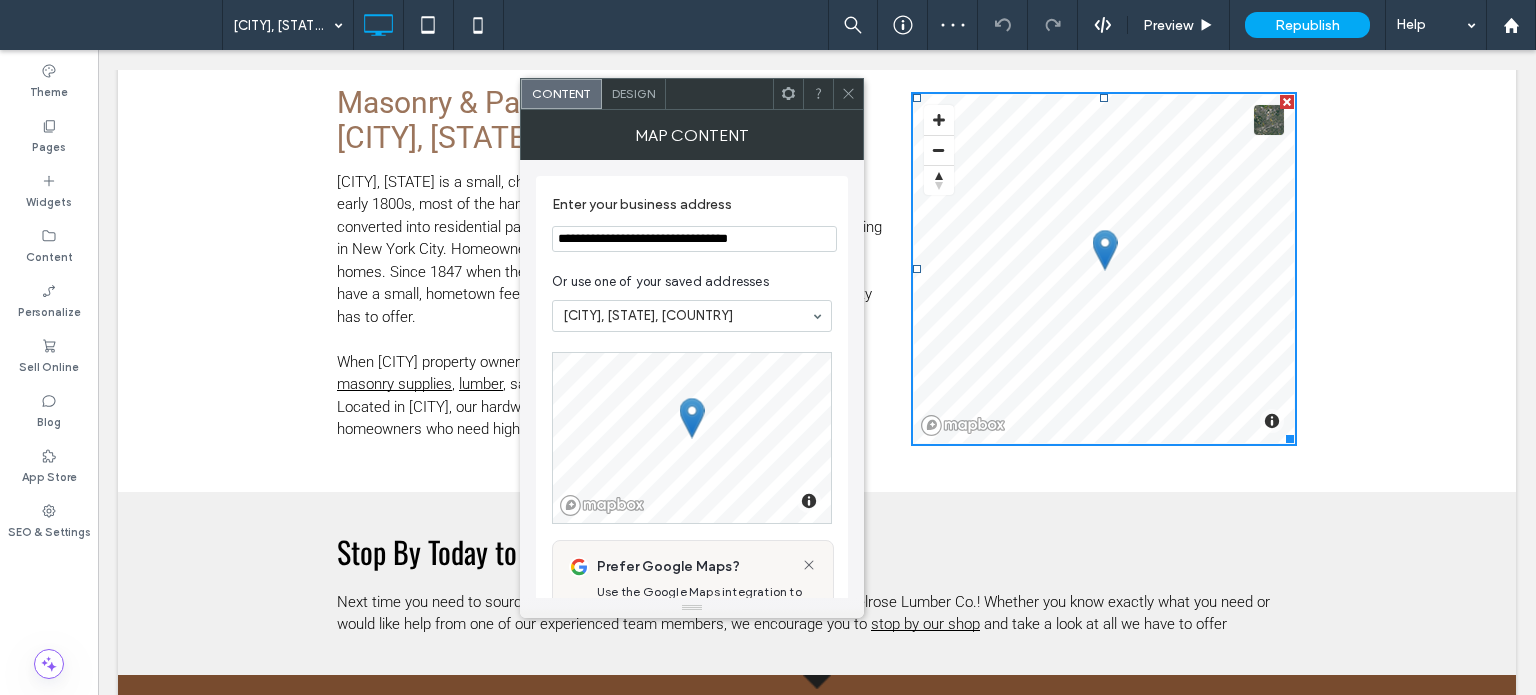 scroll, scrollTop: 200, scrollLeft: 0, axis: vertical 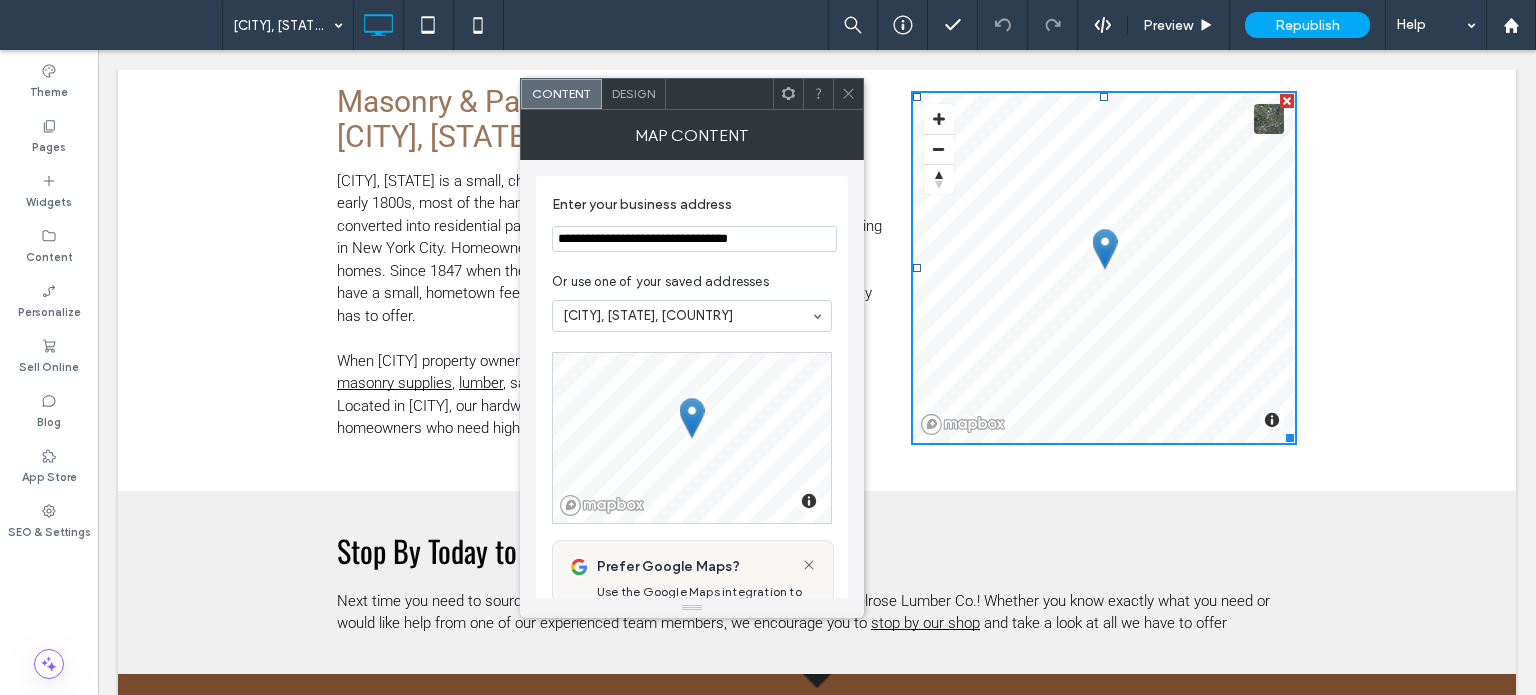 click at bounding box center [691, 417] 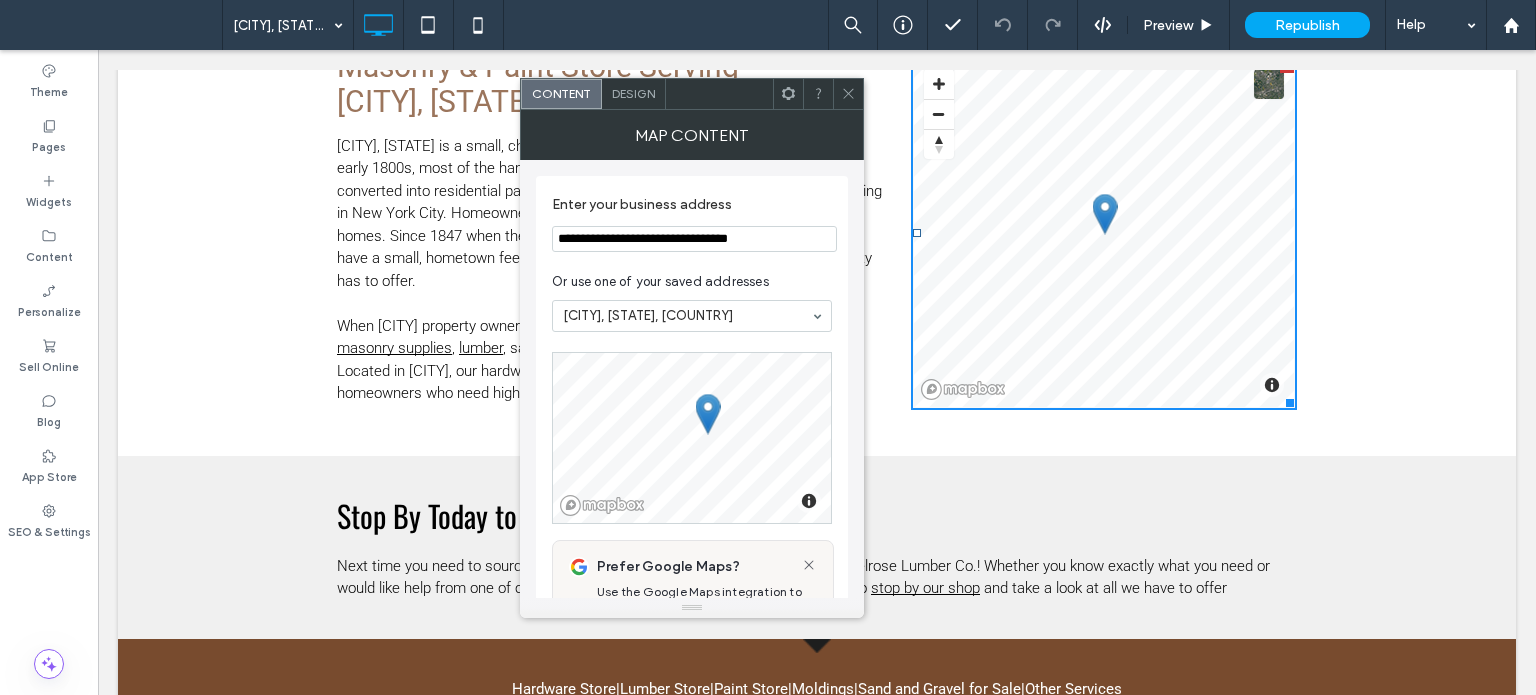 scroll, scrollTop: 200, scrollLeft: 0, axis: vertical 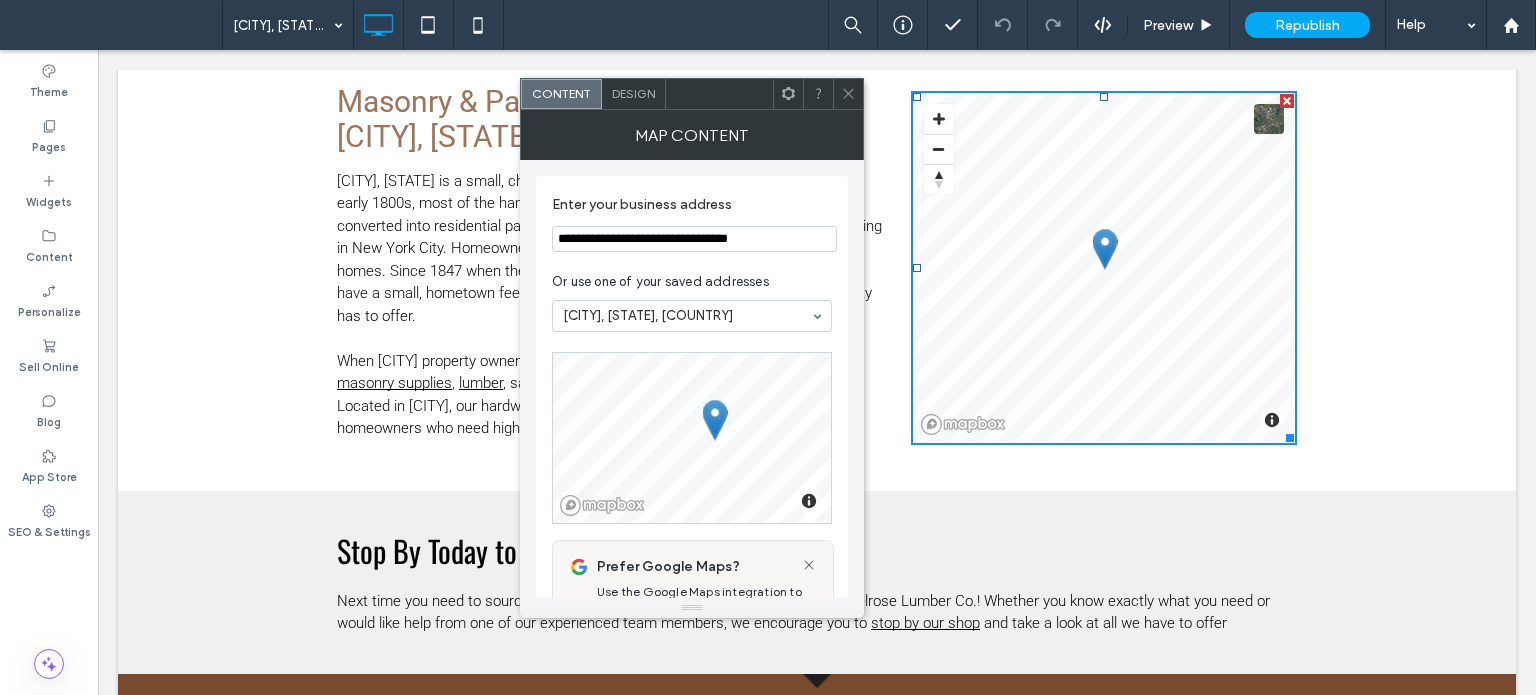 click 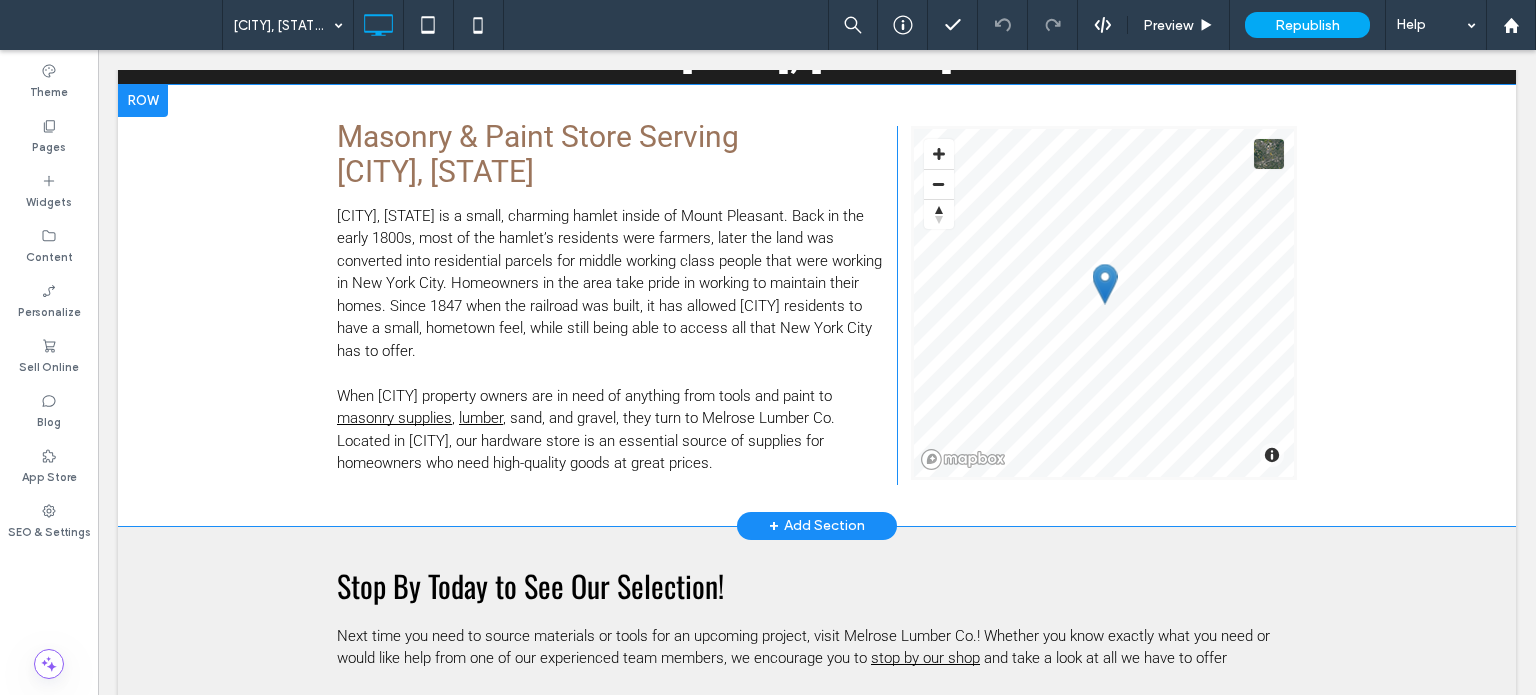 scroll, scrollTop: 400, scrollLeft: 0, axis: vertical 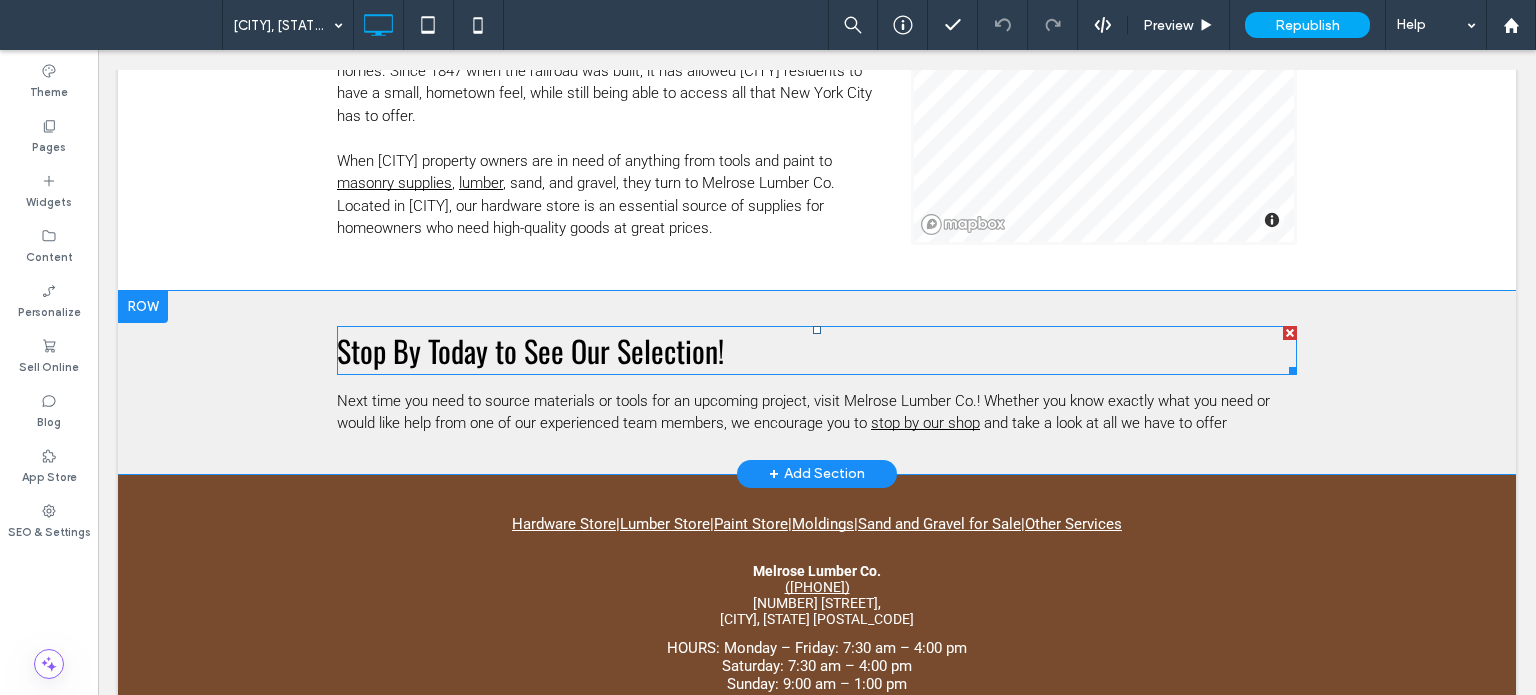 click on "Stop By Today to See Our Selection!" at bounding box center [530, 350] 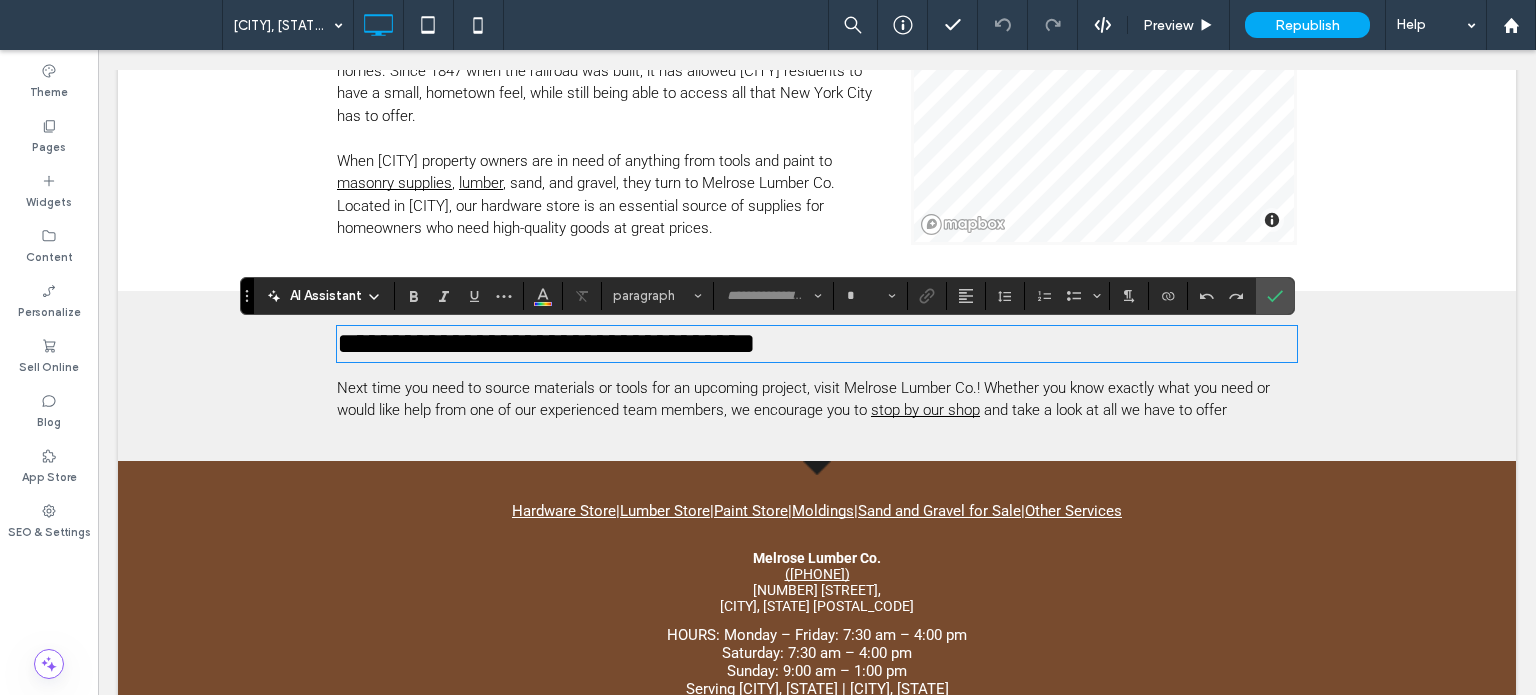 type on "******" 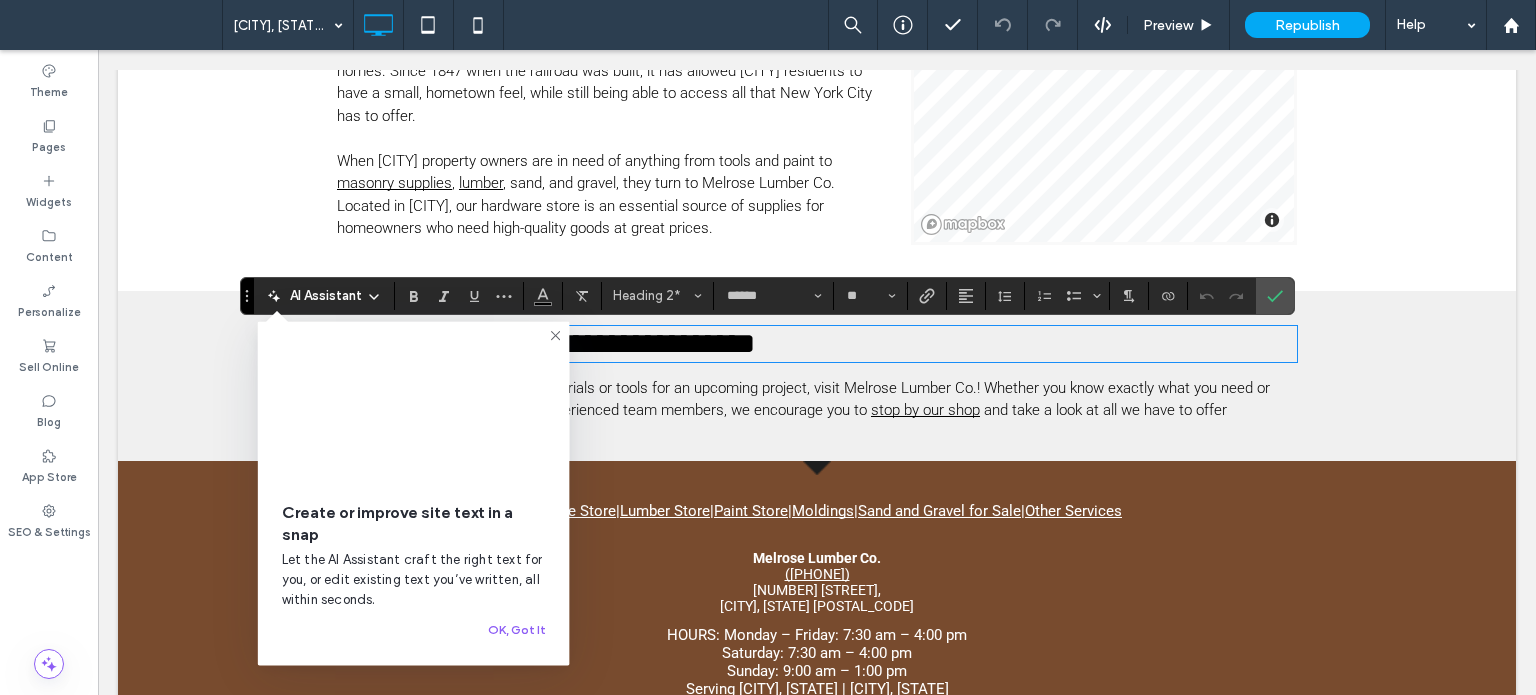 click on "**********" at bounding box center [817, 376] 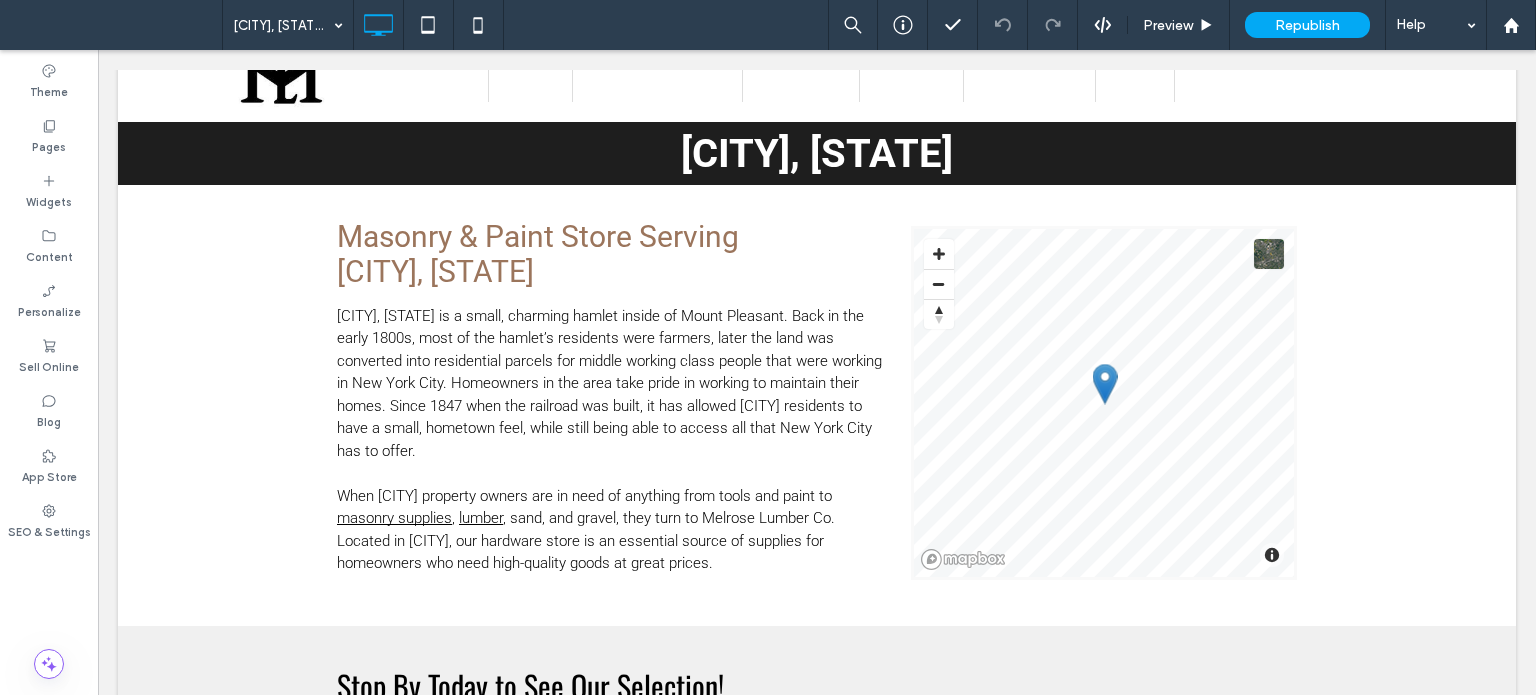 scroll, scrollTop: 100, scrollLeft: 0, axis: vertical 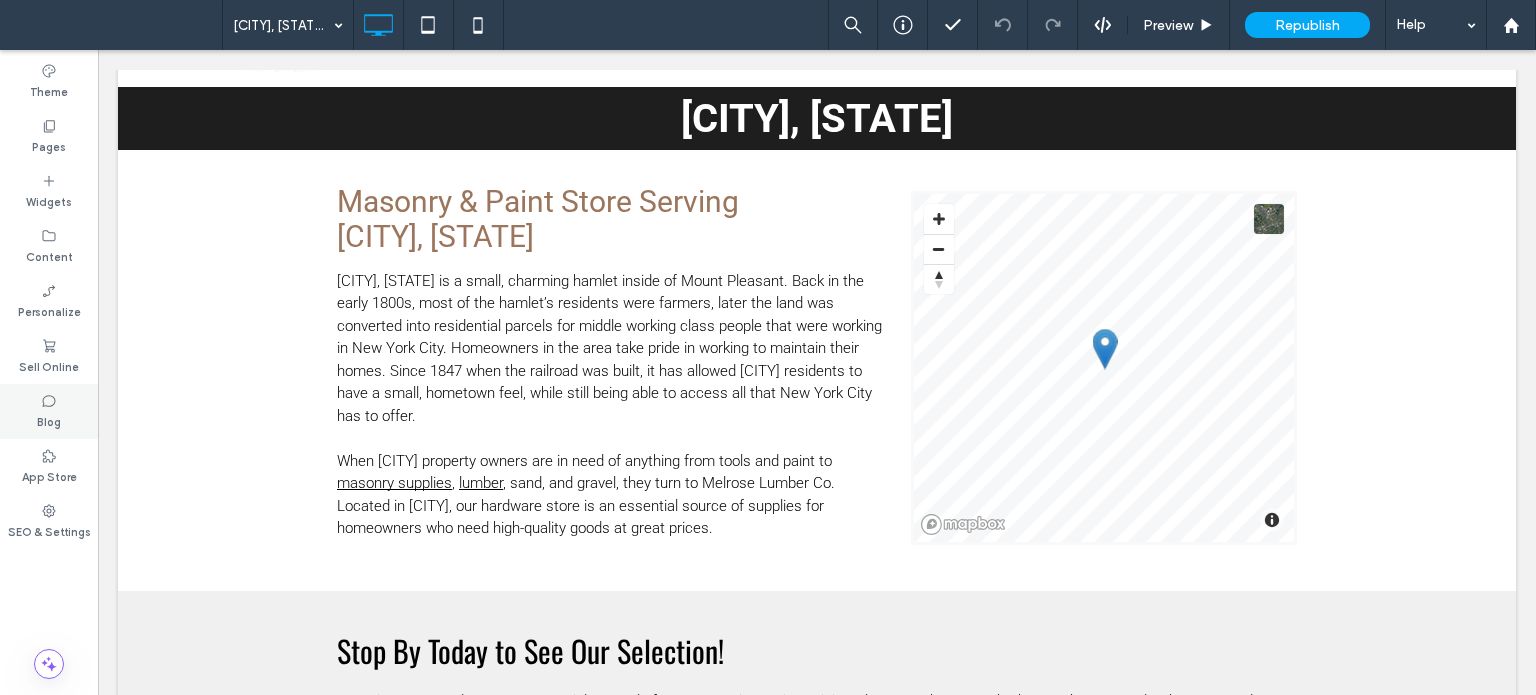 click on "Blog" at bounding box center [49, 420] 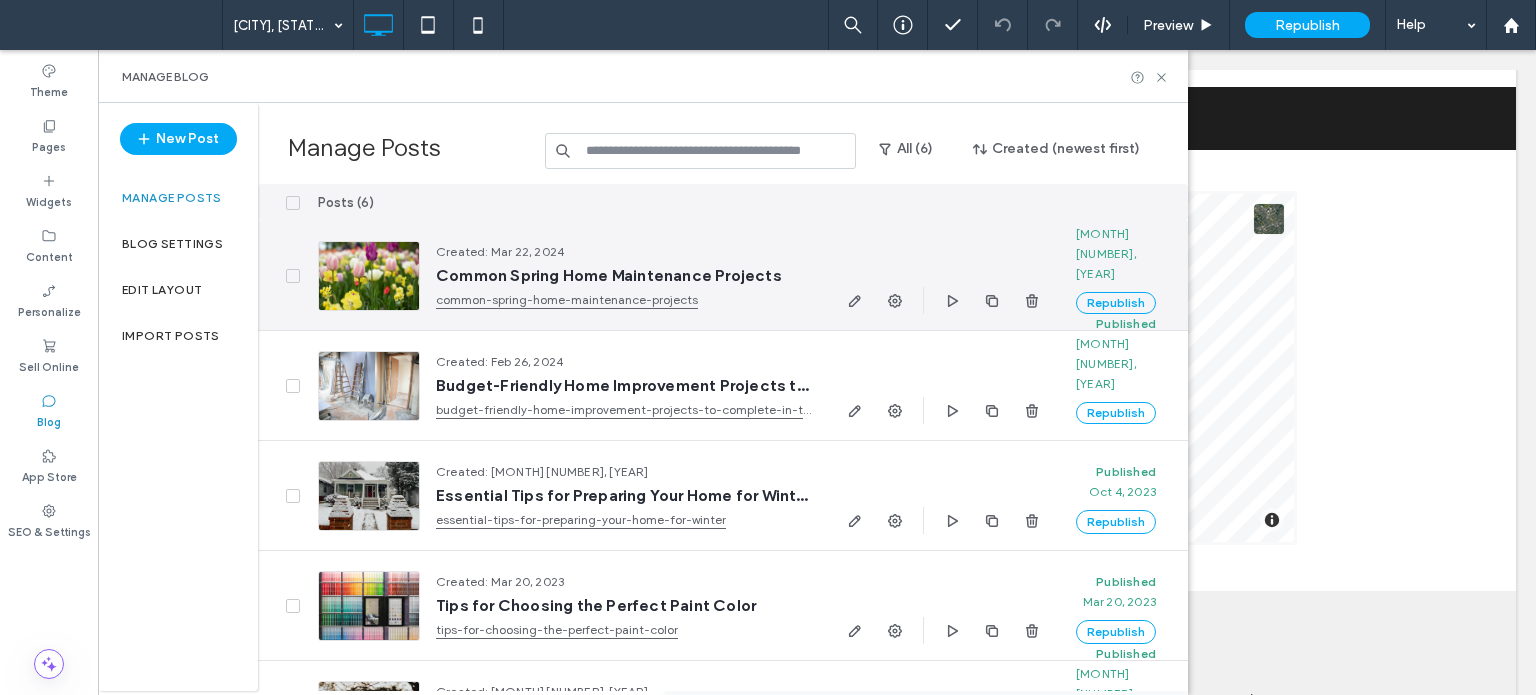 click on "Common Spring Home Maintenance Projects" at bounding box center [623, 276] 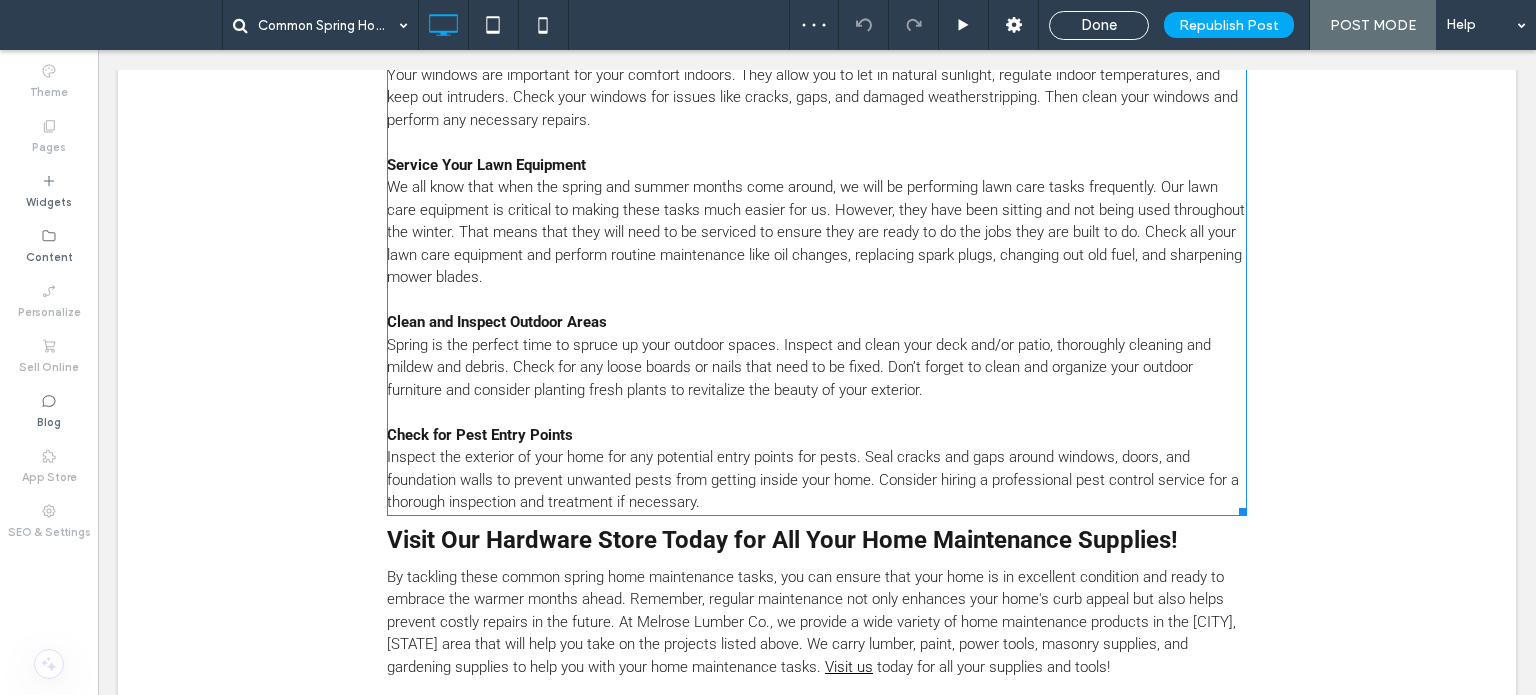 scroll, scrollTop: 1800, scrollLeft: 0, axis: vertical 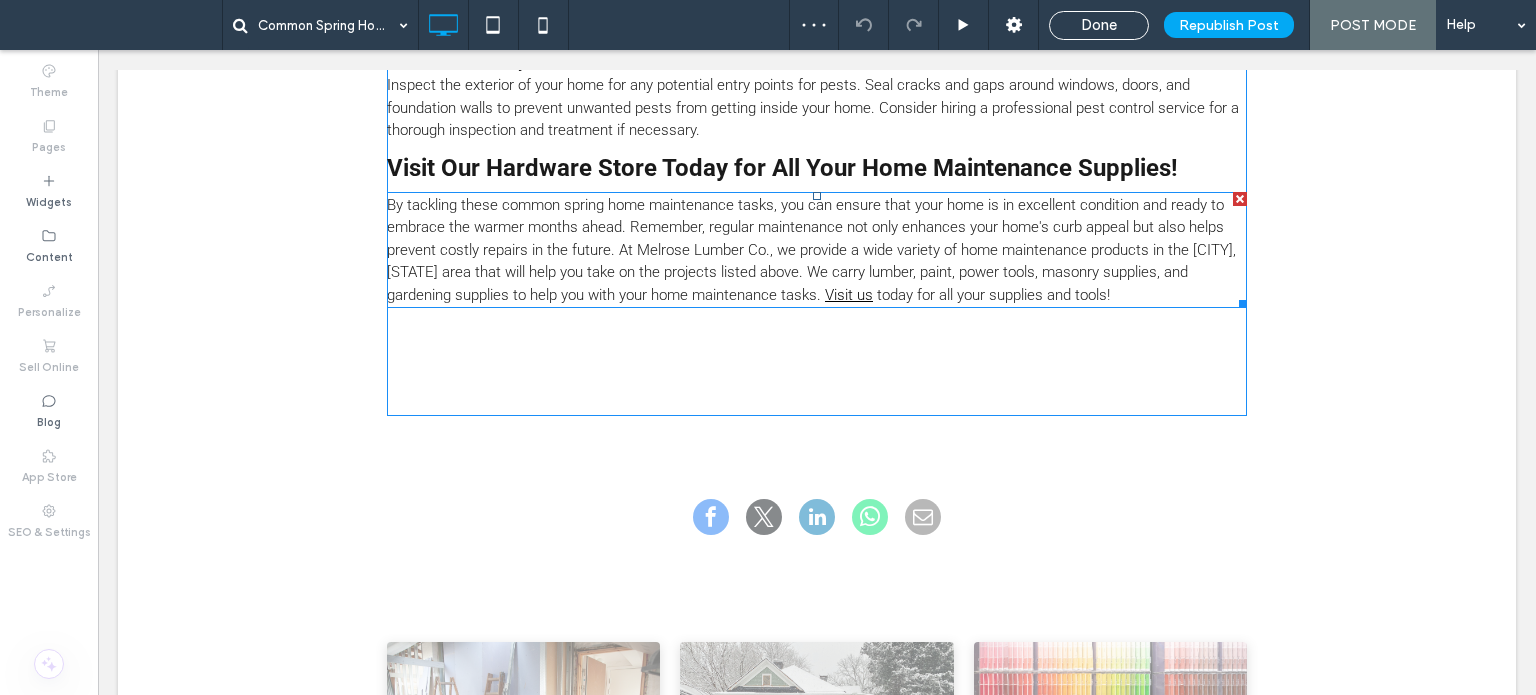 click on "By tackling these common spring home maintenance tasks, you can ensure that your home is in excellent condition and ready to embrace the warmer months ahead. Remember, regular maintenance not only enhances your home's curb appeal but also helps prevent costly repairs in the future. At Melrose Lumber Co., we provide a wide variety of home maintenance products in the [CITY] area that will help you take on the projects listed above. We carry lumber, paint, power tools, masonry supplies, and gardening supplies to help you with your home maintenance tasks." at bounding box center [811, 250] 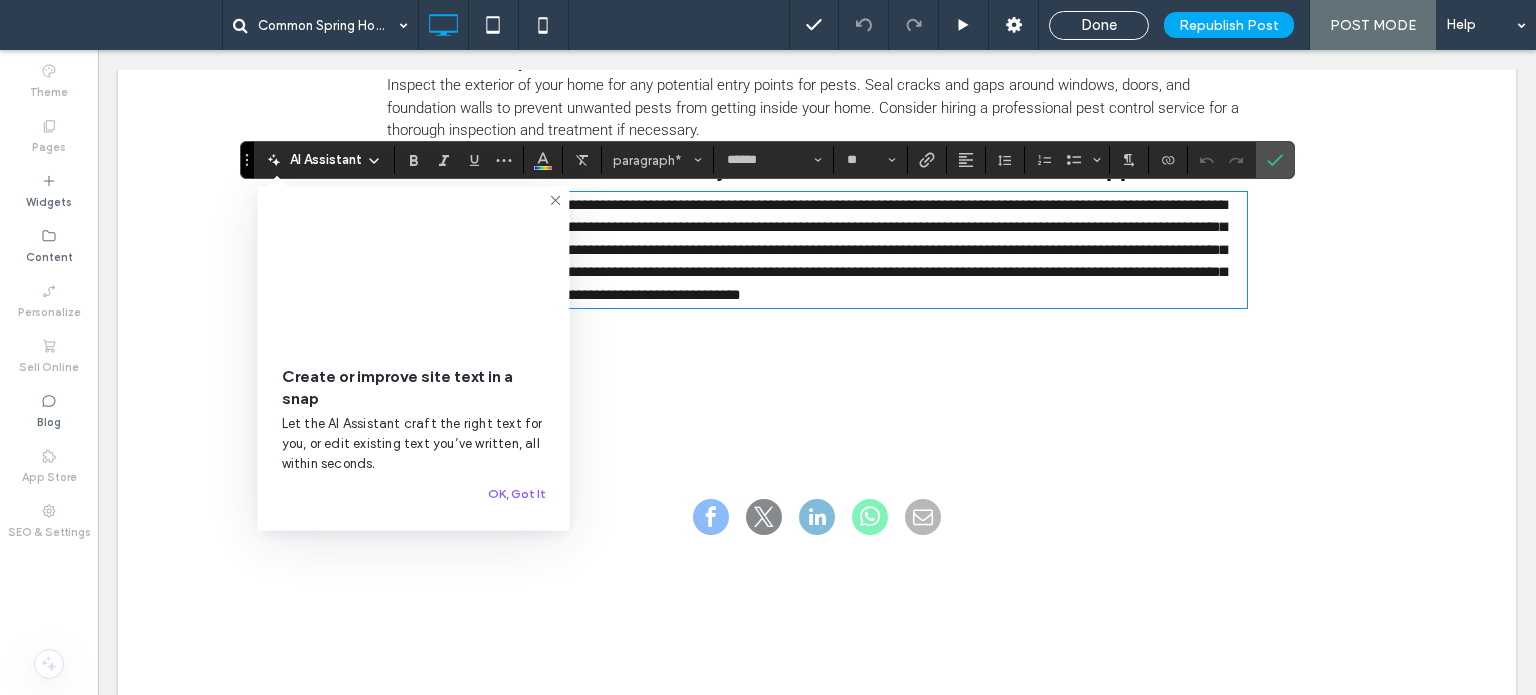 click on "Home Maintenance Tasks to Consider This Spring
As the spring approaches, it is time to start thinking about performing home maintenance tasks. Spring is the perfect time to get a lot of home maintenance tasks done as the temperature becomes comfortable and outside areas become more accessible. Performing home maintenance helps protect your home from damage and helps bolster the curb appeal of your home. Here are some common maintenance tasks homeowners should consider performing this spring: Inspect and Clean Gutters The winter can cause your gutters to become clogged with leaves, twigs, debris, and ice dams. This can obstruct the efficient flow of water in your gutters which can lead to overflowing water which can cause foundation damage. Take time to clean your gutters of these obstructions to ensure that they can handle the rainfalls of the spring and summer months. Check the Roof Service Your HVAC System Test Smoke and Carbon Monoxide Detectors Inspect and Clean Windows
********" at bounding box center [817, -342] 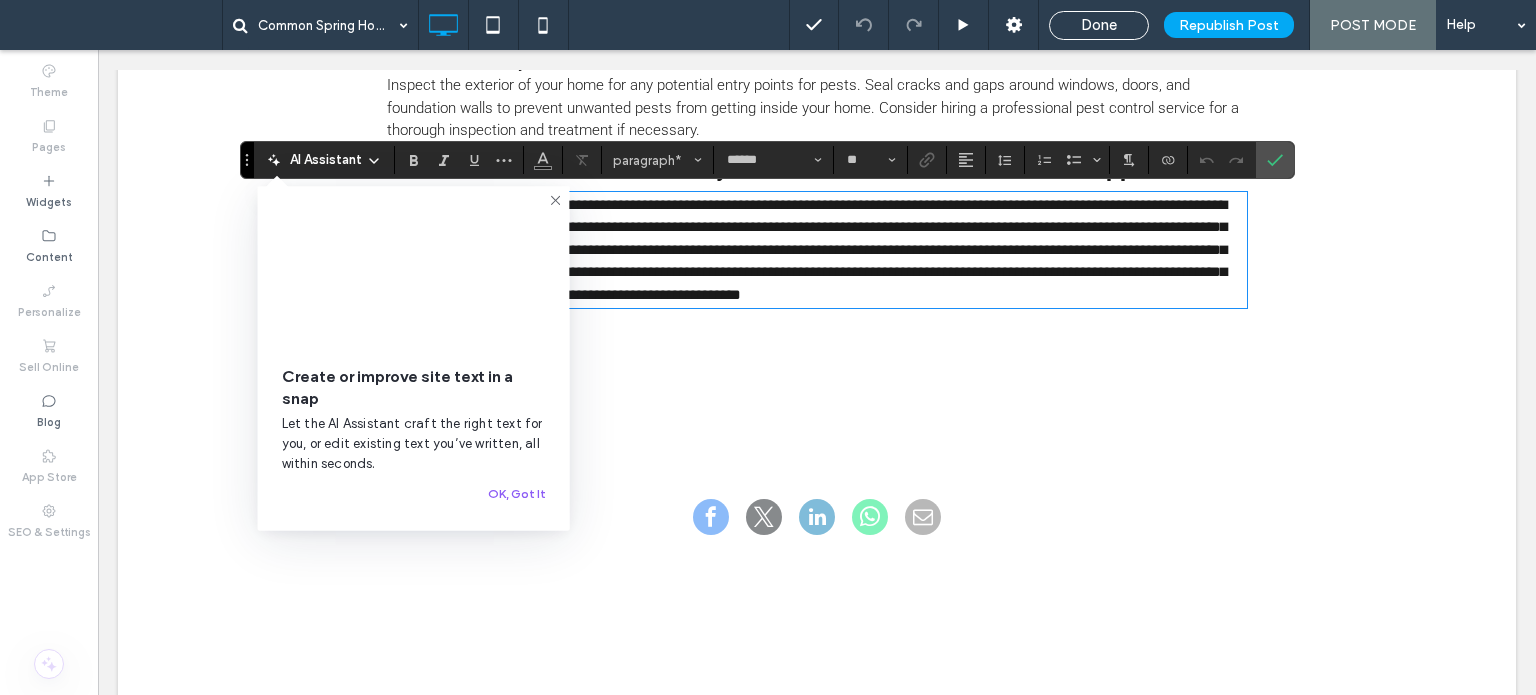 drag, startPoint x: 1111, startPoint y: 302, endPoint x: 734, endPoint y: 266, distance: 378.71494 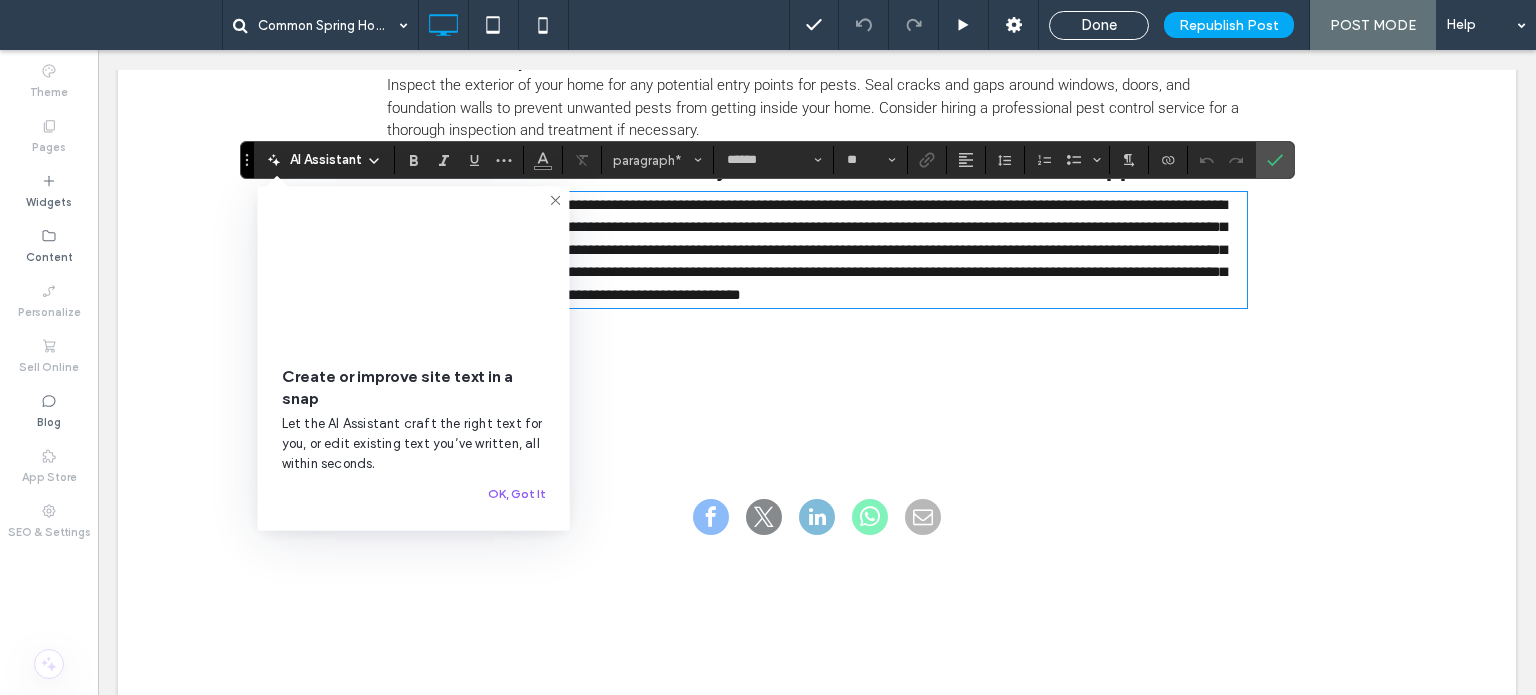 click on "**********" at bounding box center (817, 250) 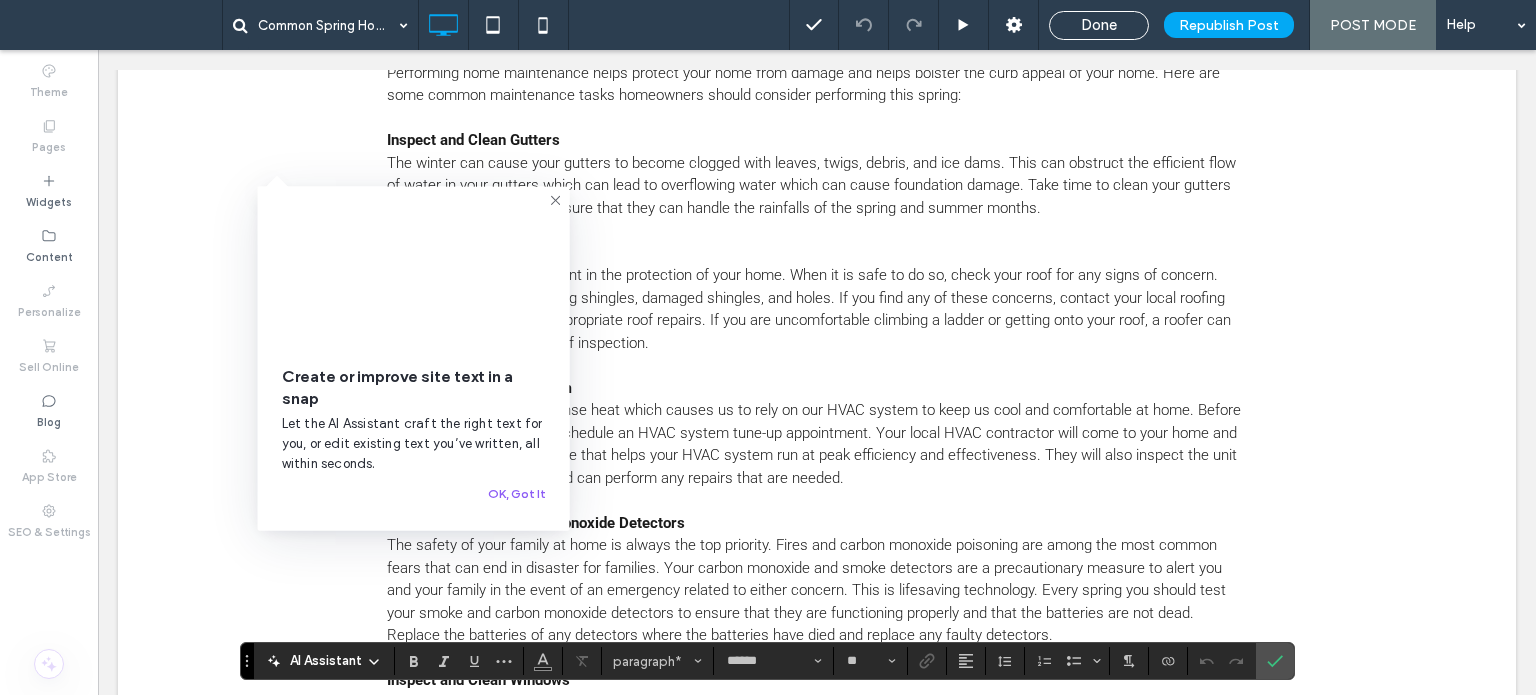 scroll, scrollTop: 600, scrollLeft: 0, axis: vertical 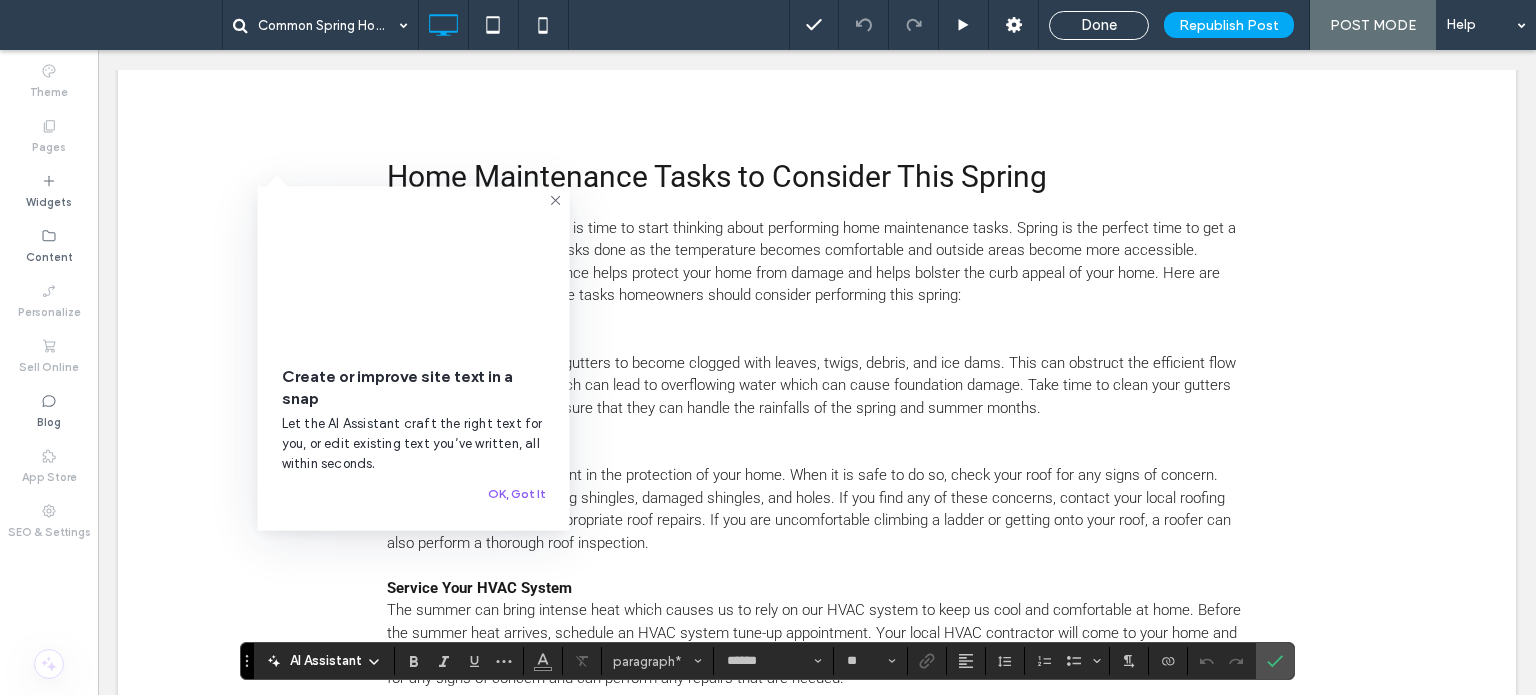 click on "Service Your HVAC System" at bounding box center [817, 588] 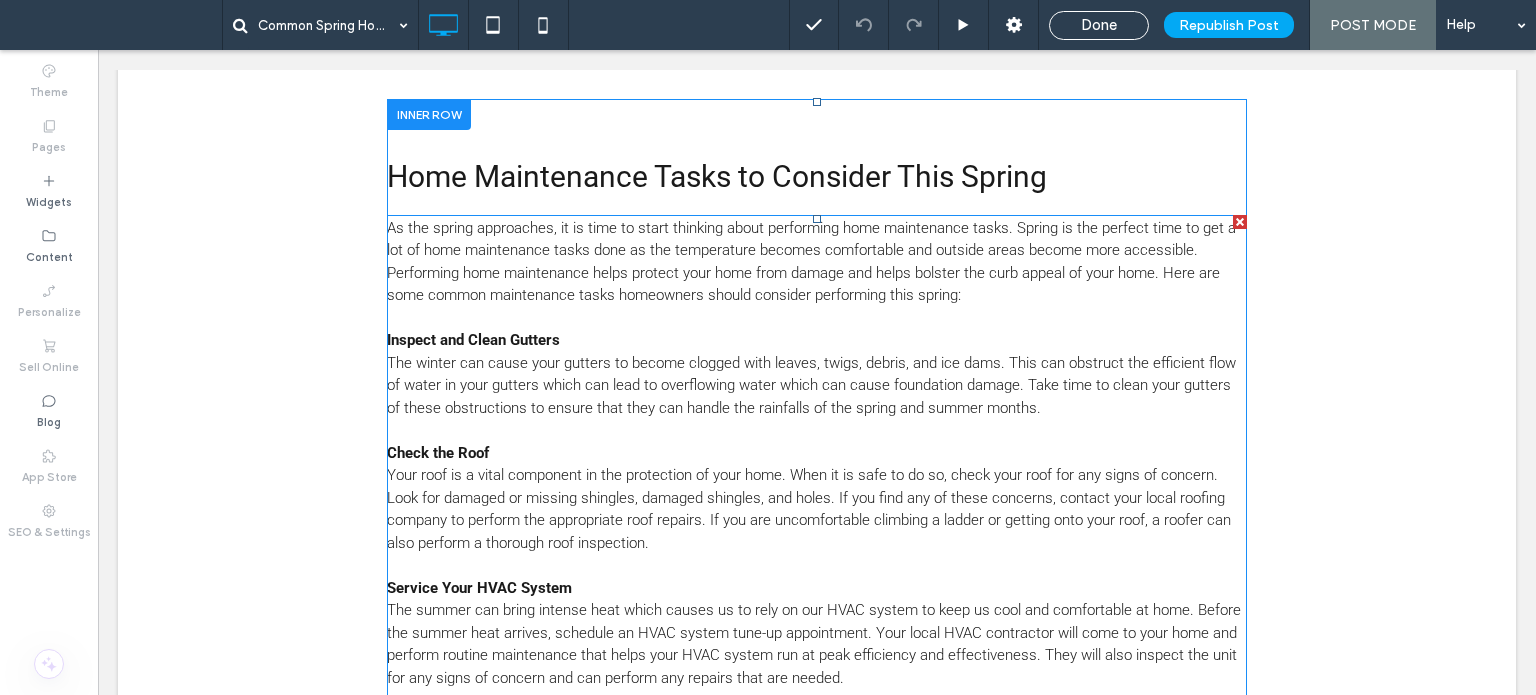 click on "Service Your HVAC System" at bounding box center [479, 588] 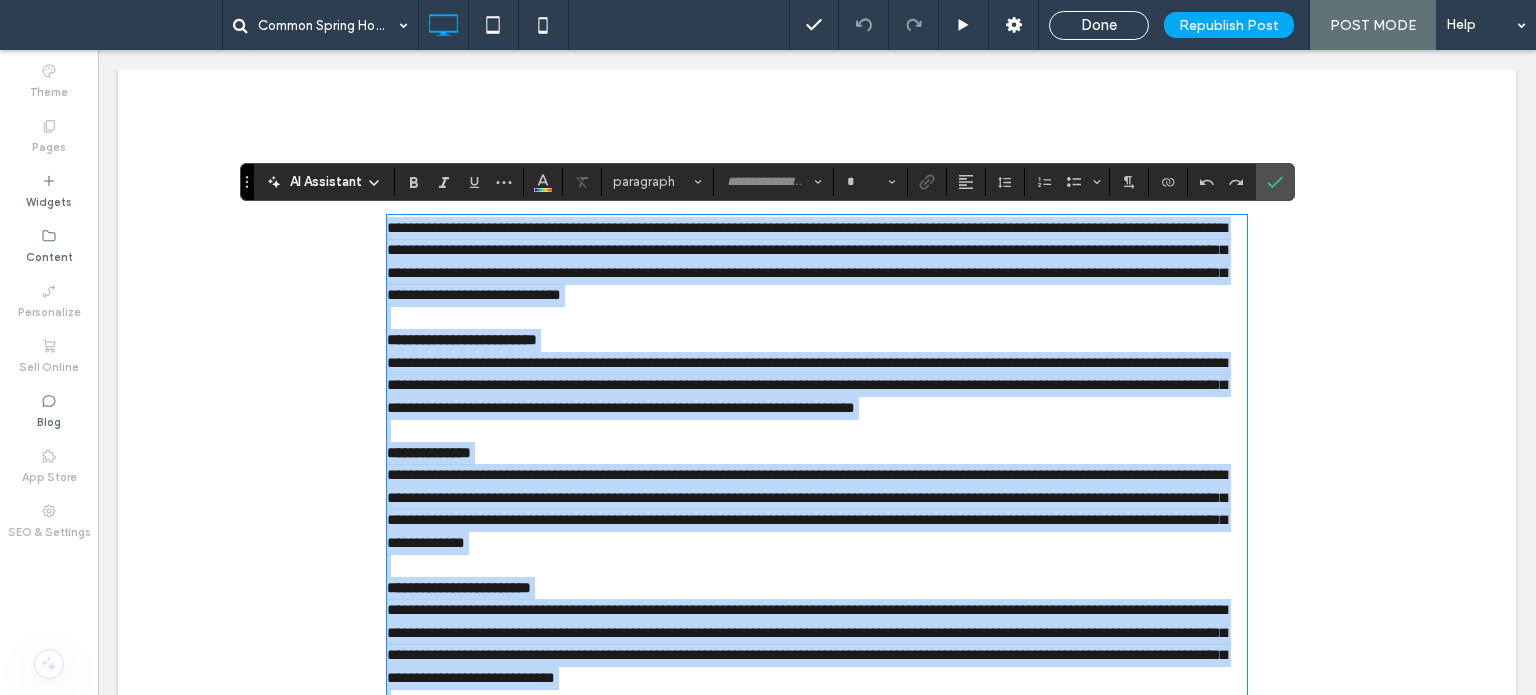 click on "**********" at bounding box center (817, 386) 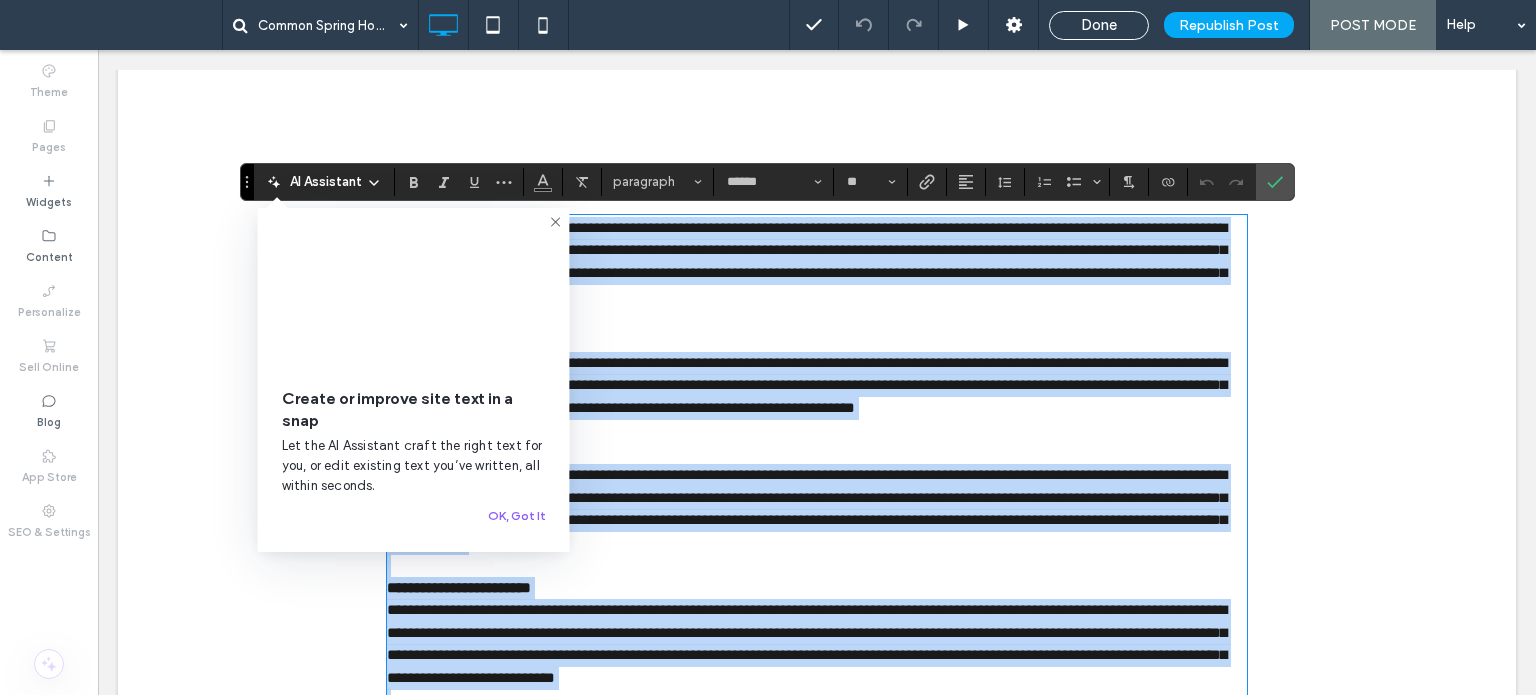 click on "**********" at bounding box center [817, 340] 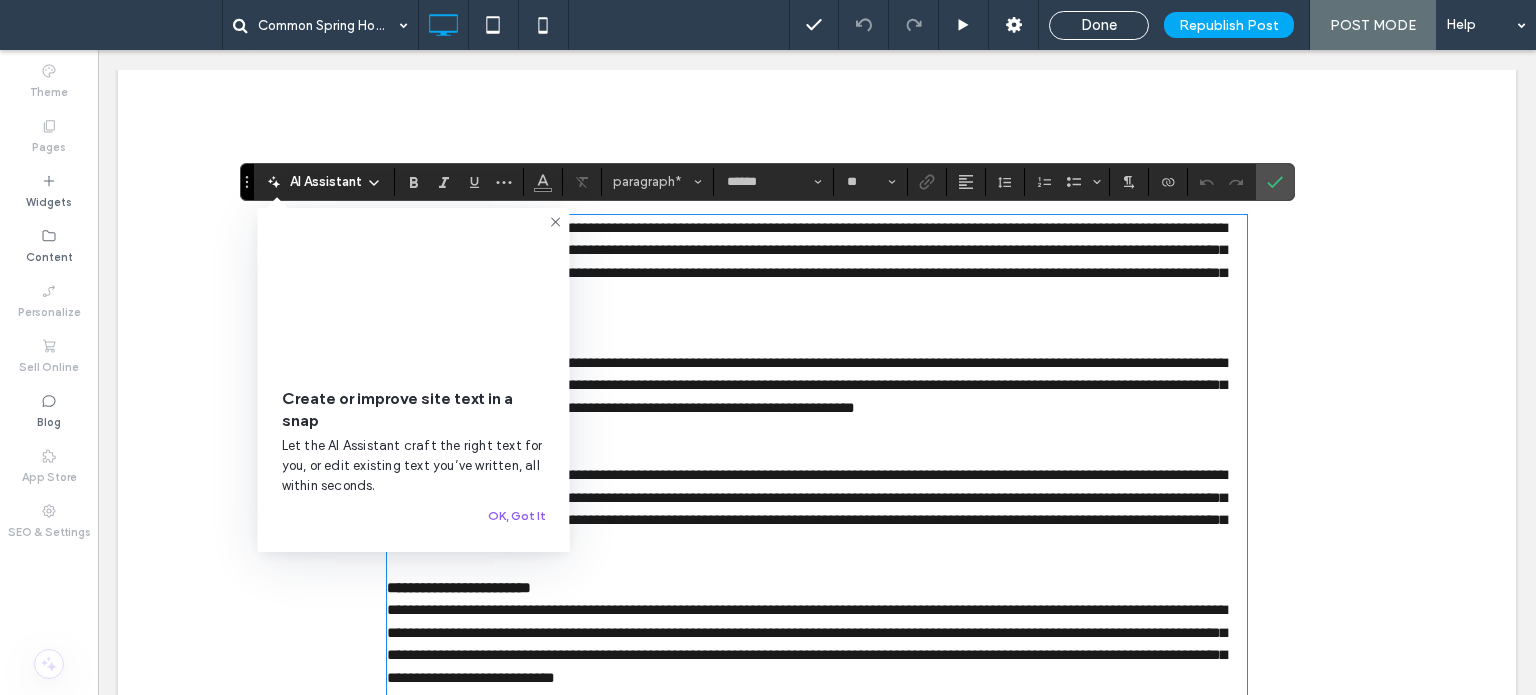 click on "**********" at bounding box center (807, 385) 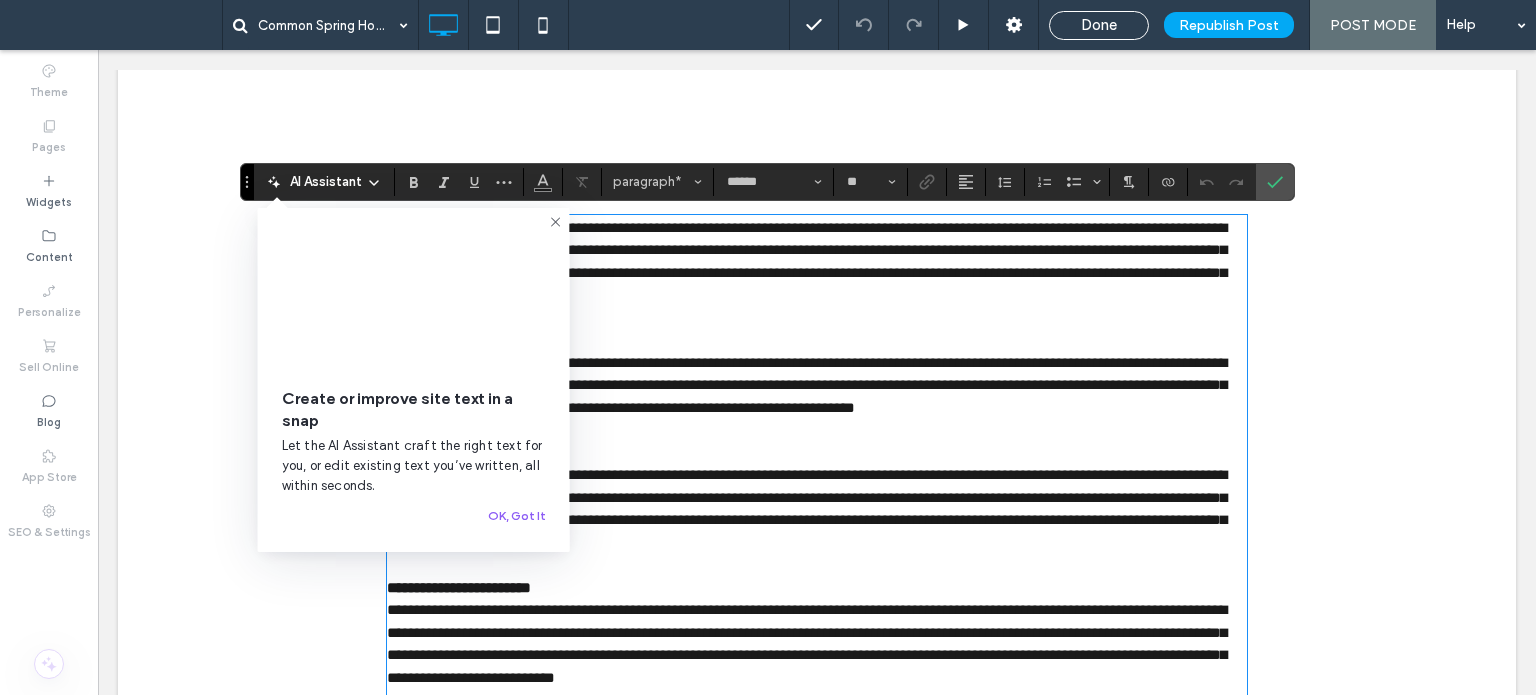 click on "**********" at bounding box center [817, 262] 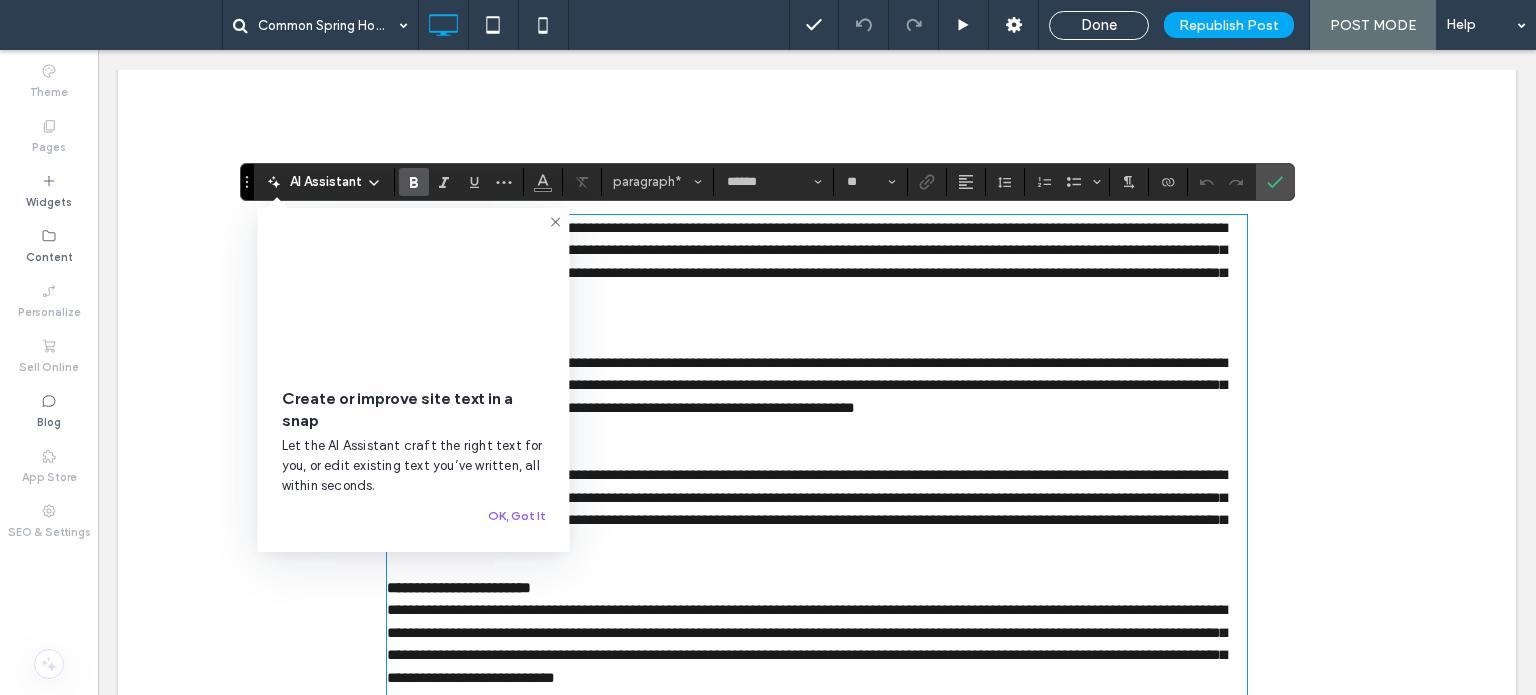click on "**********" at bounding box center (817, 453) 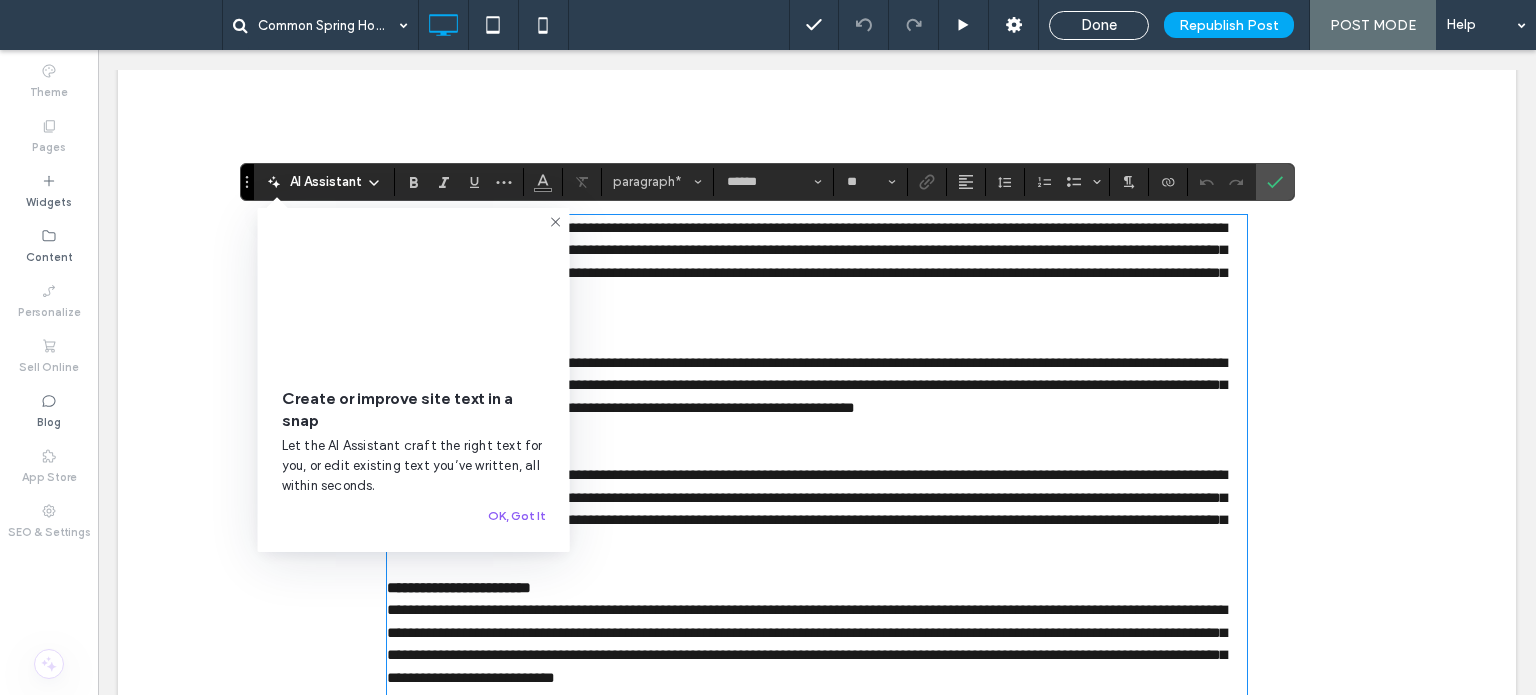 click on "**********" at bounding box center [807, 385] 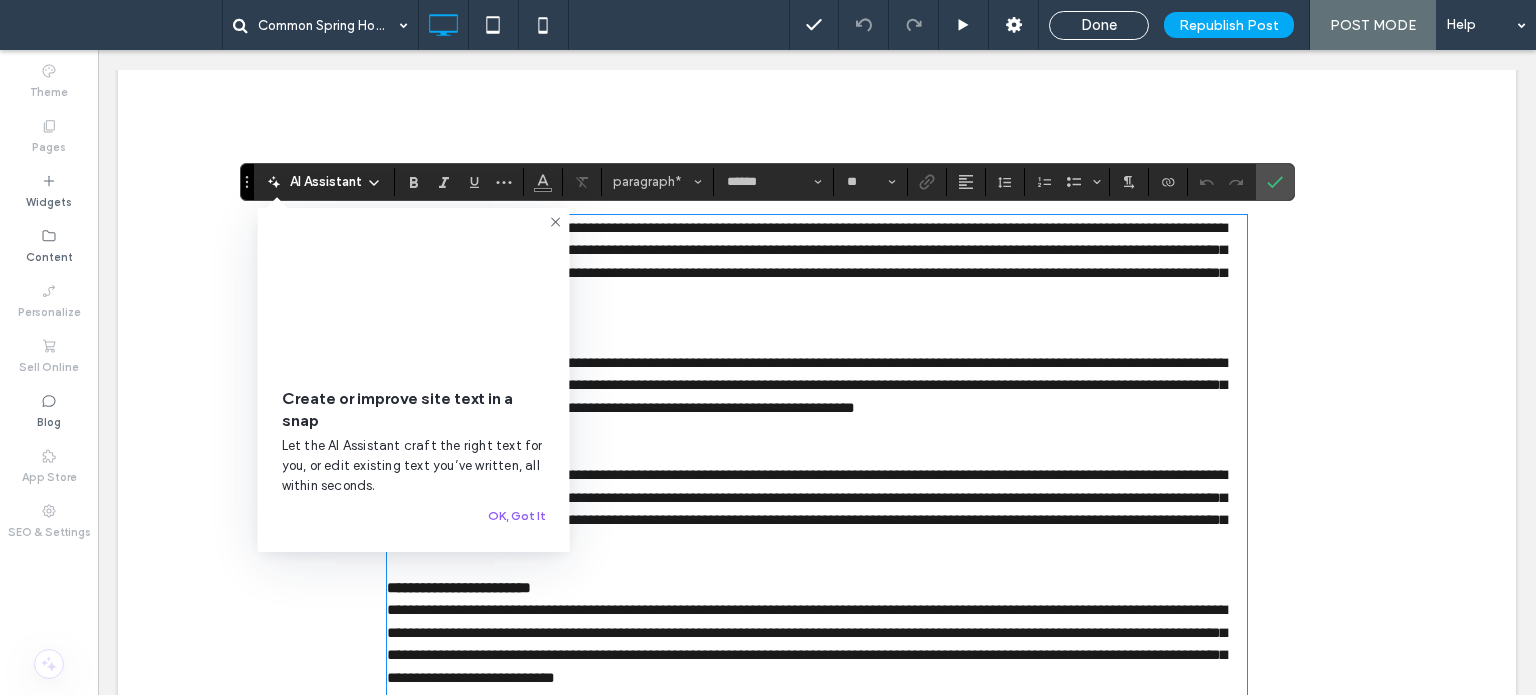click on "**********" at bounding box center (807, 261) 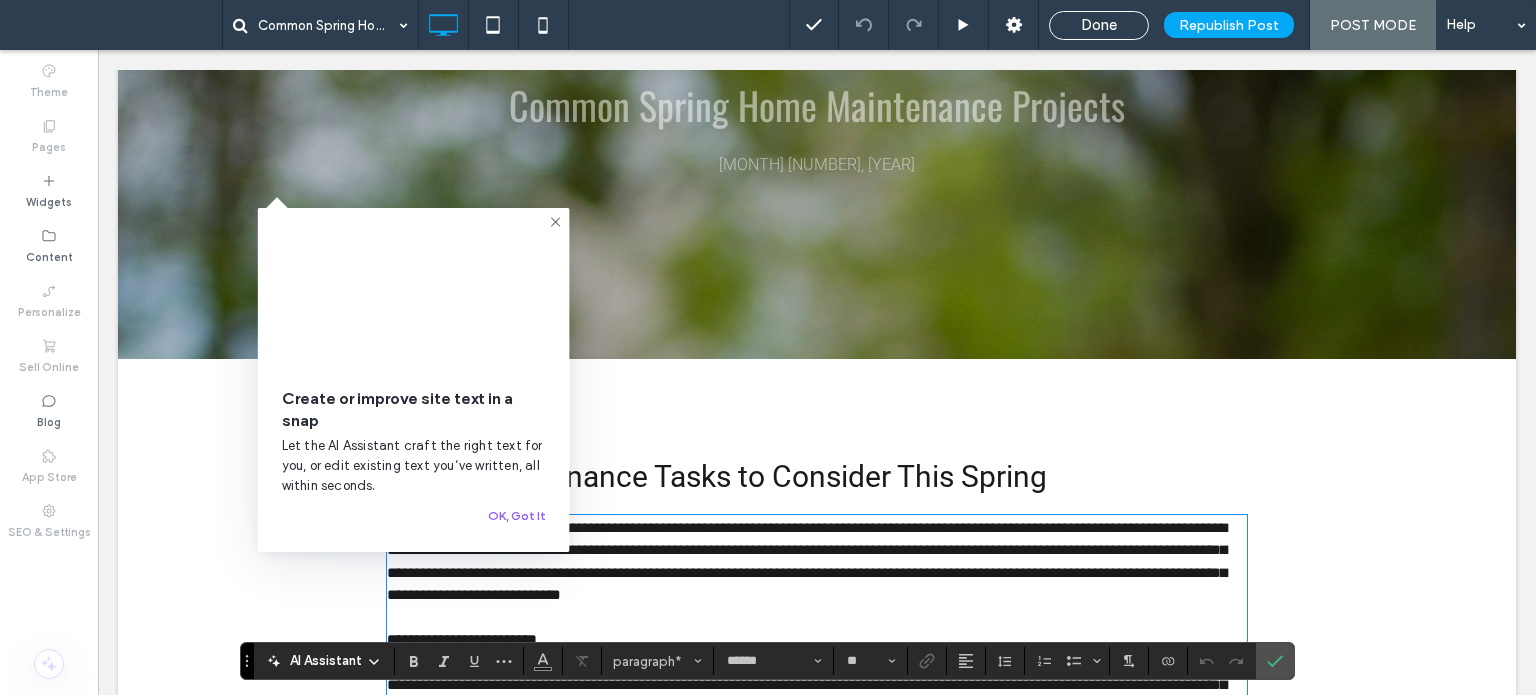 scroll, scrollTop: 0, scrollLeft: 0, axis: both 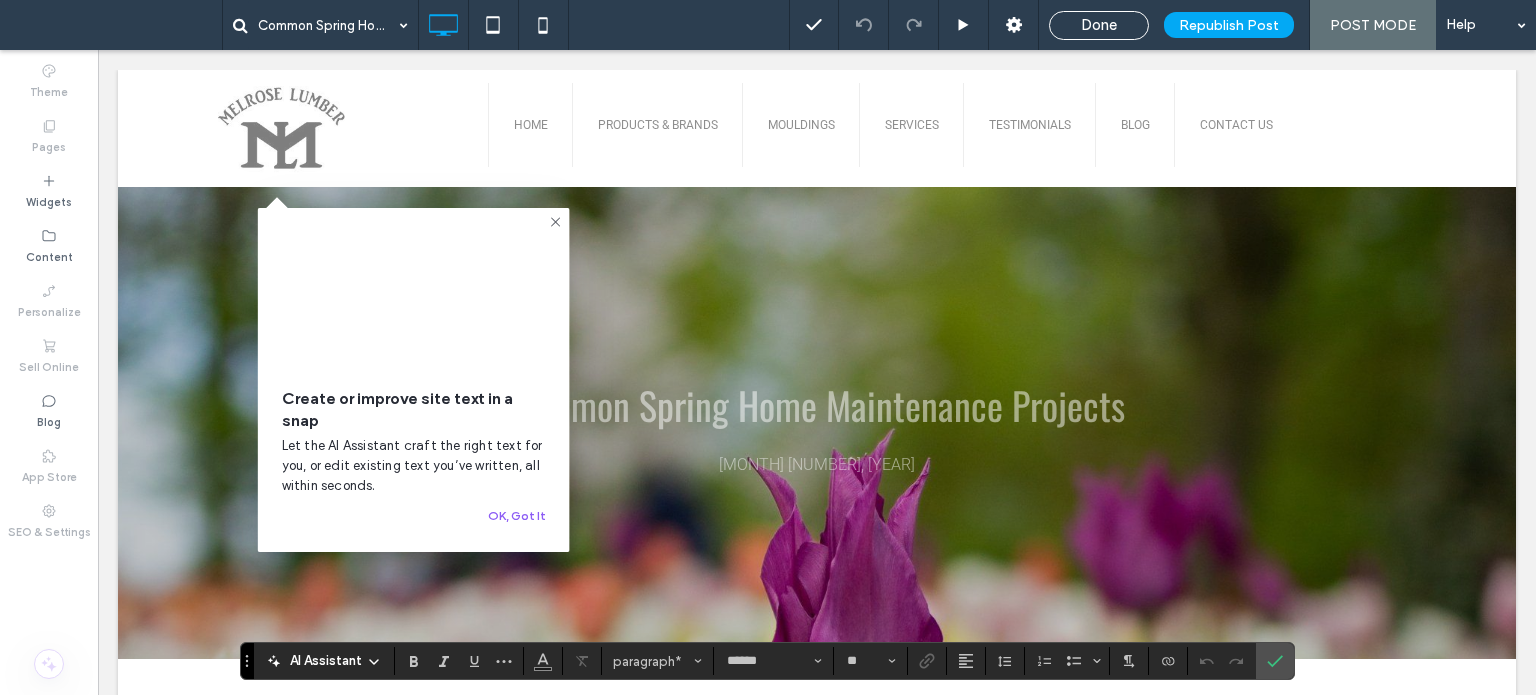 click 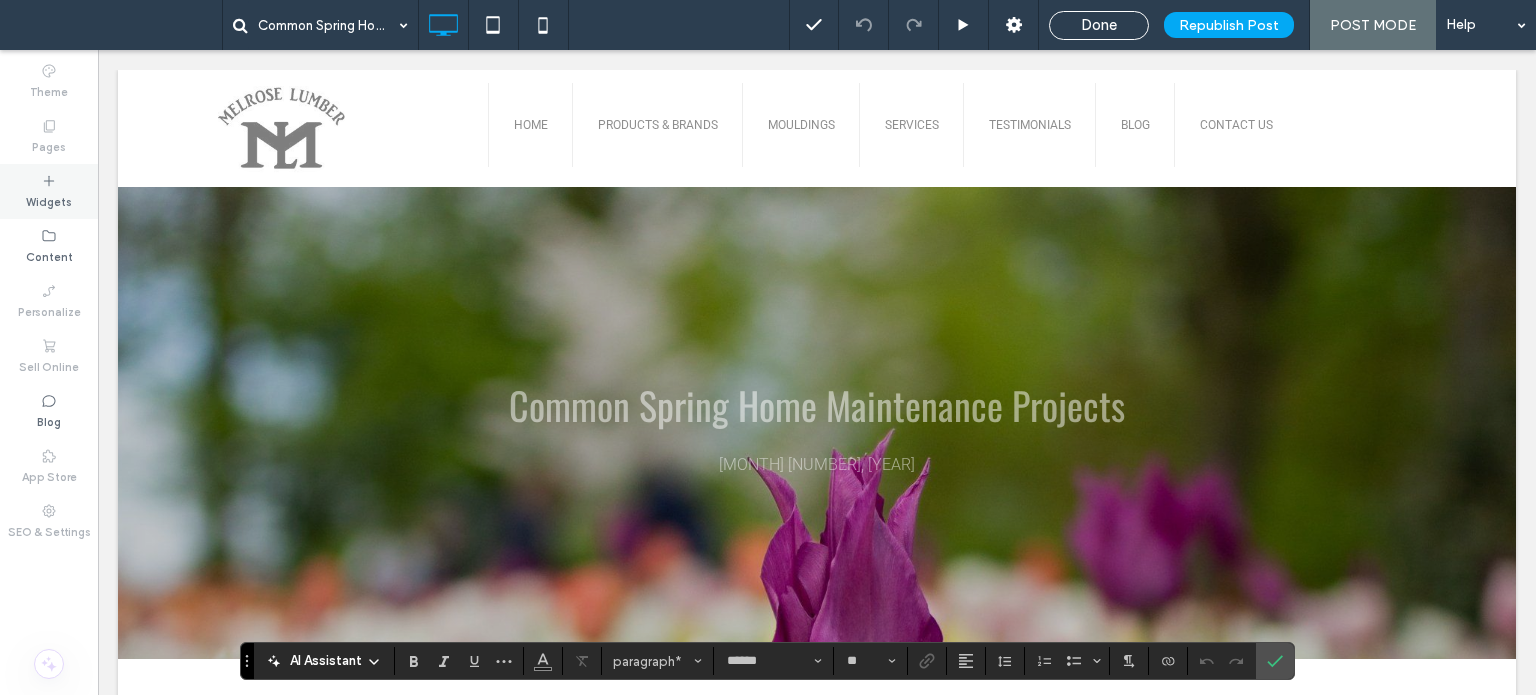 click on "Widgets" at bounding box center [49, 200] 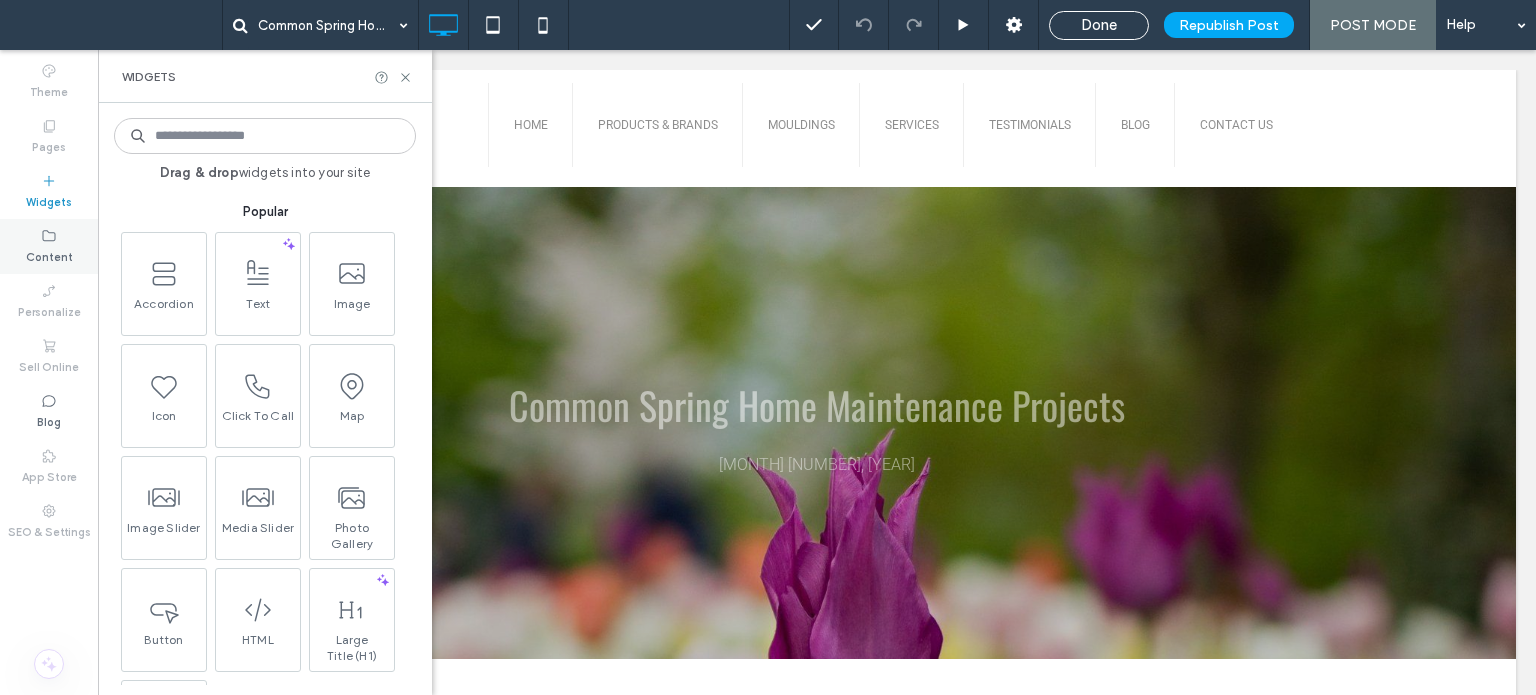 click 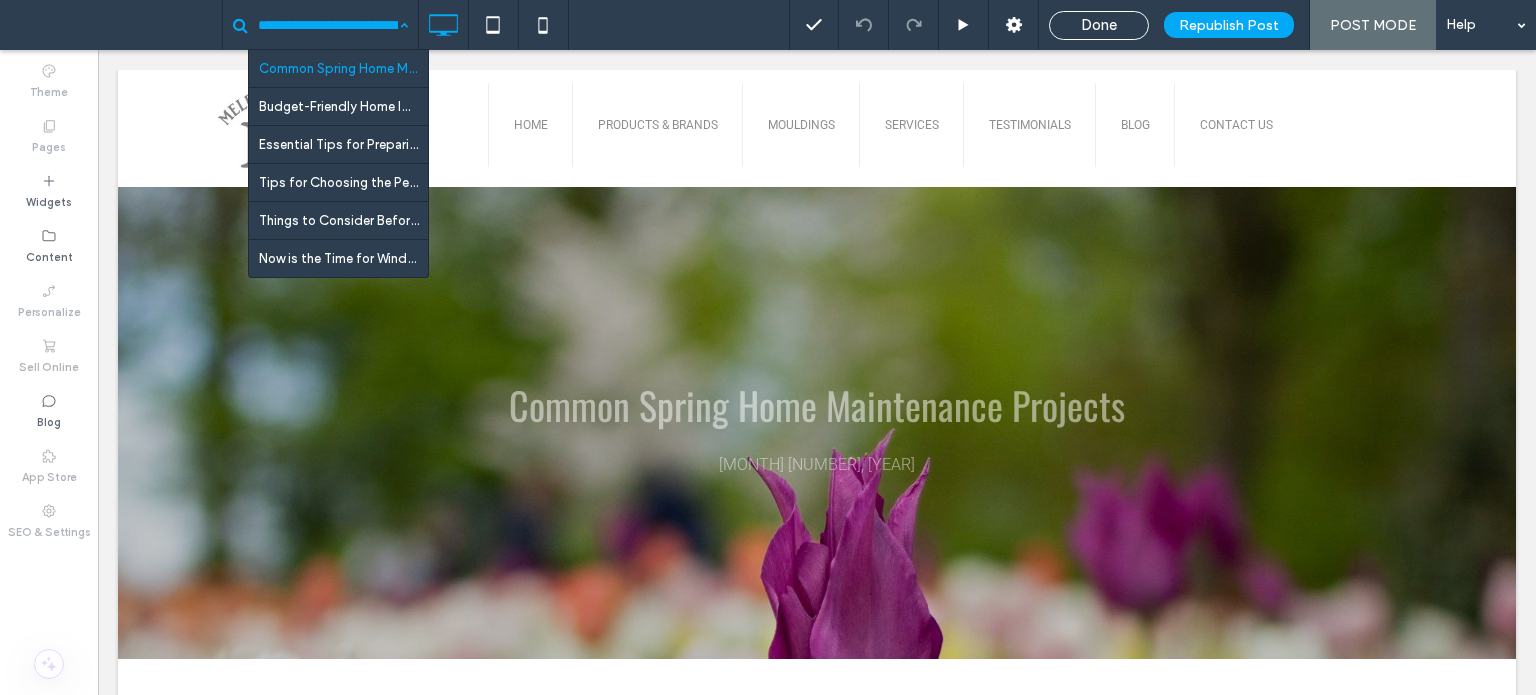 click on "POST MODE" at bounding box center [1373, 25] 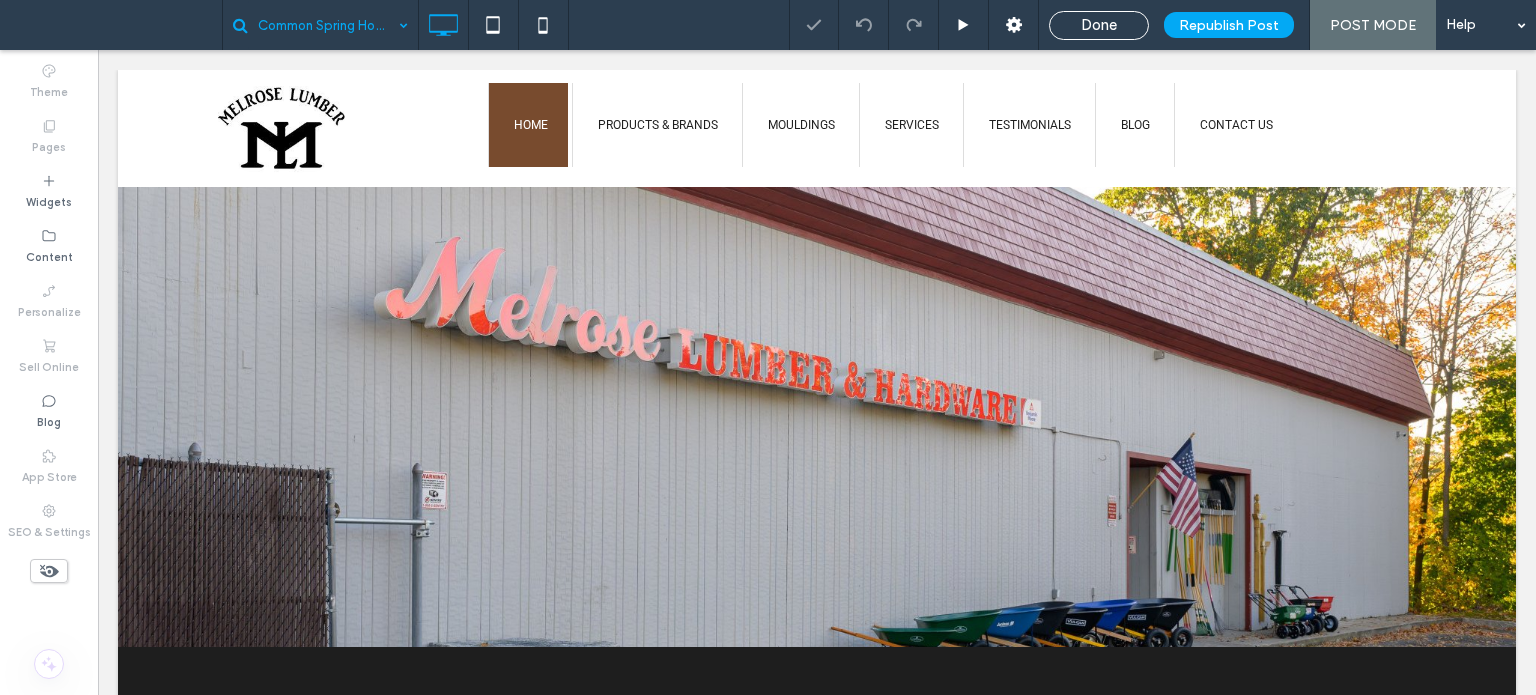 scroll, scrollTop: 0, scrollLeft: 0, axis: both 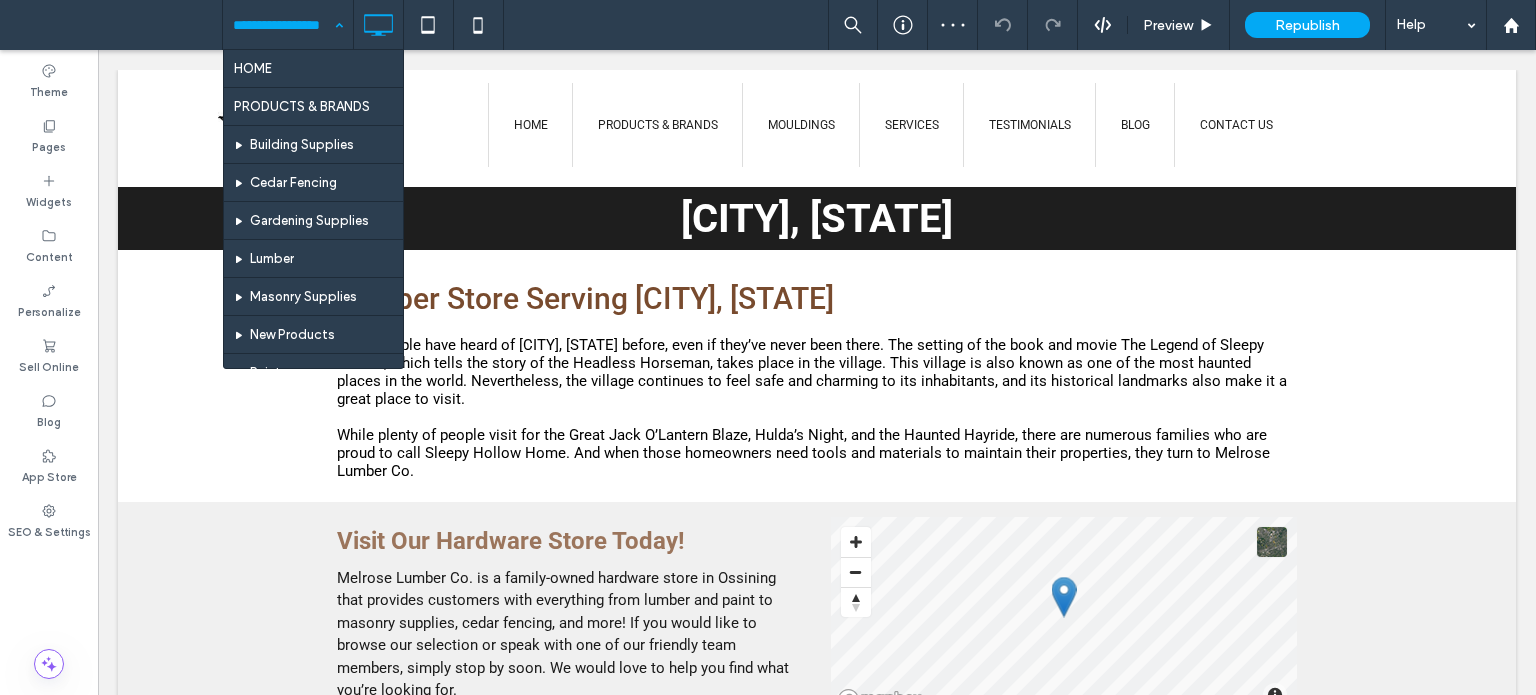click at bounding box center (283, 25) 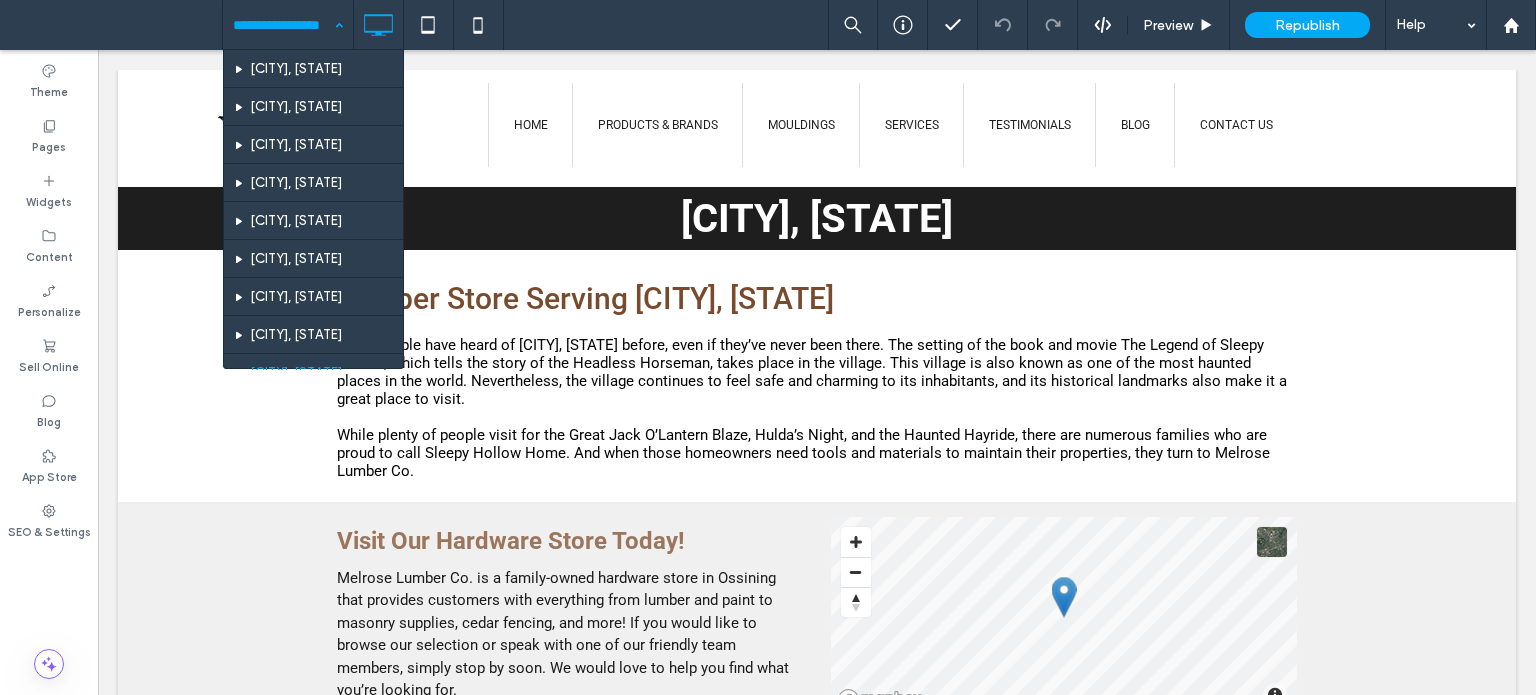 scroll, scrollTop: 660, scrollLeft: 0, axis: vertical 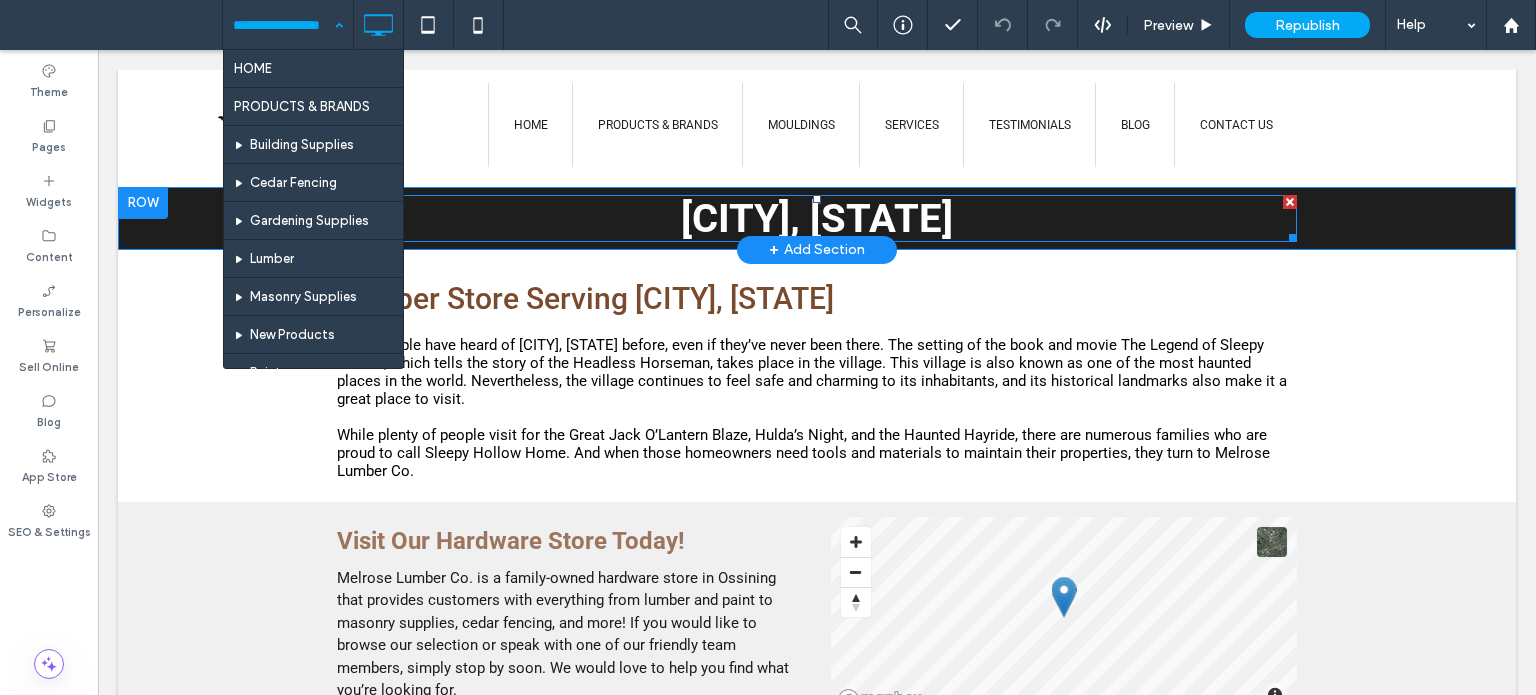click on "[CITY], [STATE]" at bounding box center (817, 218) 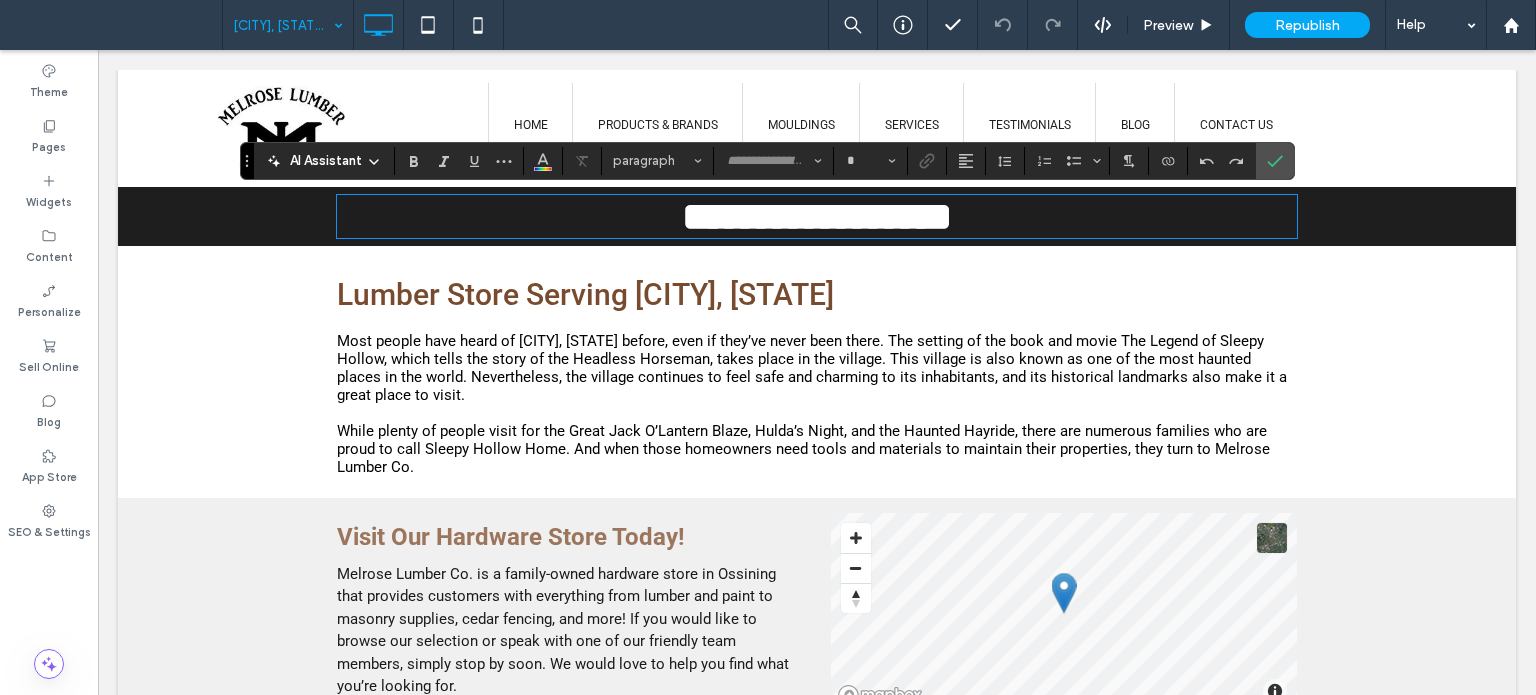 type on "******" 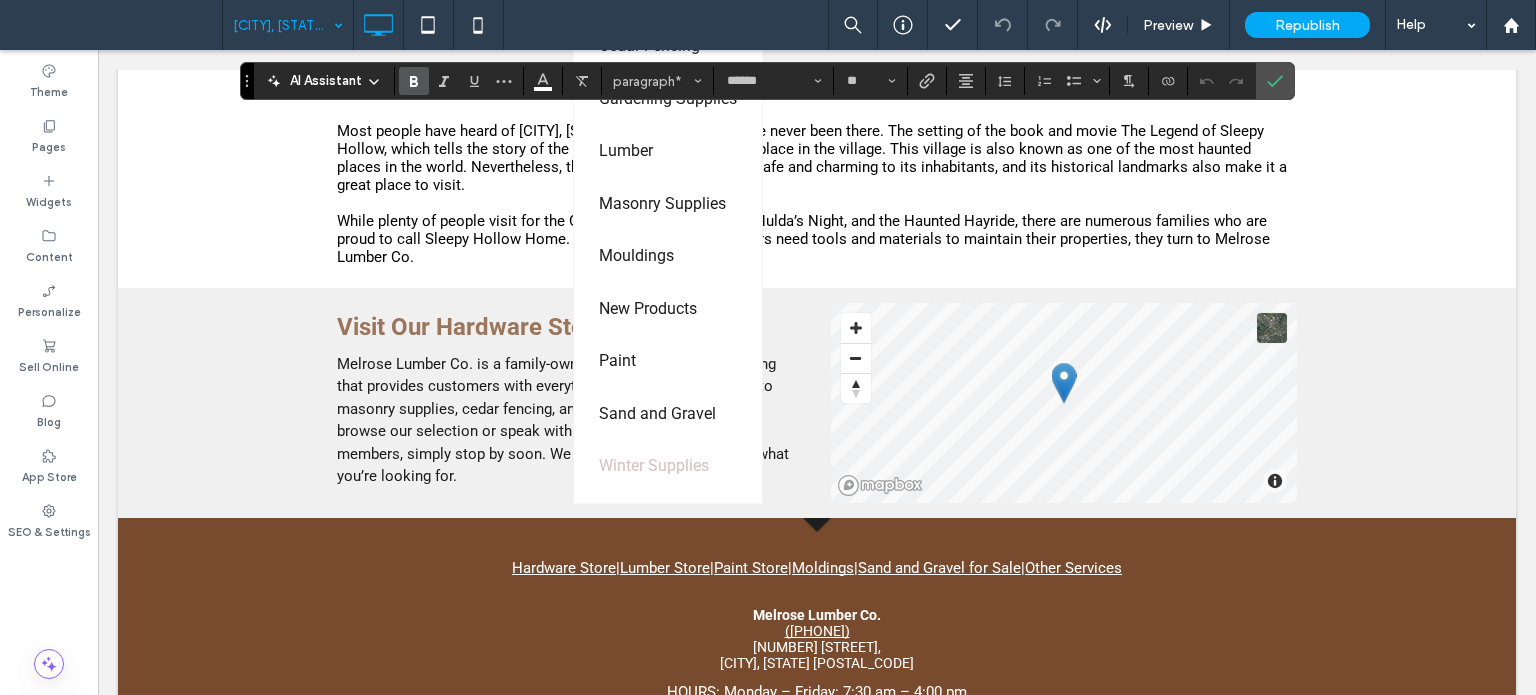 scroll, scrollTop: 300, scrollLeft: 0, axis: vertical 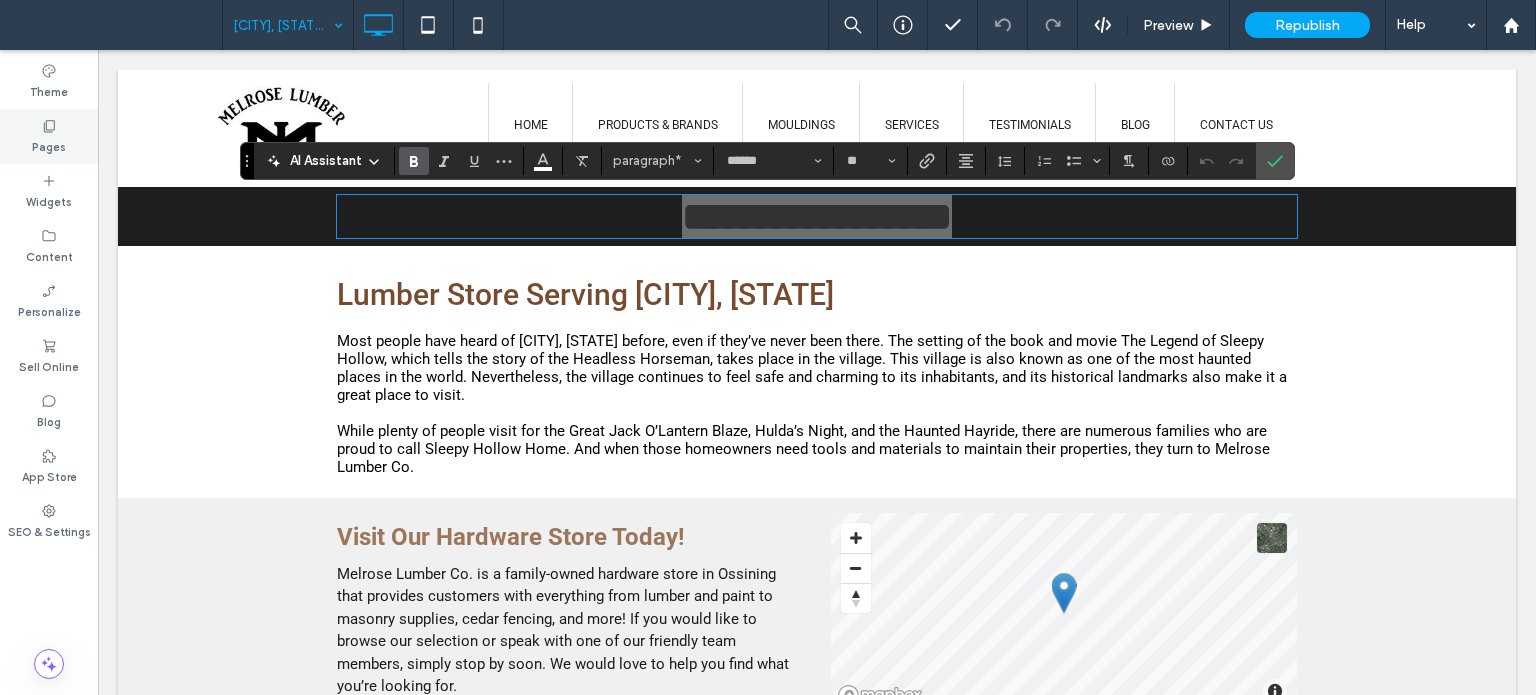 click on "Pages" at bounding box center [49, 145] 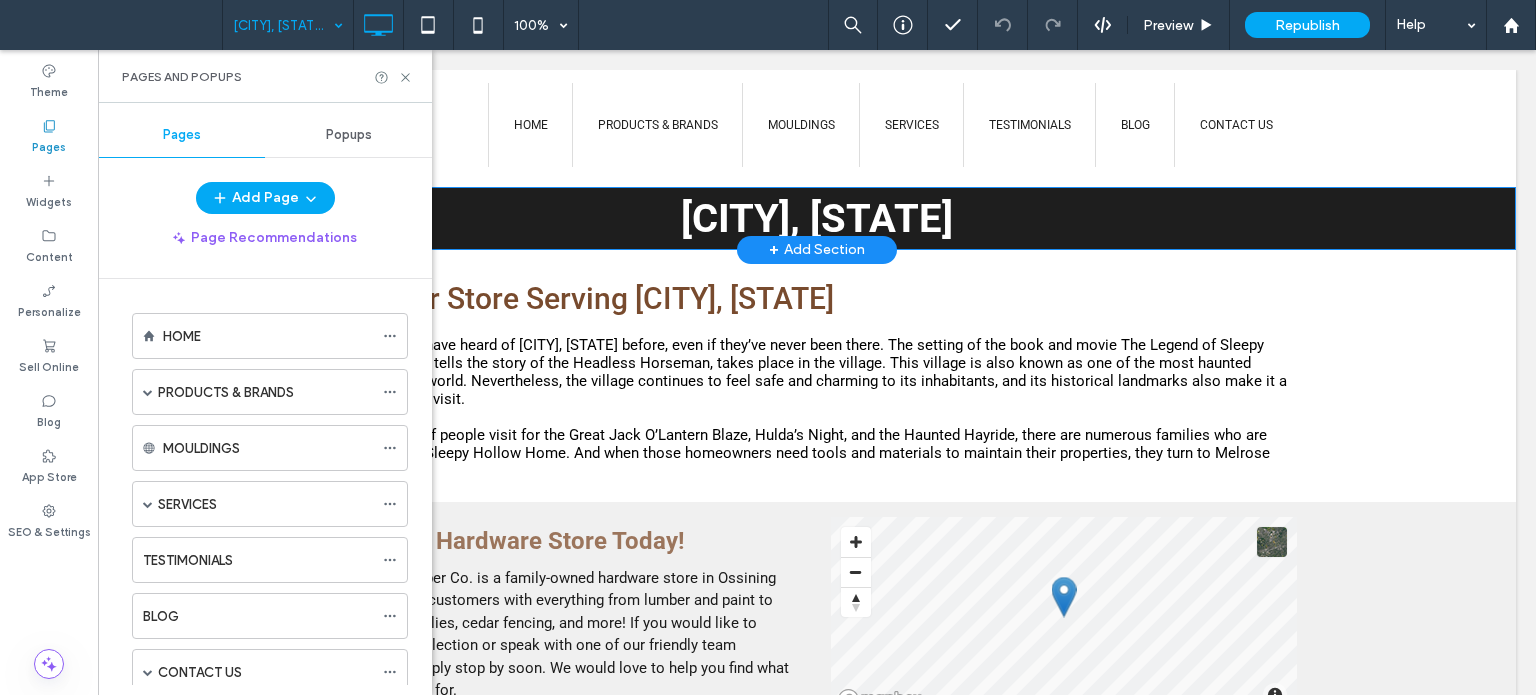 click on "Pages" at bounding box center (49, 145) 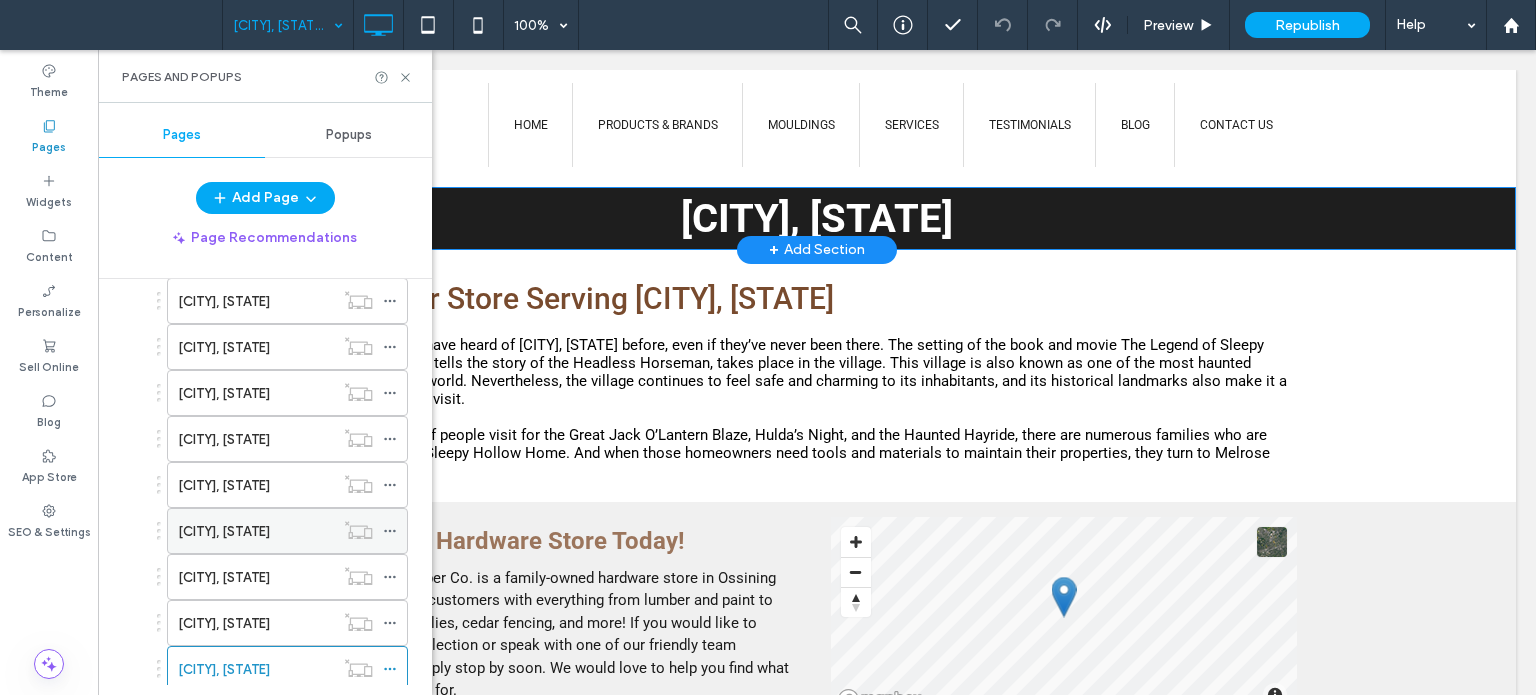 scroll, scrollTop: 368, scrollLeft: 0, axis: vertical 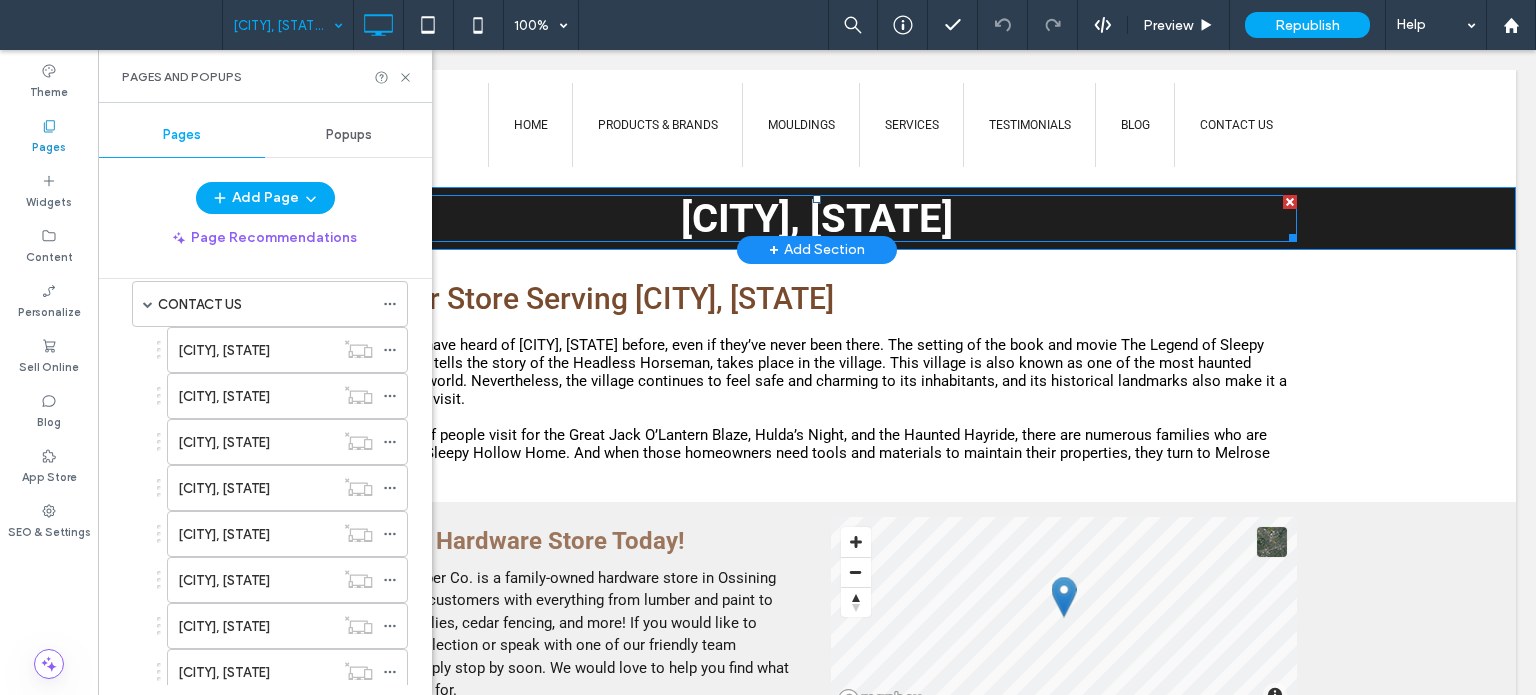 click on "[CITY], [STATE]" at bounding box center (817, 218) 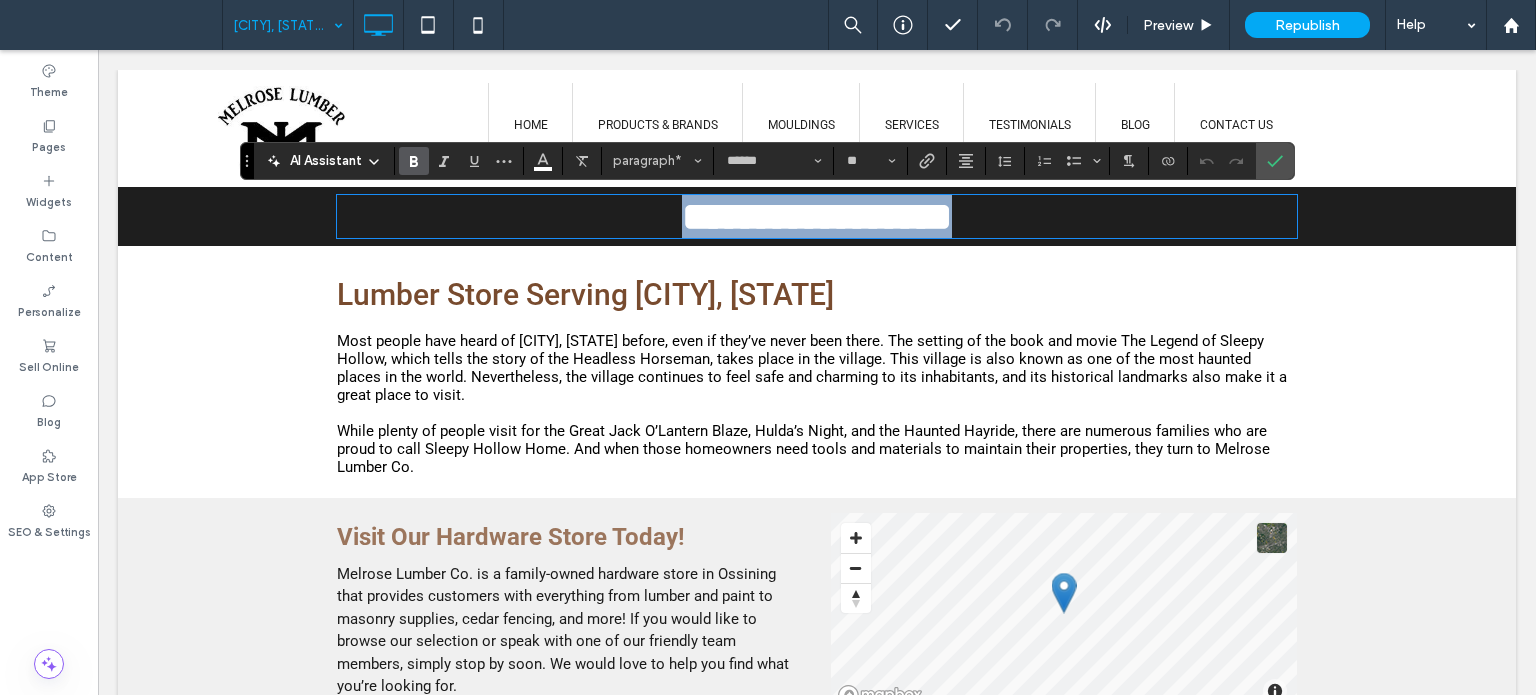 copy on "**********" 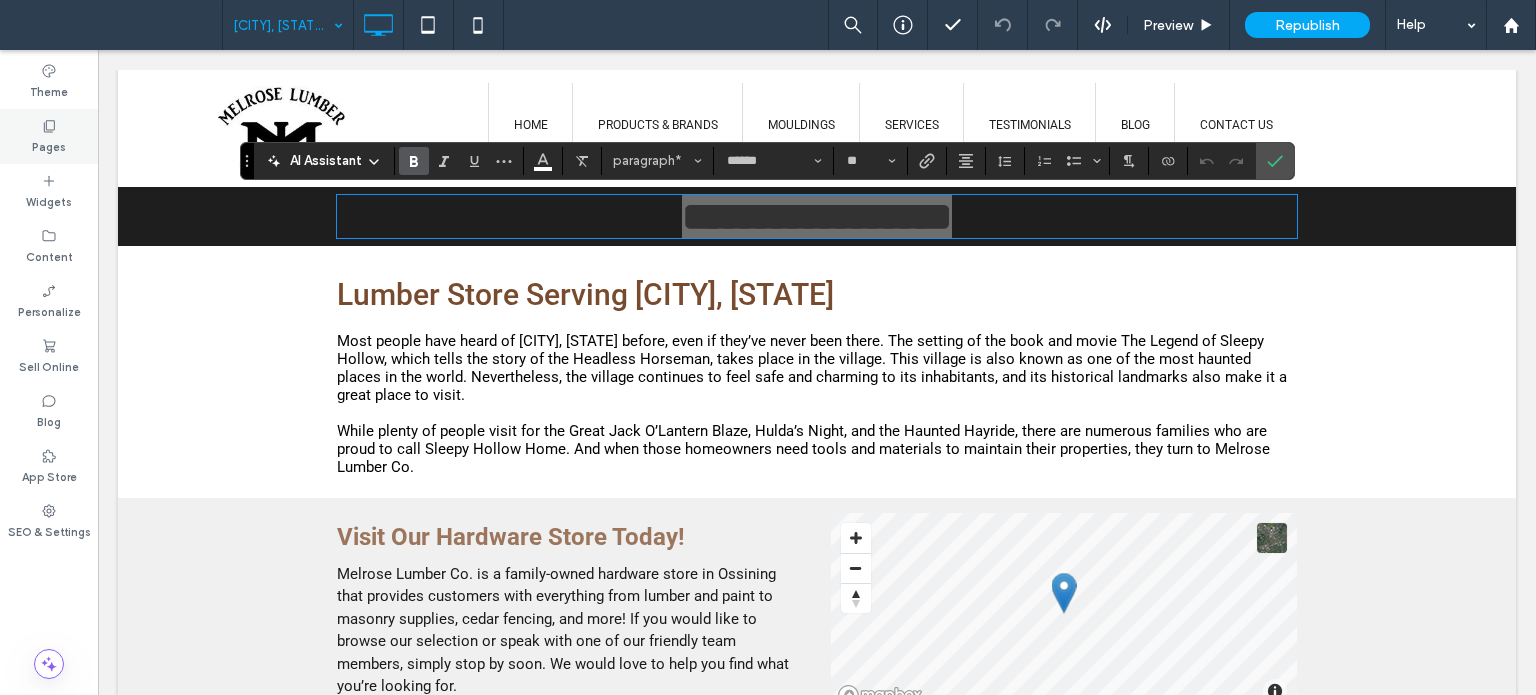 click on "Pages" at bounding box center (49, 145) 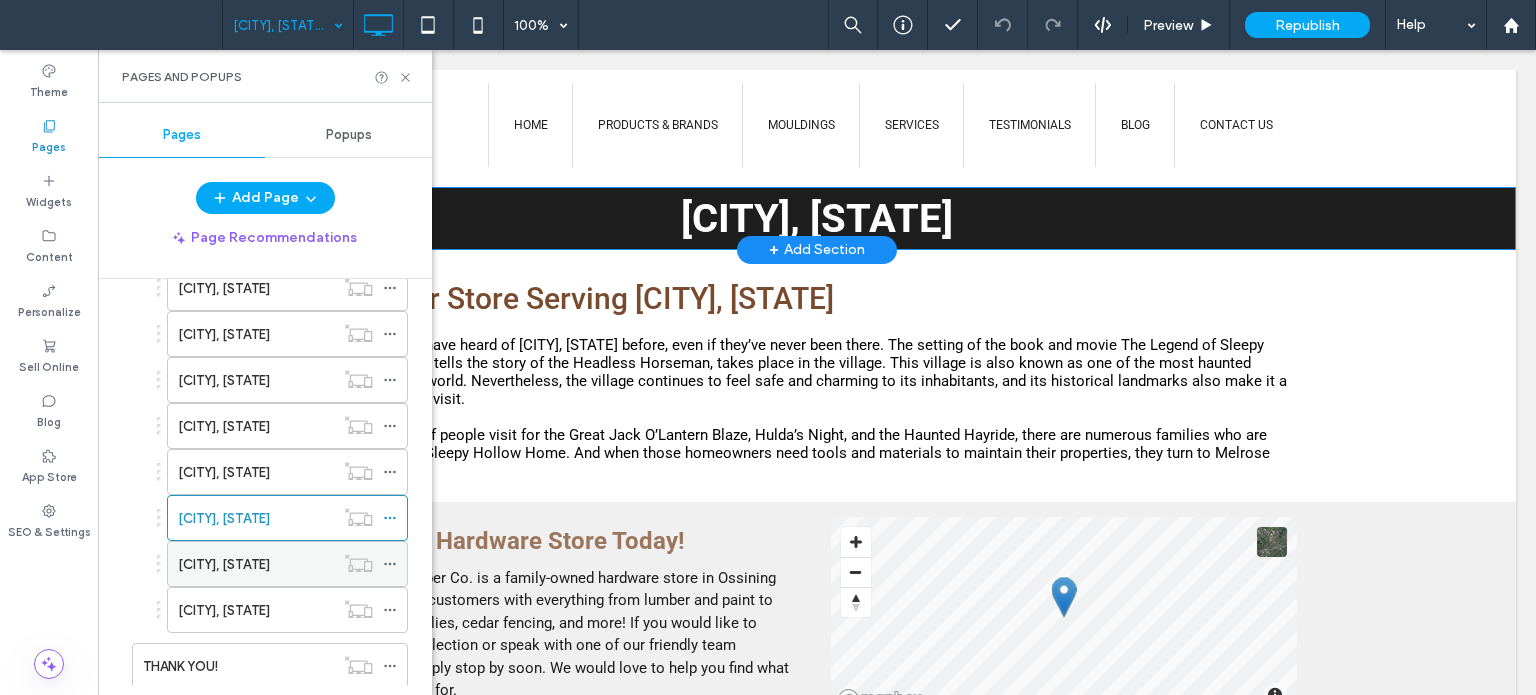 scroll, scrollTop: 600, scrollLeft: 0, axis: vertical 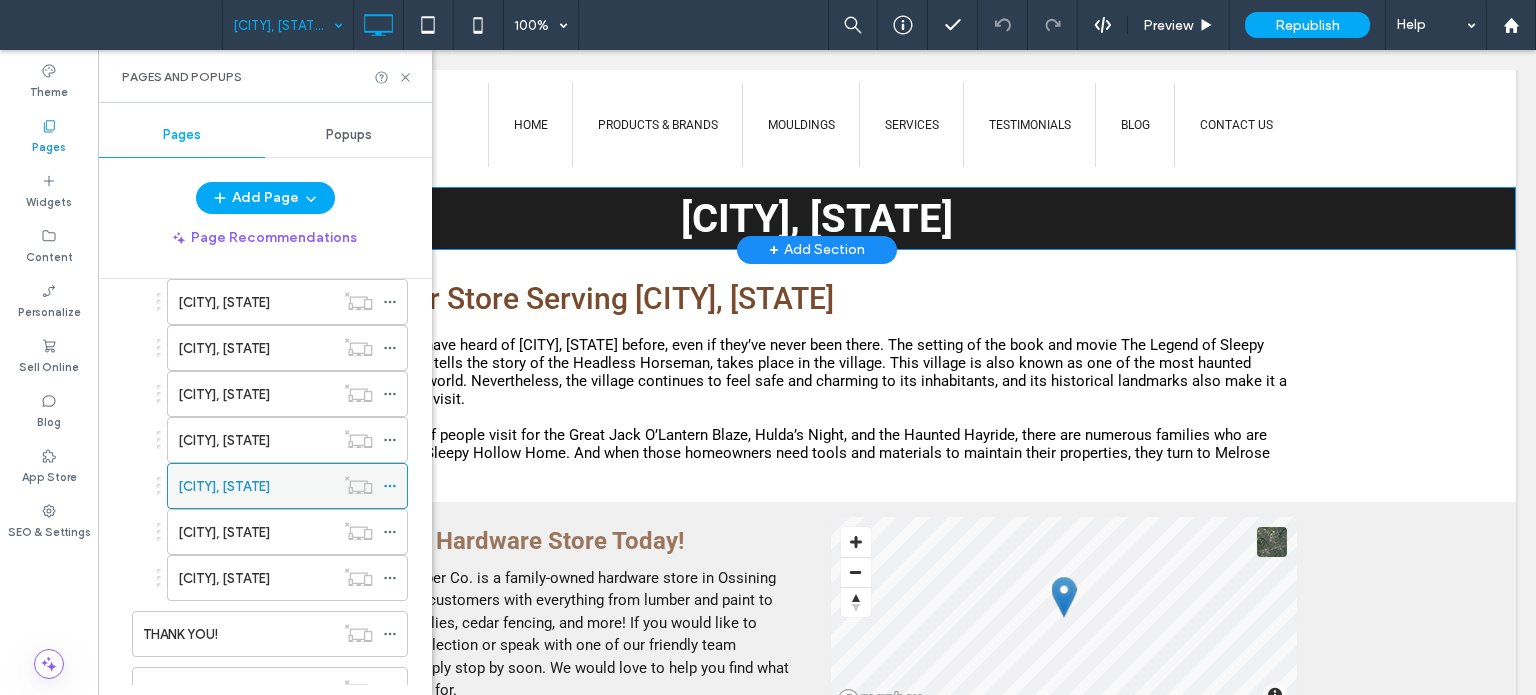 click on "[CITY], [STATE]" at bounding box center [256, 486] 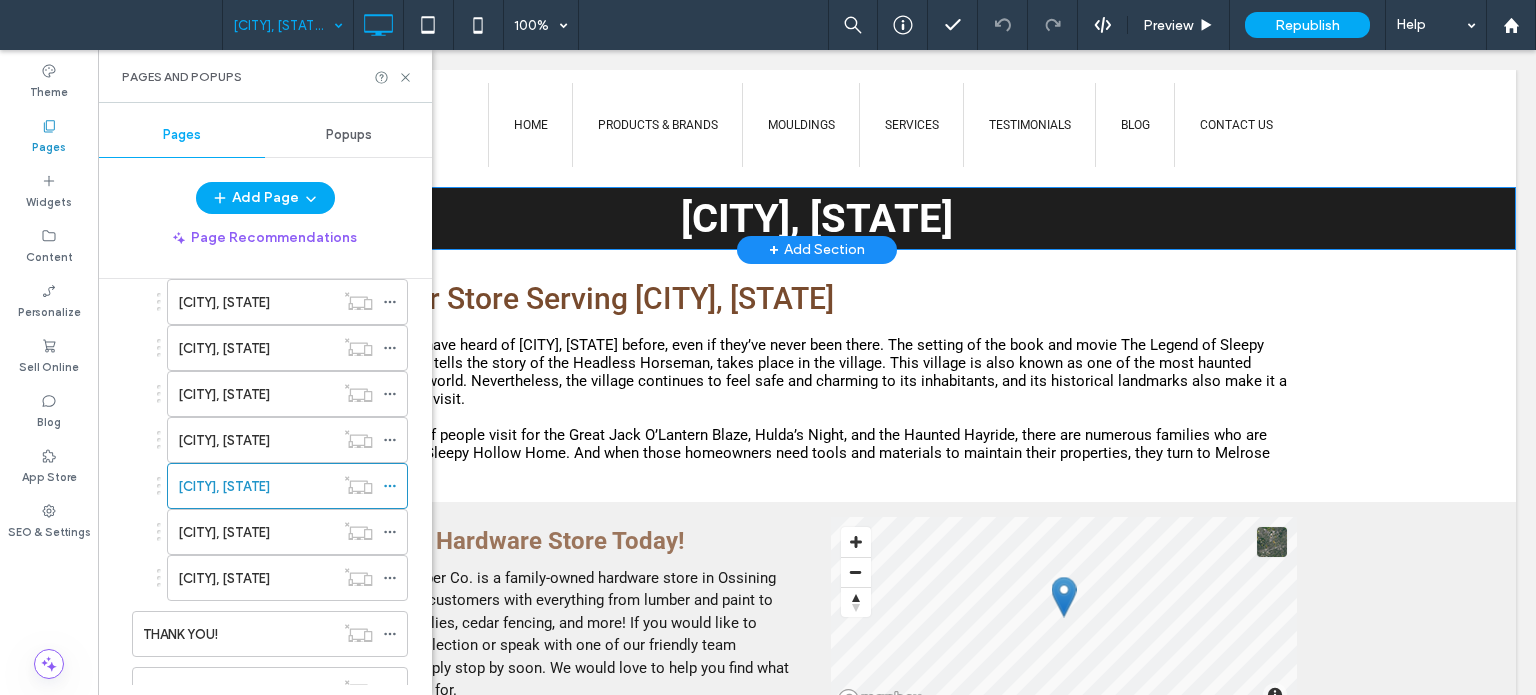 click at bounding box center [768, 347] 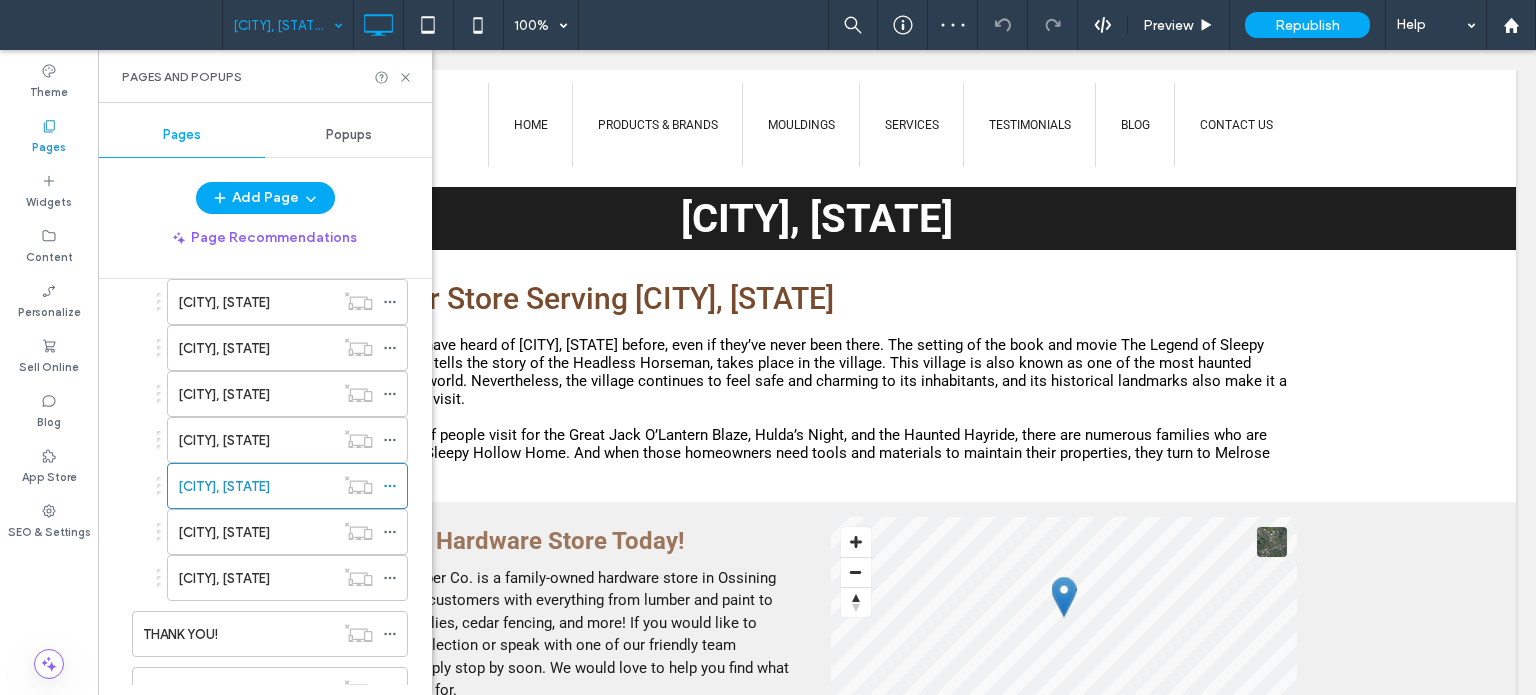 click at bounding box center [768, 347] 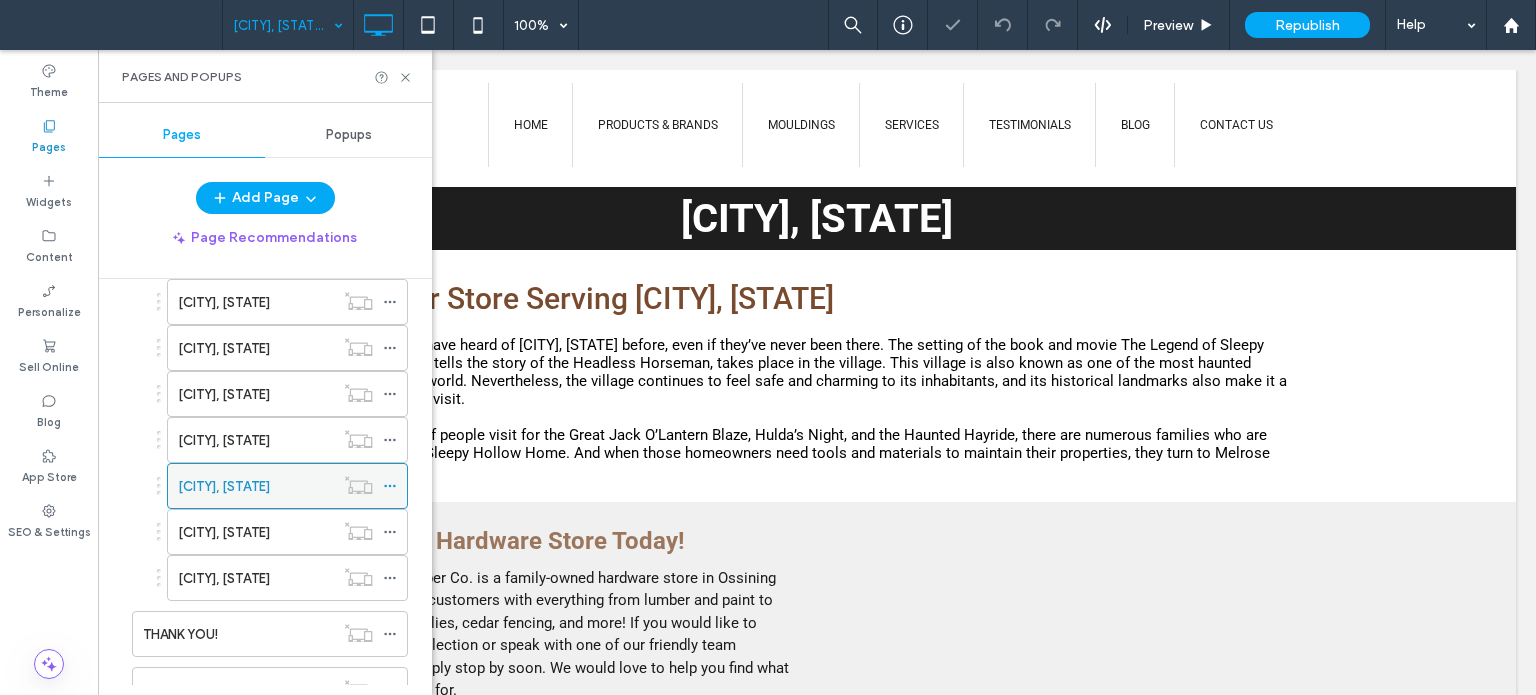 scroll, scrollTop: 0, scrollLeft: 0, axis: both 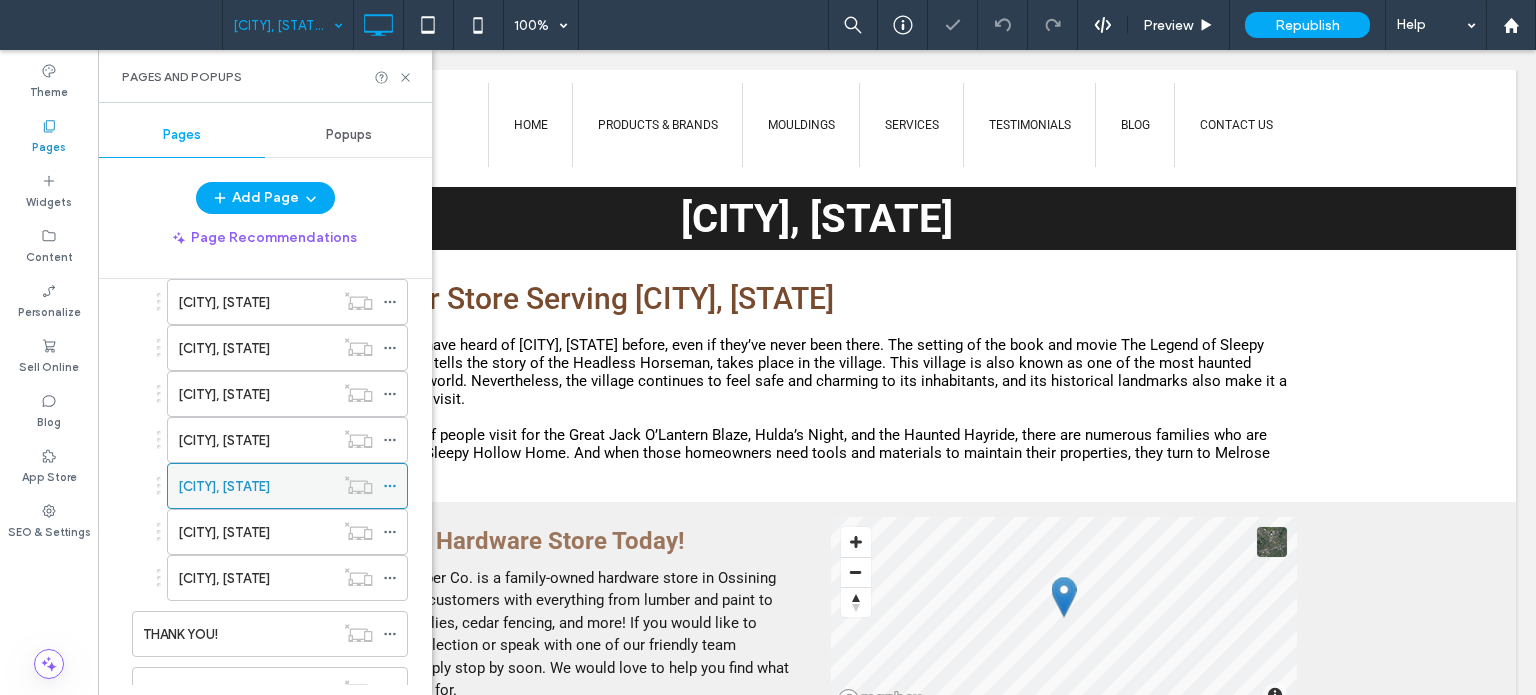click 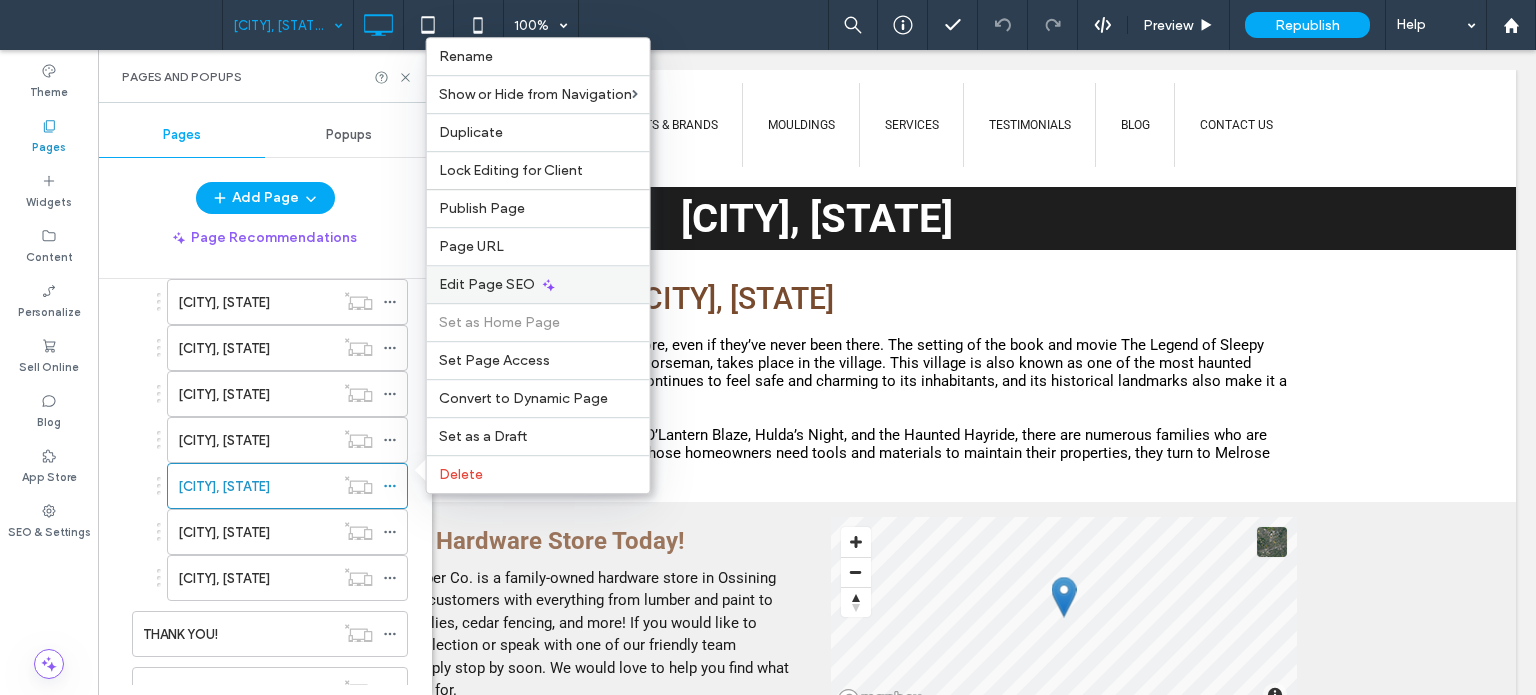 click on "Edit Page SEO" at bounding box center [538, 284] 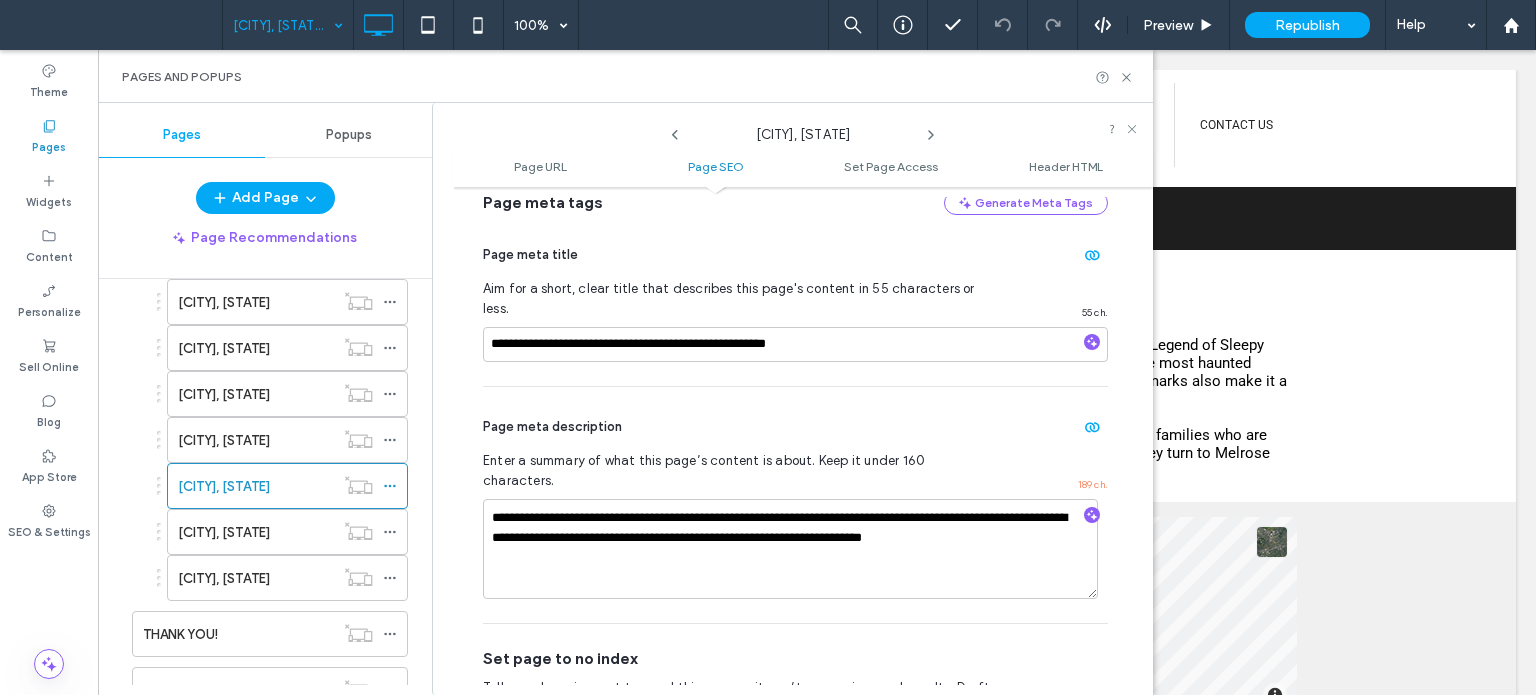 scroll, scrollTop: 474, scrollLeft: 0, axis: vertical 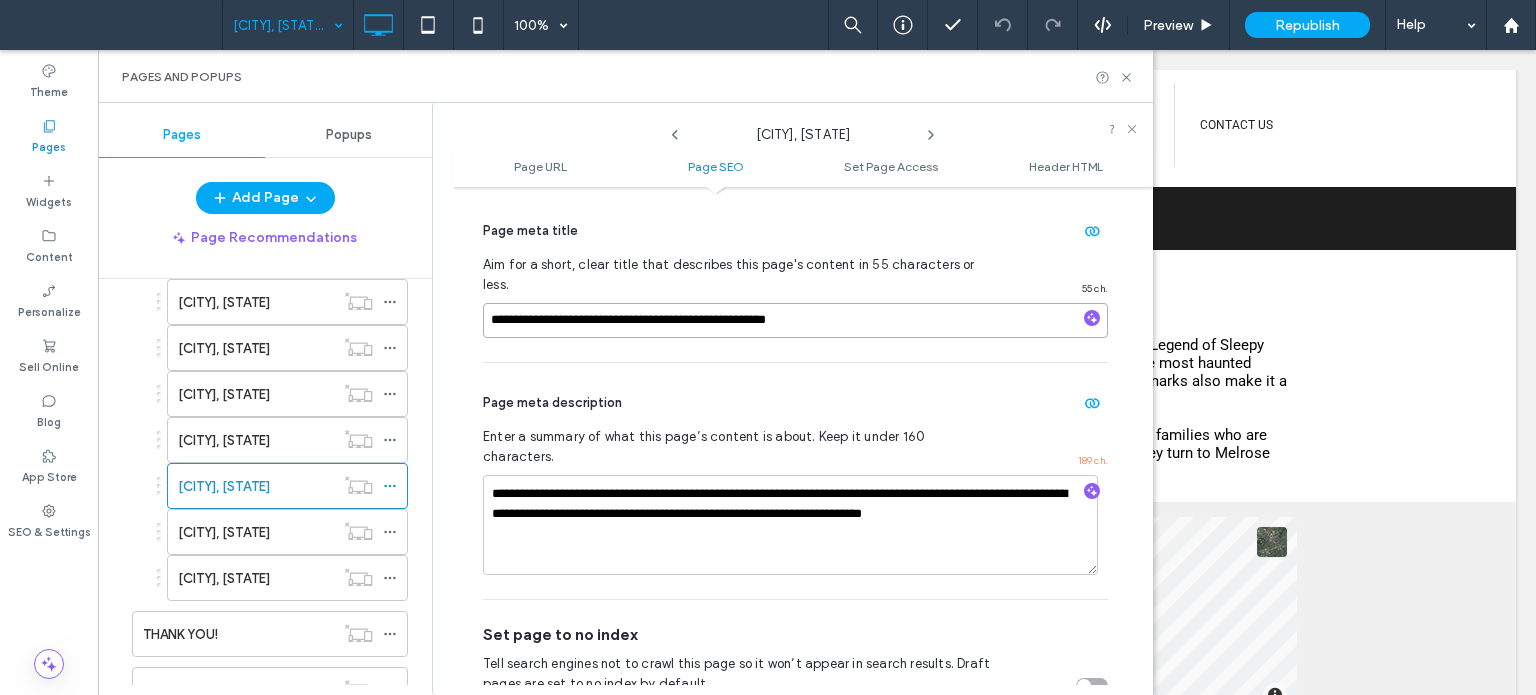 click on "**********" at bounding box center (795, 320) 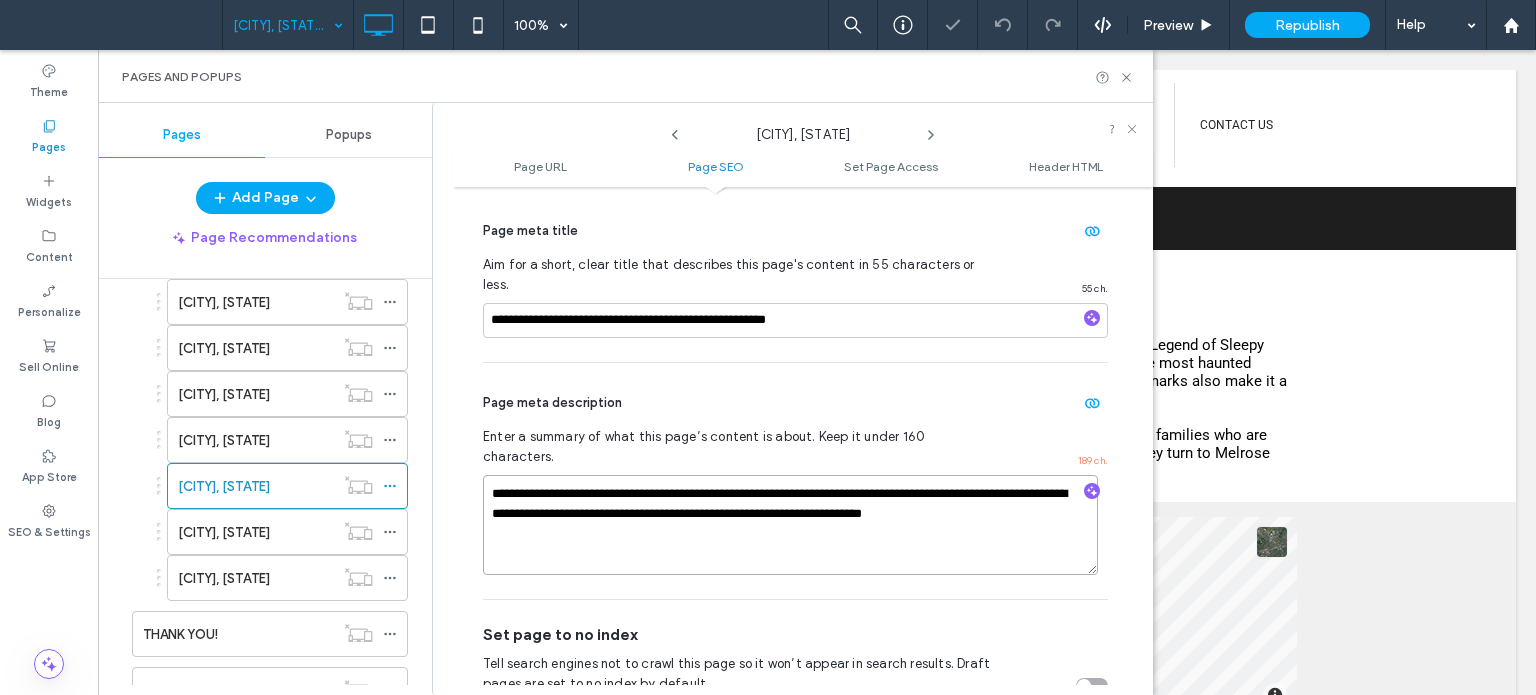click on "**********" at bounding box center [790, 525] 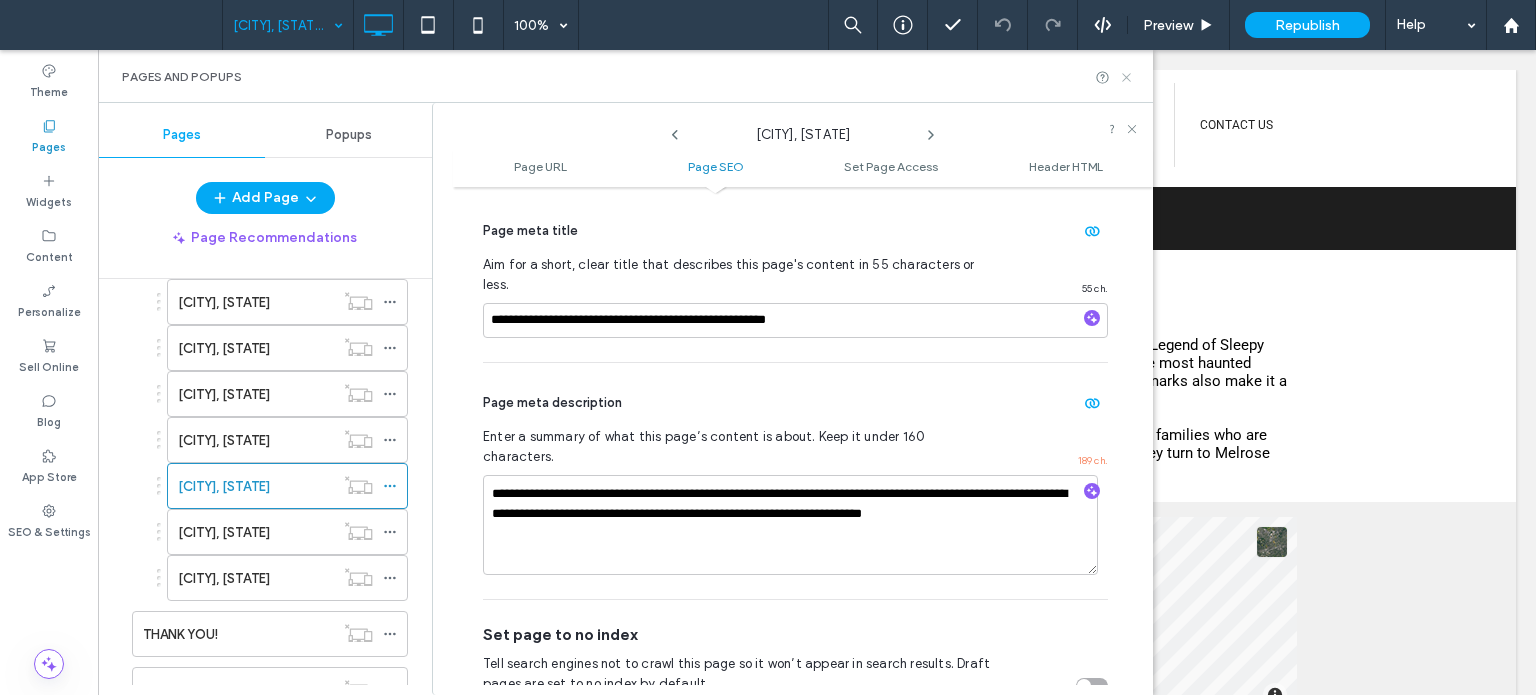 click 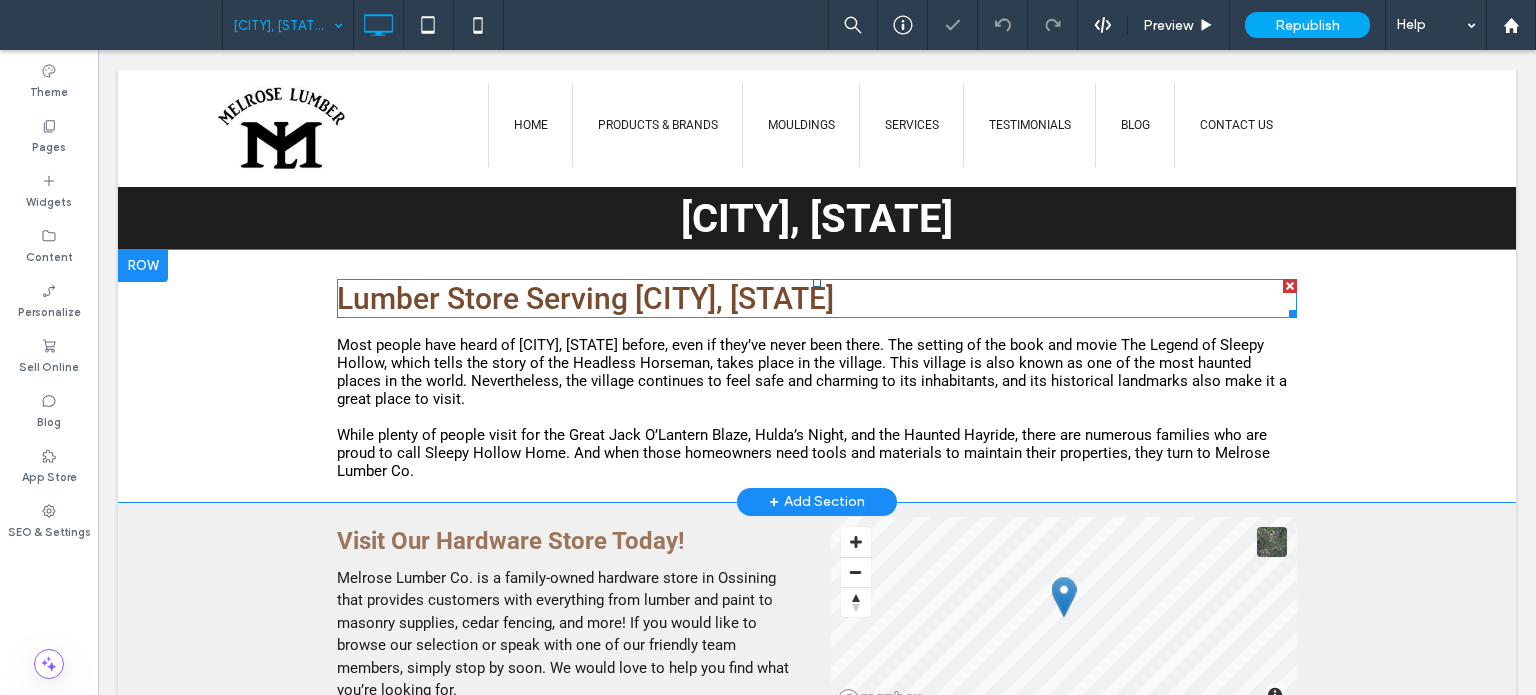 click on "Lumber Store Serving [CITY], [STATE]" at bounding box center [585, 298] 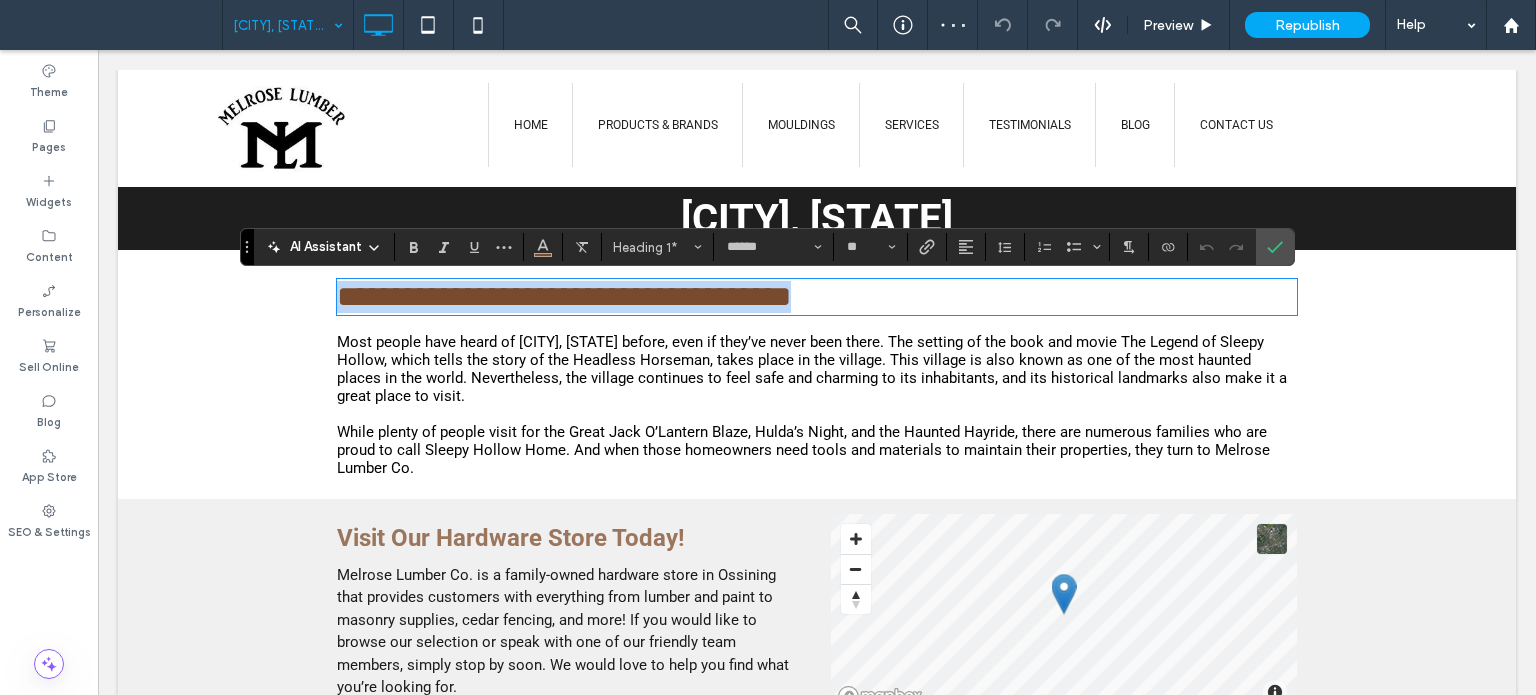 copy on "**********" 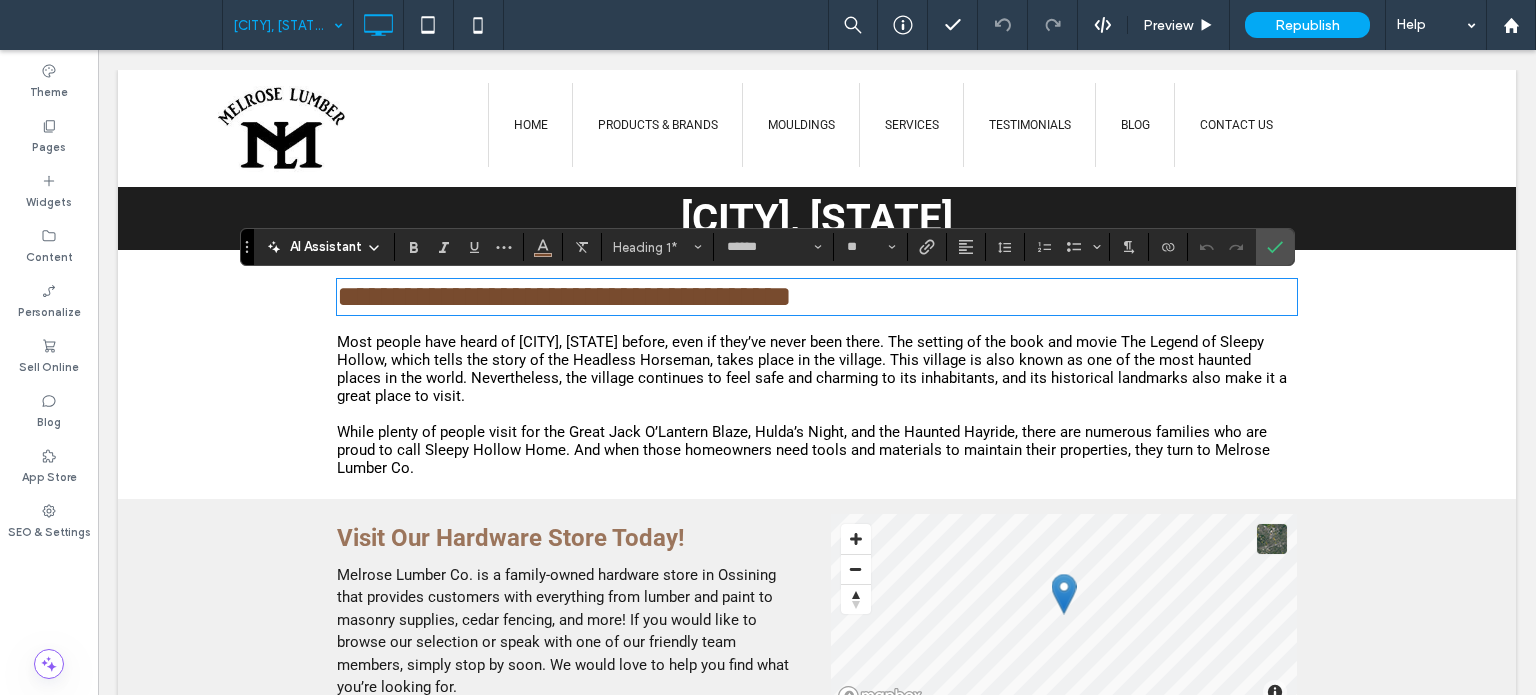 click on "**********" at bounding box center [817, 374] 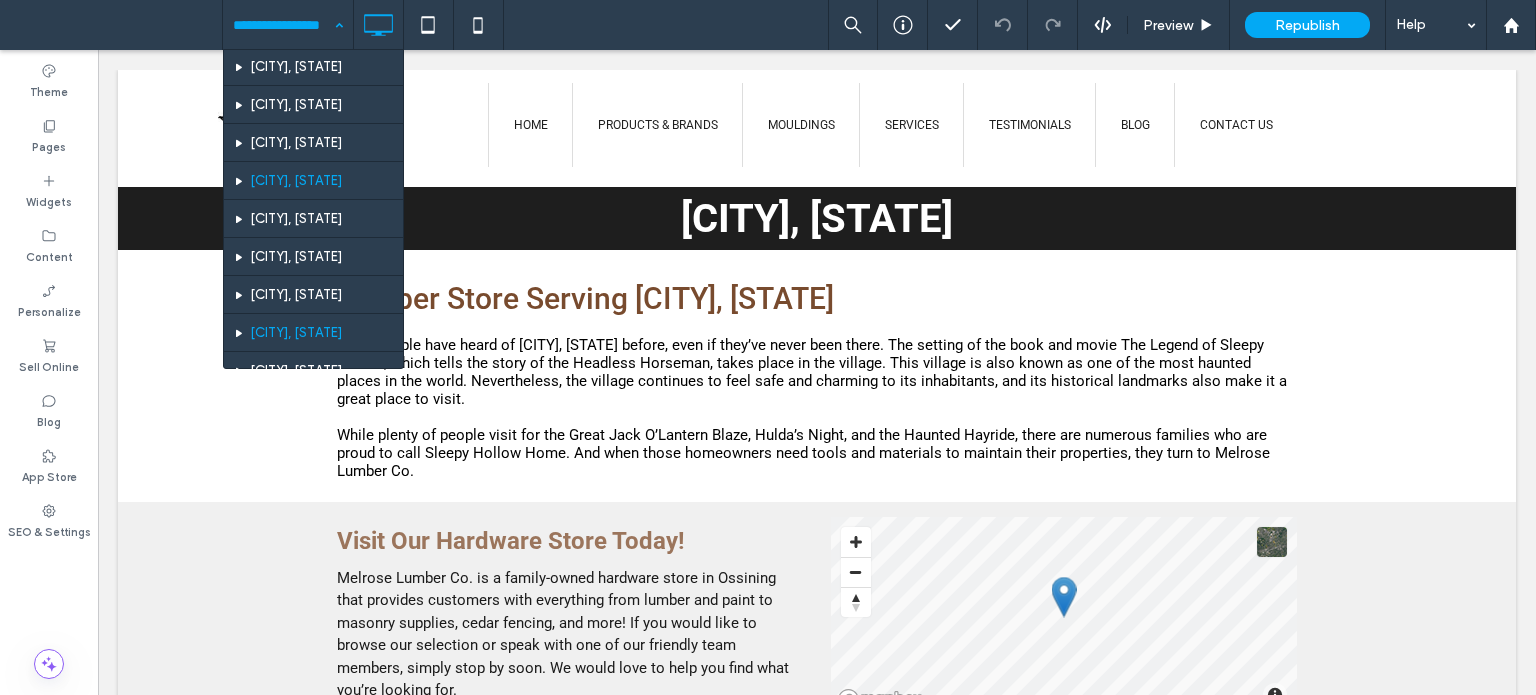 scroll, scrollTop: 900, scrollLeft: 0, axis: vertical 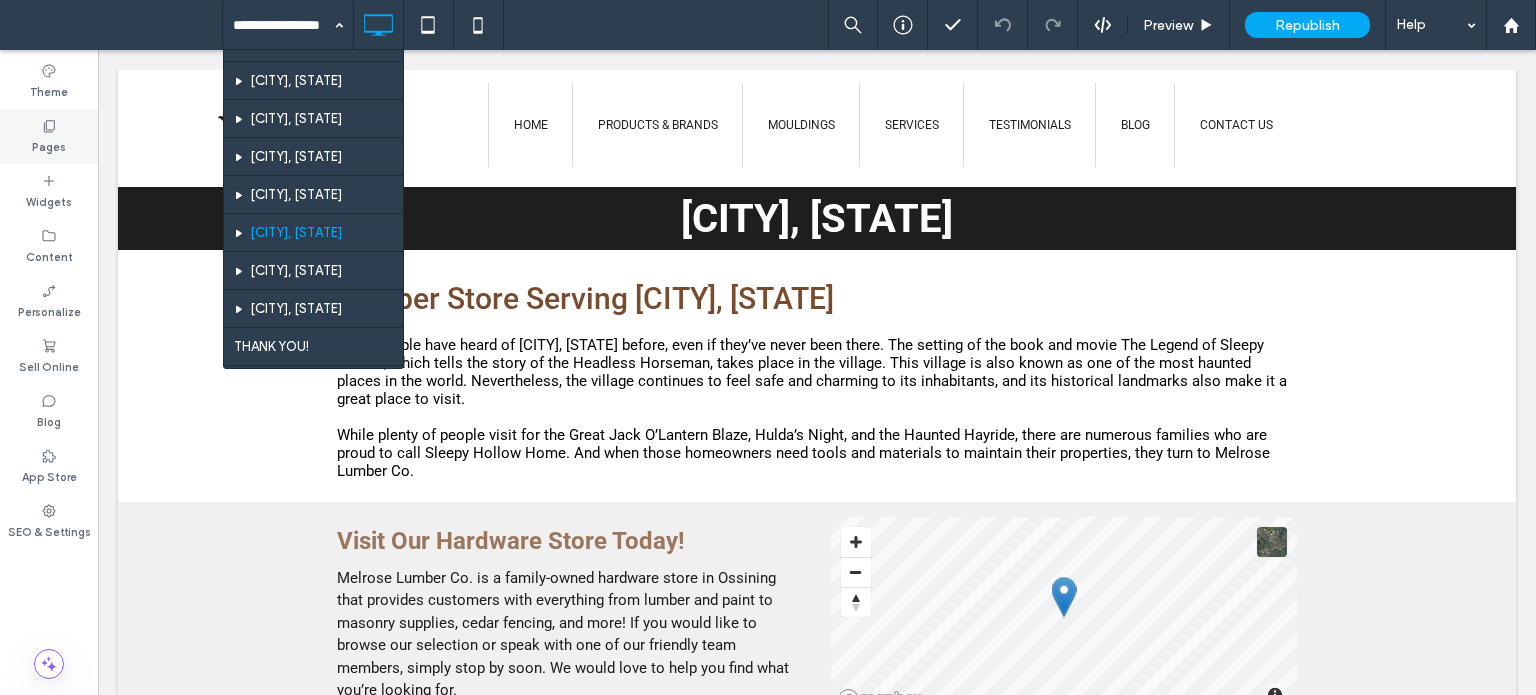 click on "Pages" at bounding box center [49, 145] 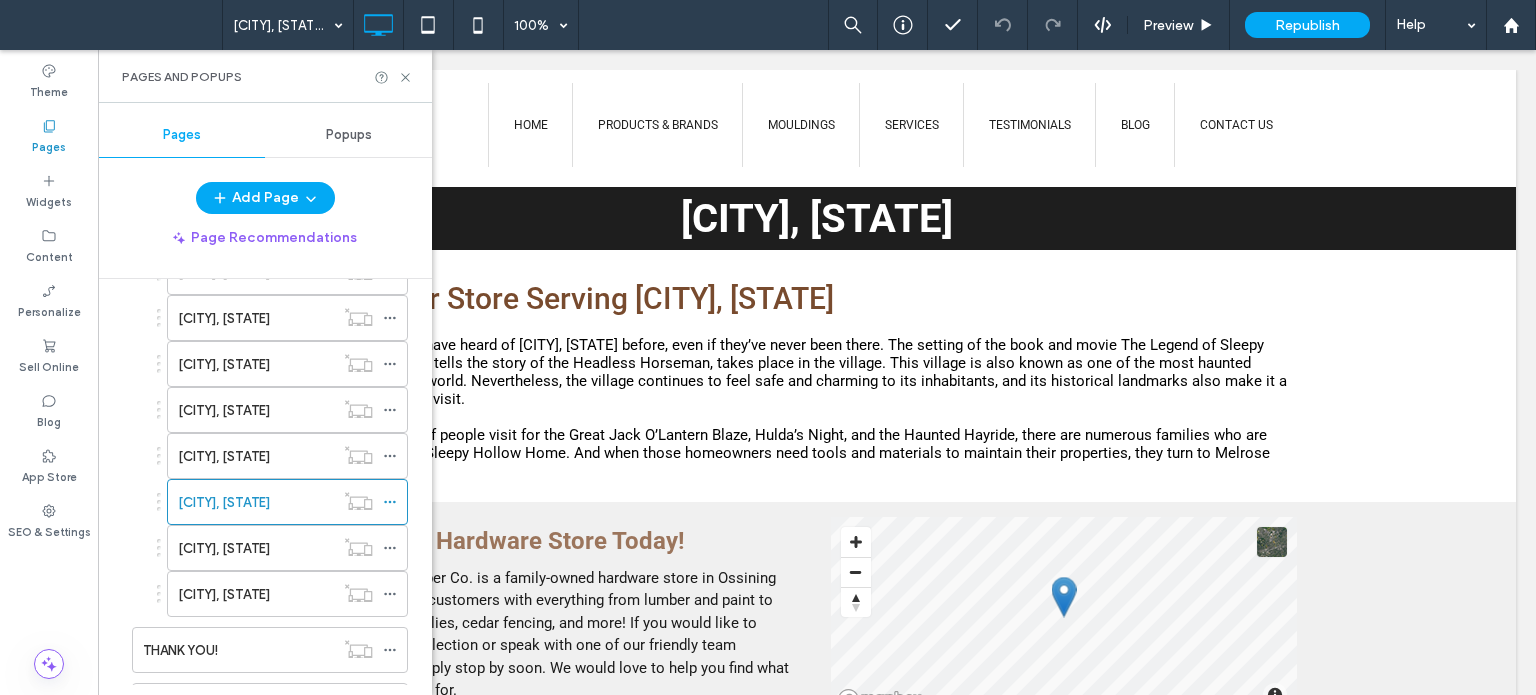 scroll, scrollTop: 668, scrollLeft: 0, axis: vertical 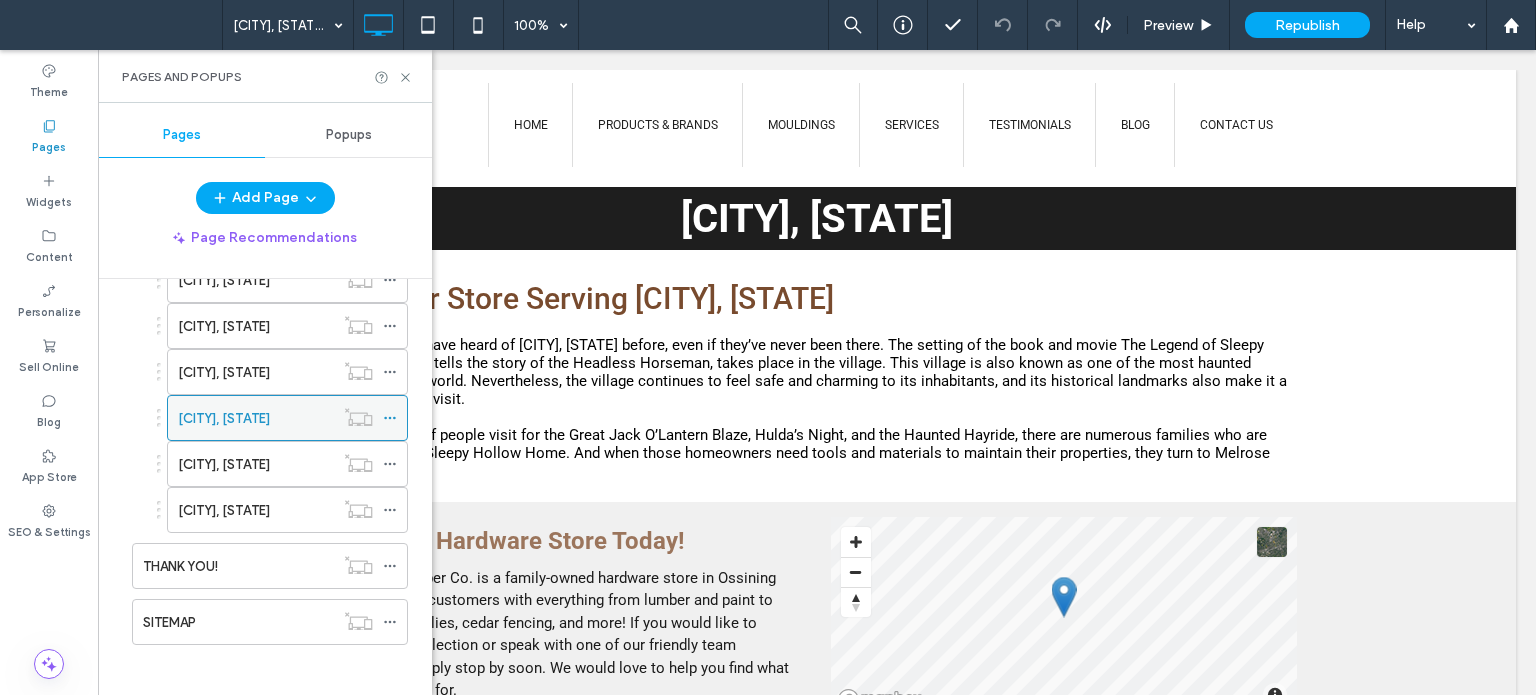 click 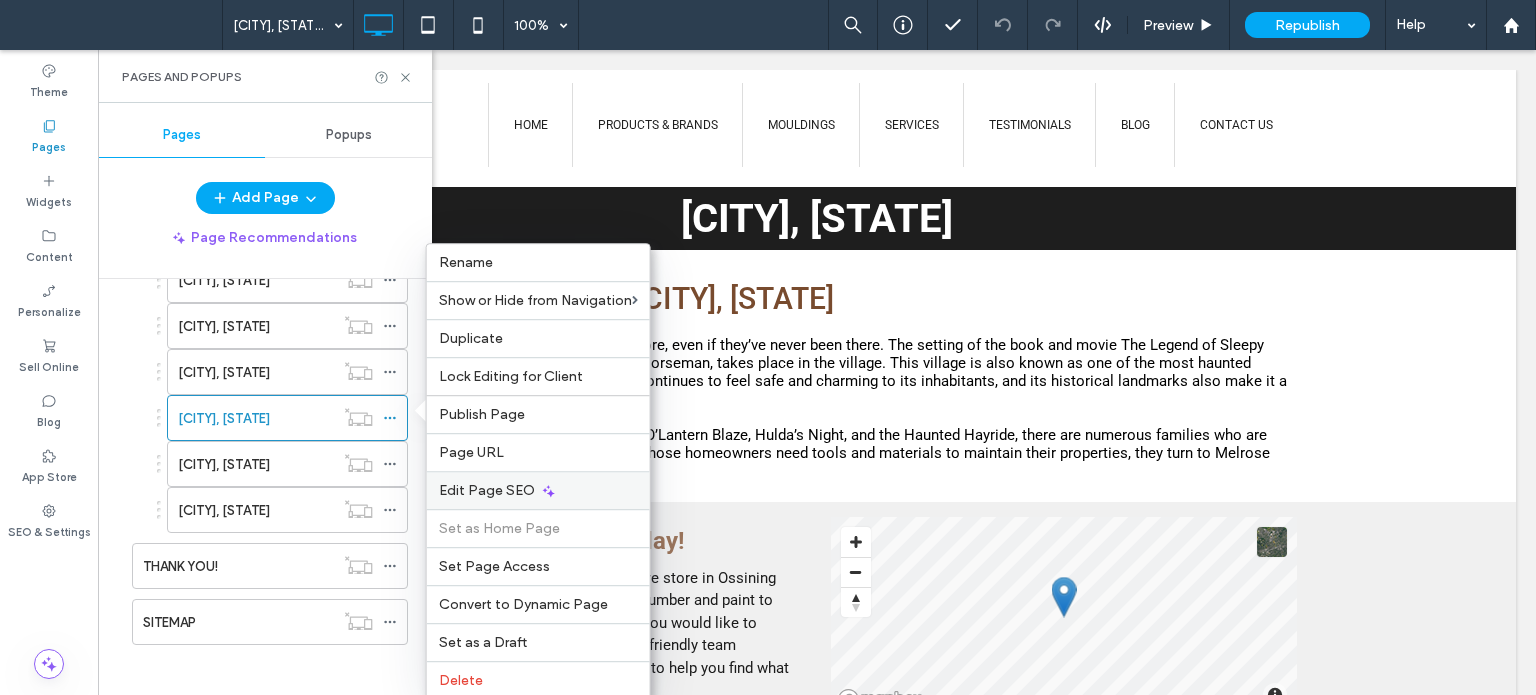 click on "Edit Page SEO" at bounding box center (487, 490) 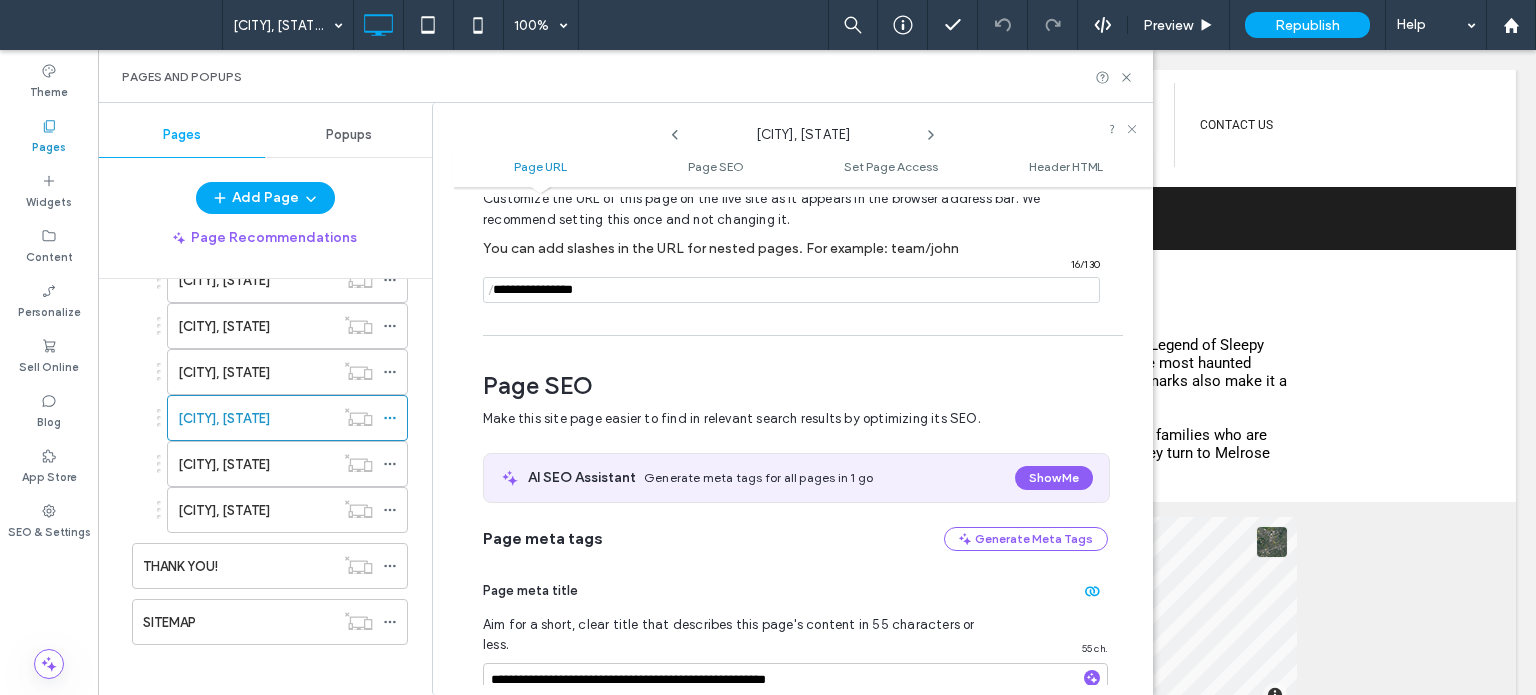scroll, scrollTop: 274, scrollLeft: 0, axis: vertical 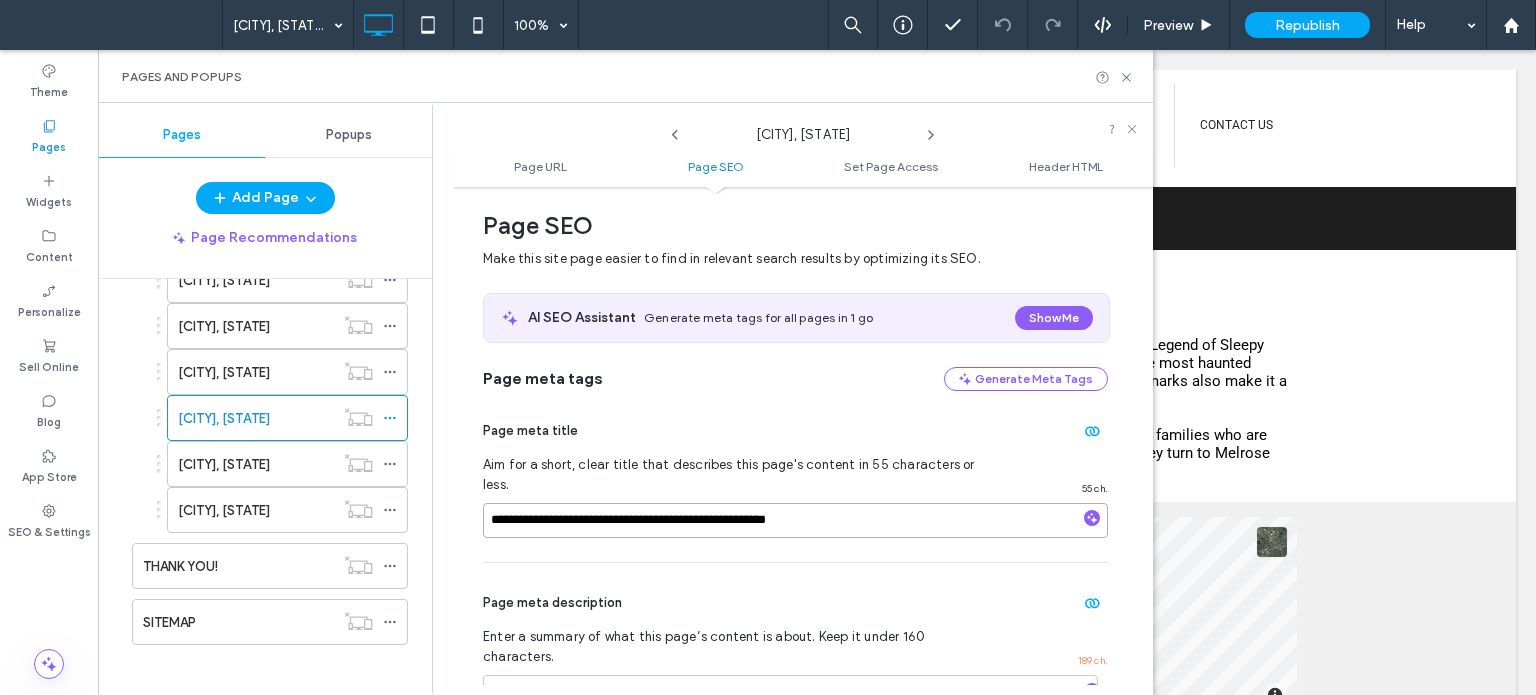 click on "**********" at bounding box center (795, 520) 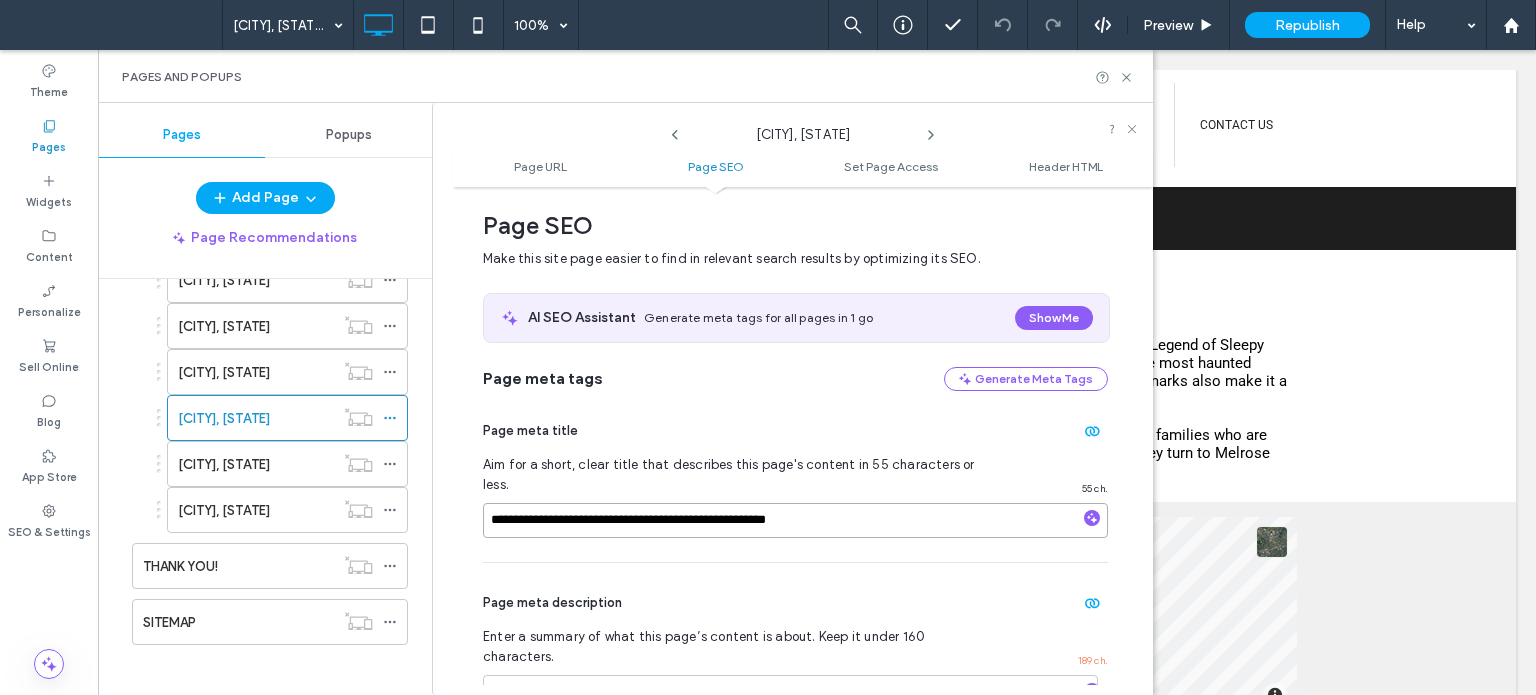 click on "**********" at bounding box center (795, 520) 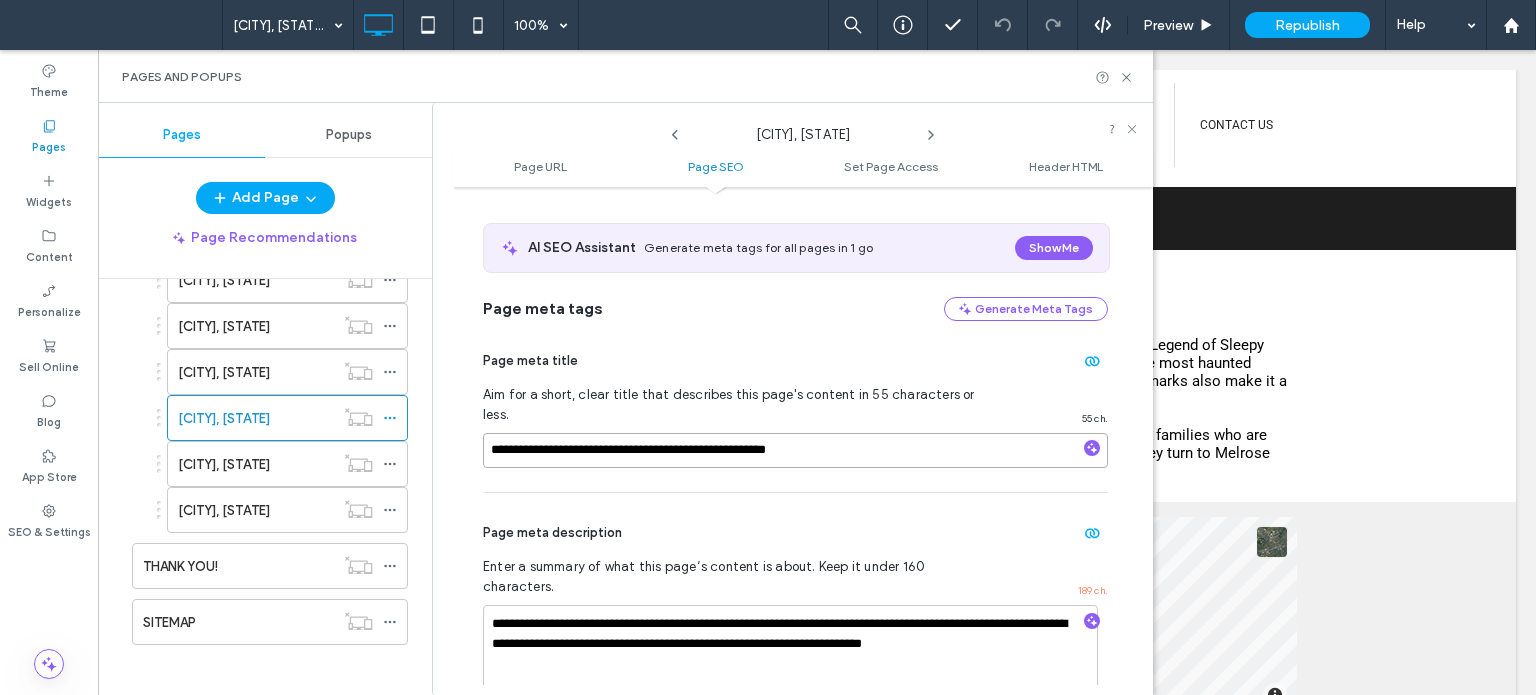 scroll, scrollTop: 374, scrollLeft: 0, axis: vertical 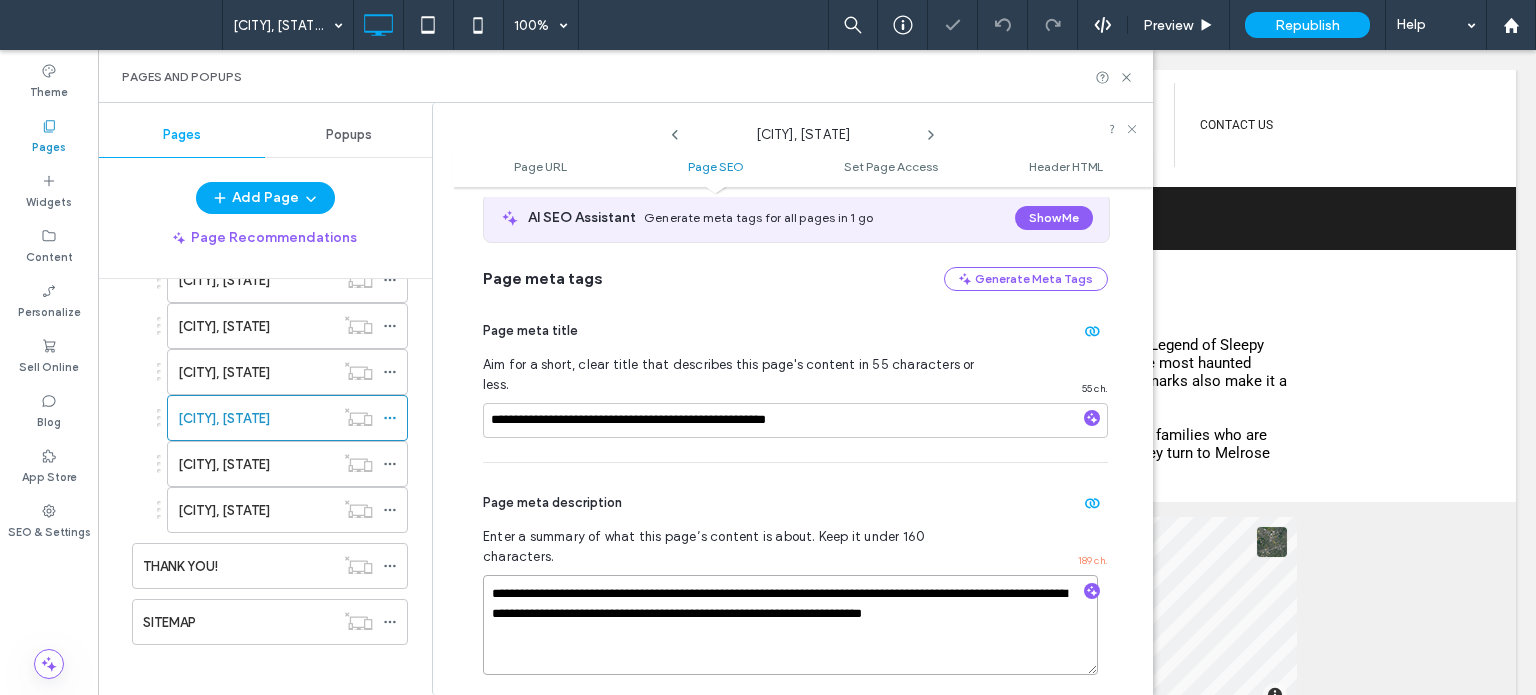 click on "**********" at bounding box center [790, 625] 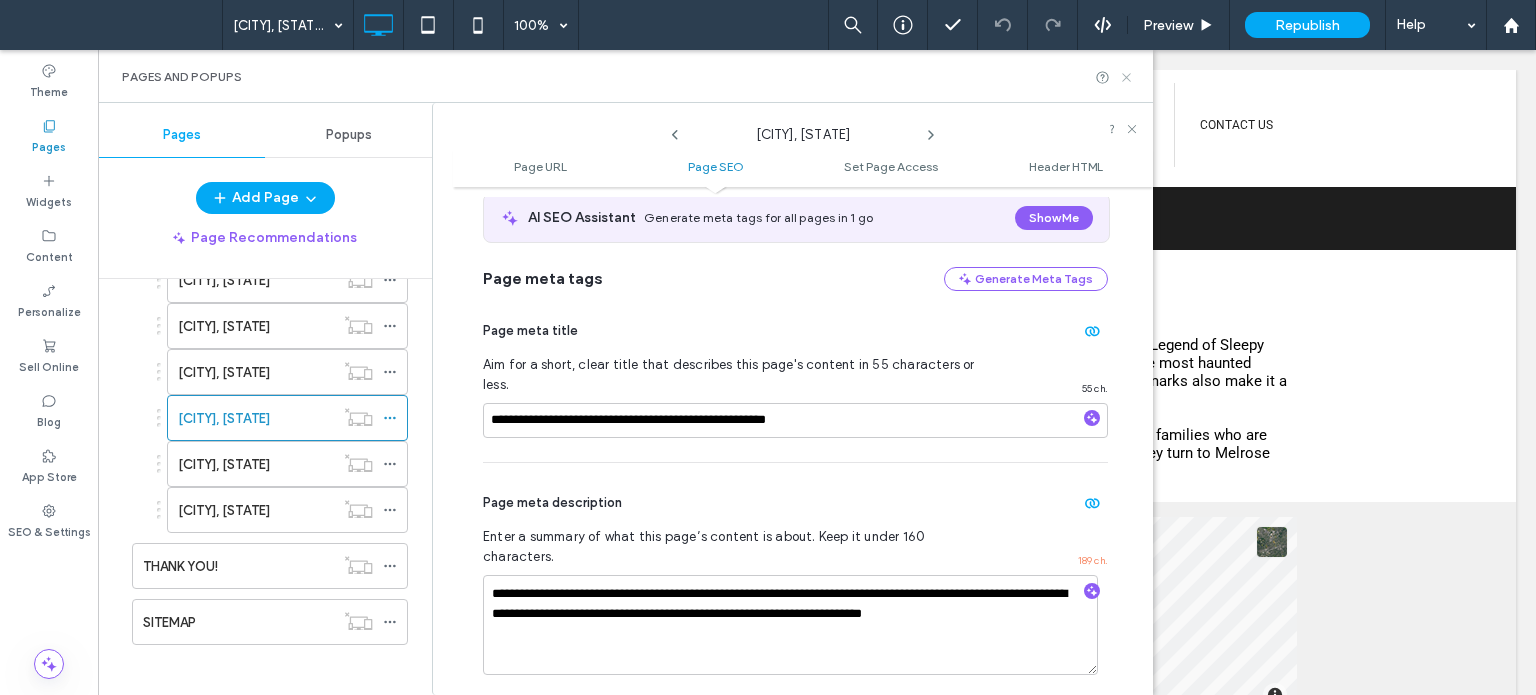 click 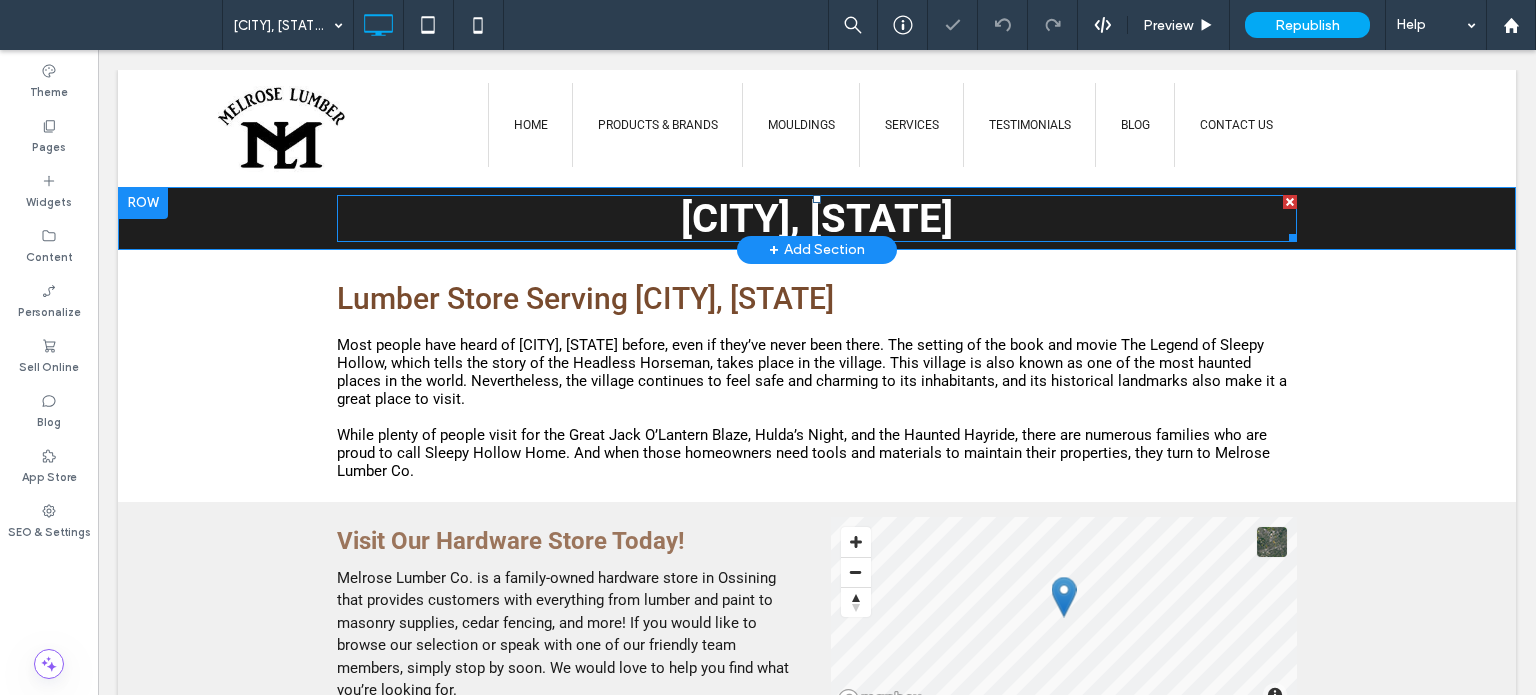 click on "[CITY], [STATE]" at bounding box center [817, 218] 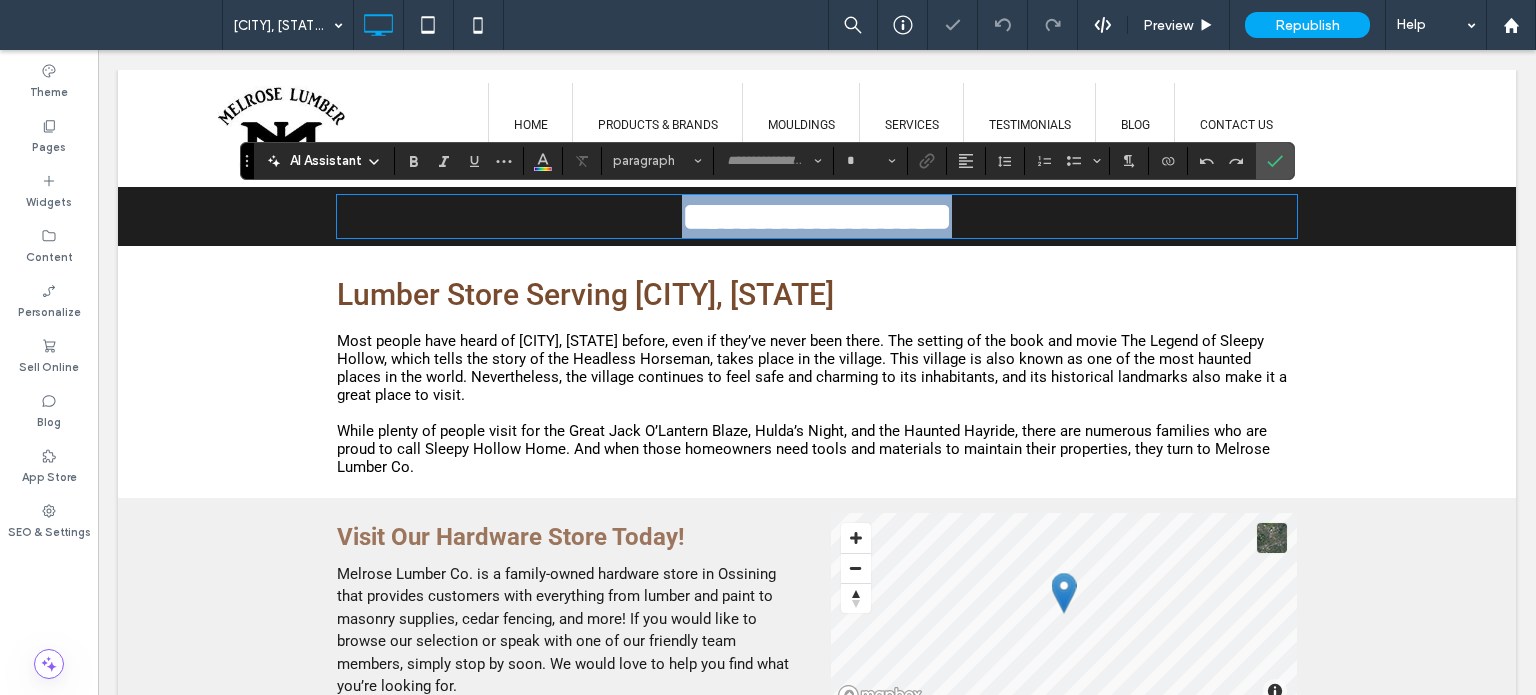 type on "******" 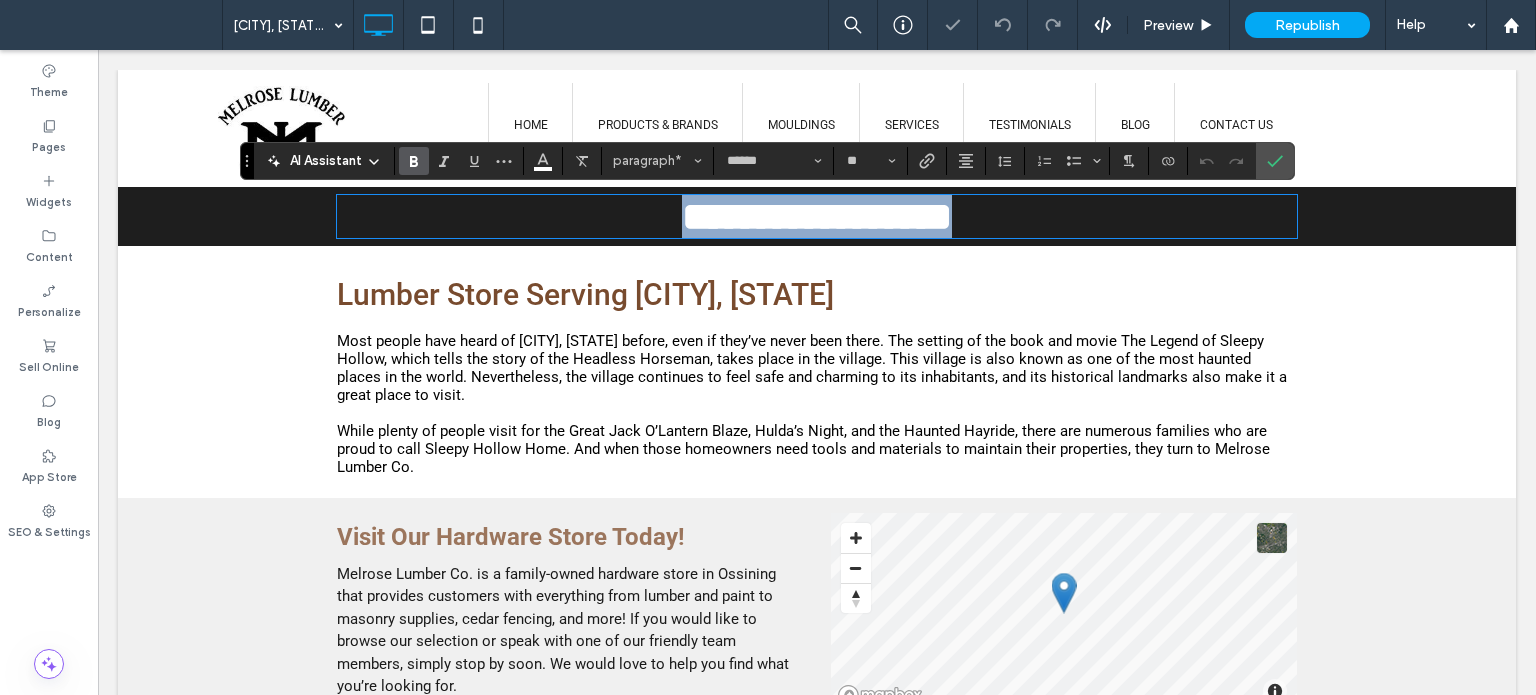 click on "**********" at bounding box center [817, 216] 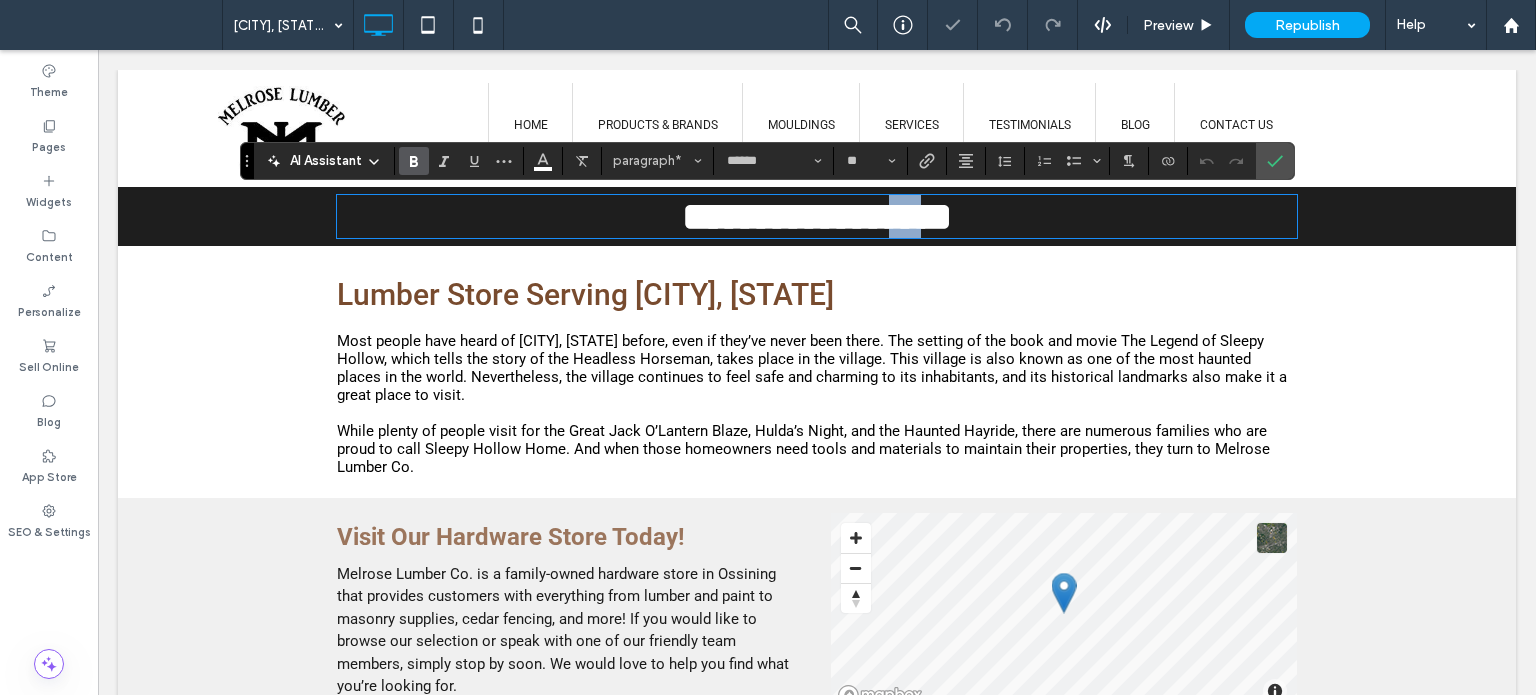 click on "**********" at bounding box center (817, 216) 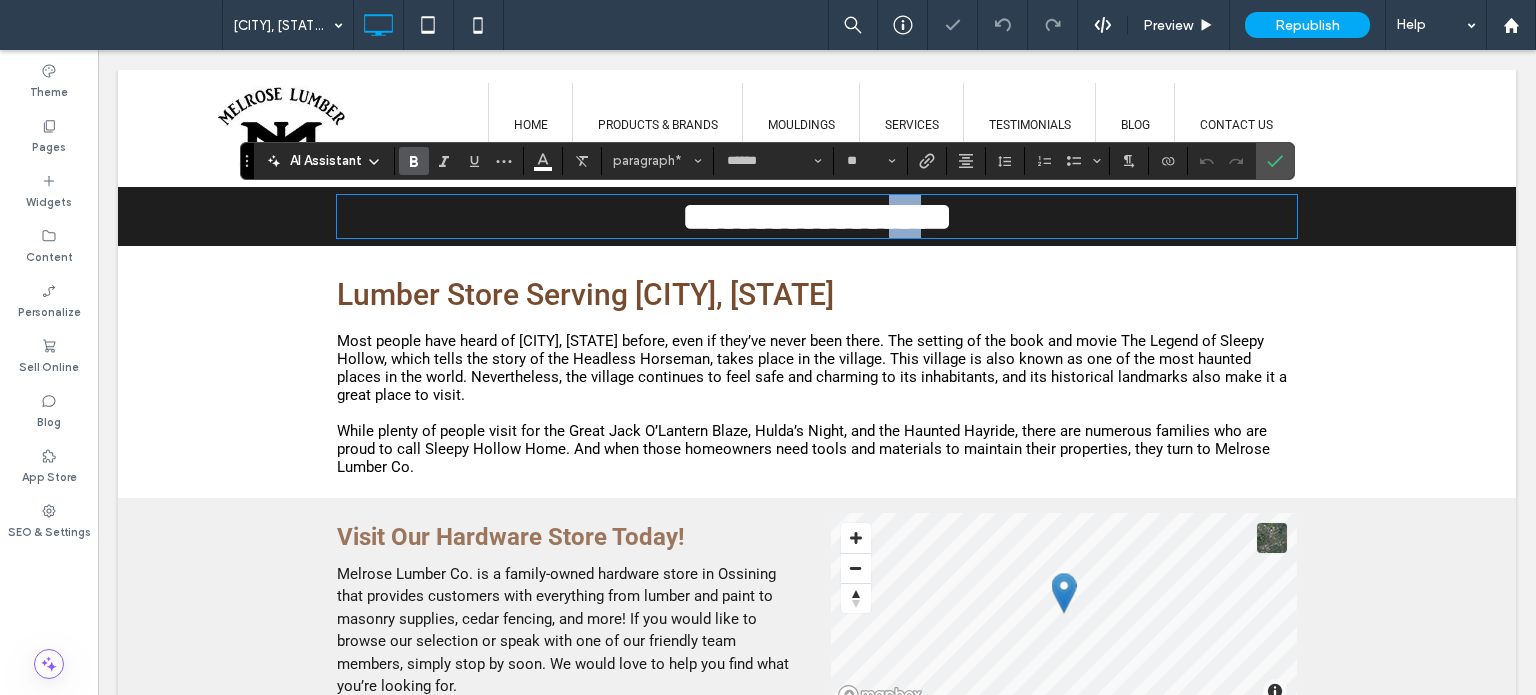 click on "**********" at bounding box center (817, 216) 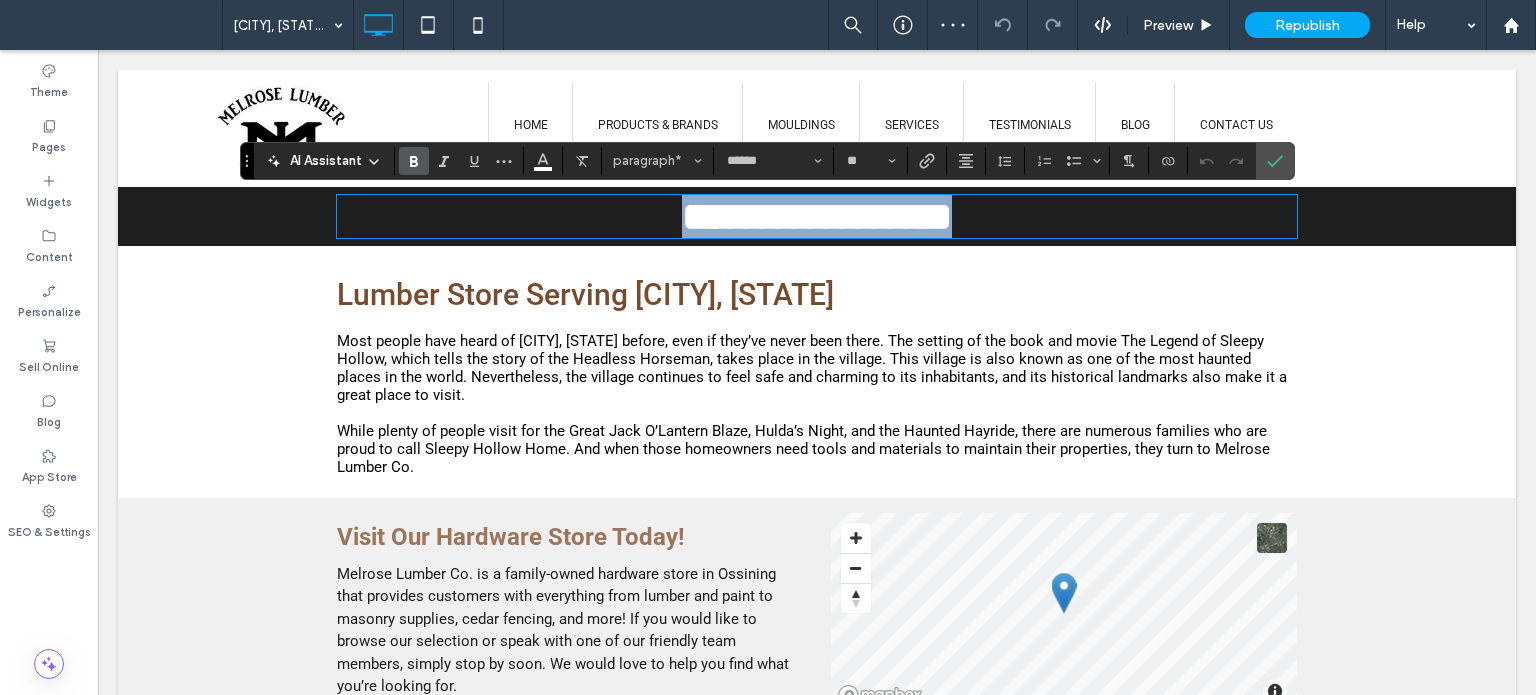 copy on "**********" 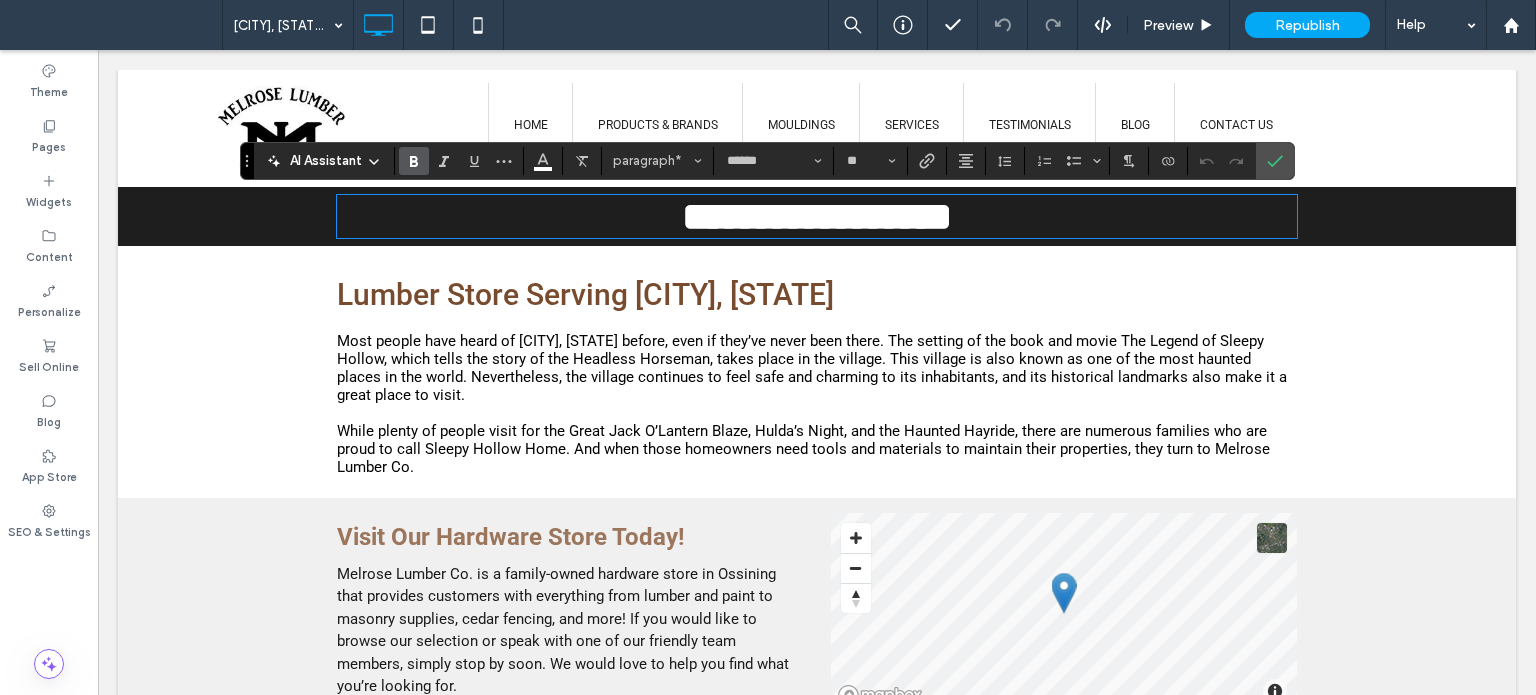 click on "Most people have heard of [CITY], [STATE] before, even if they’ve never been there. The setting of the book and movie The Legend of Sleepy Hollow, which tells the story of the Headless Horseman, takes place in the village. This village is also known as one of the most haunted places in the world. Nevertheless, the village continues to feel safe and charming to its inhabitants, and its historical landmarks also make it a great place to visit." at bounding box center [812, 368] 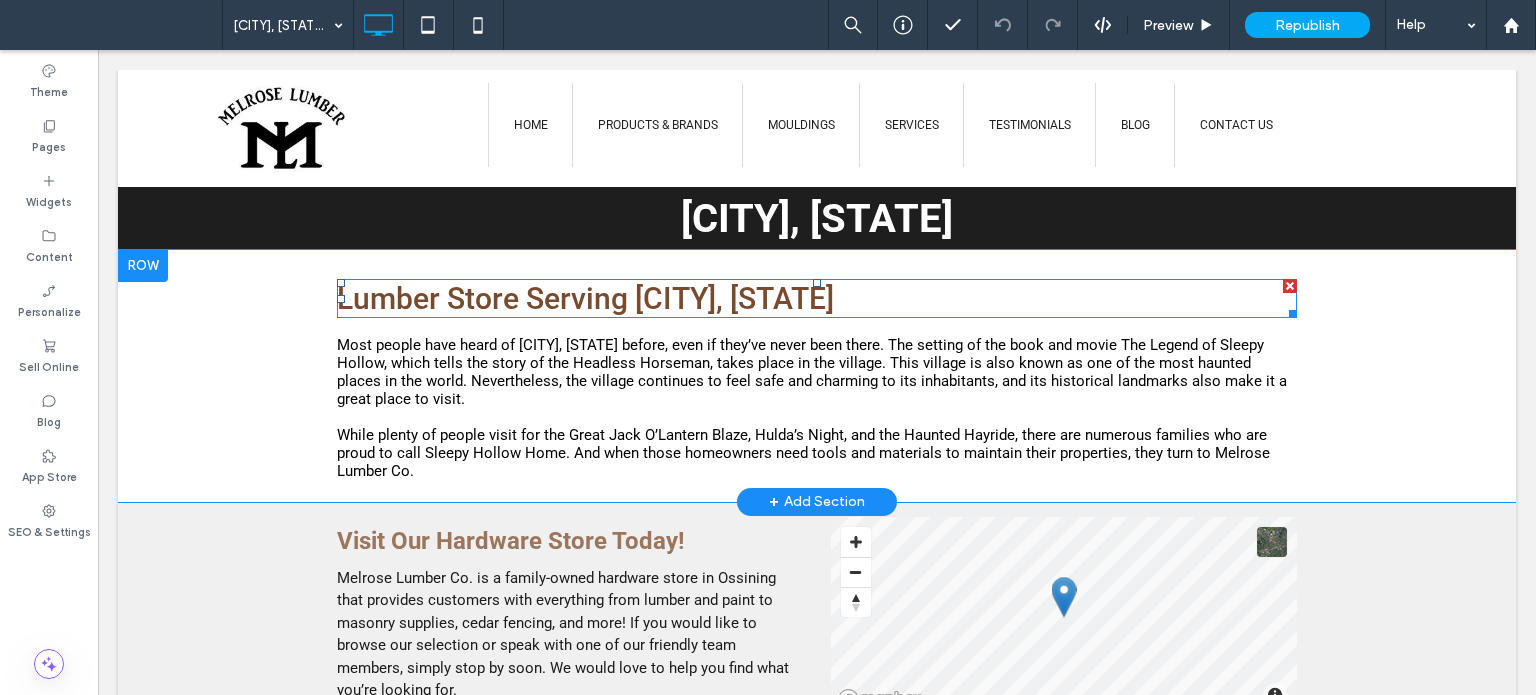 click on "Lumber Store Serving [CITY], [STATE]" at bounding box center (817, 298) 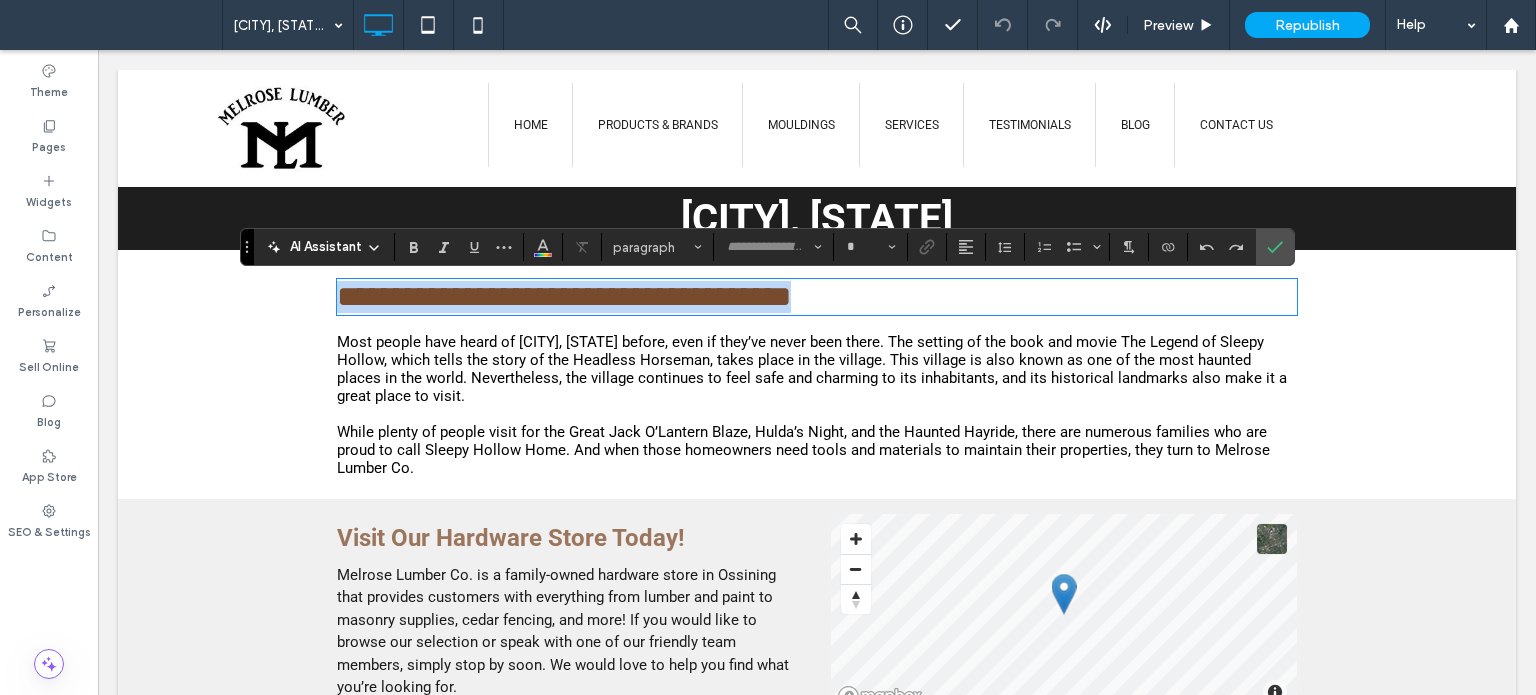 type on "******" 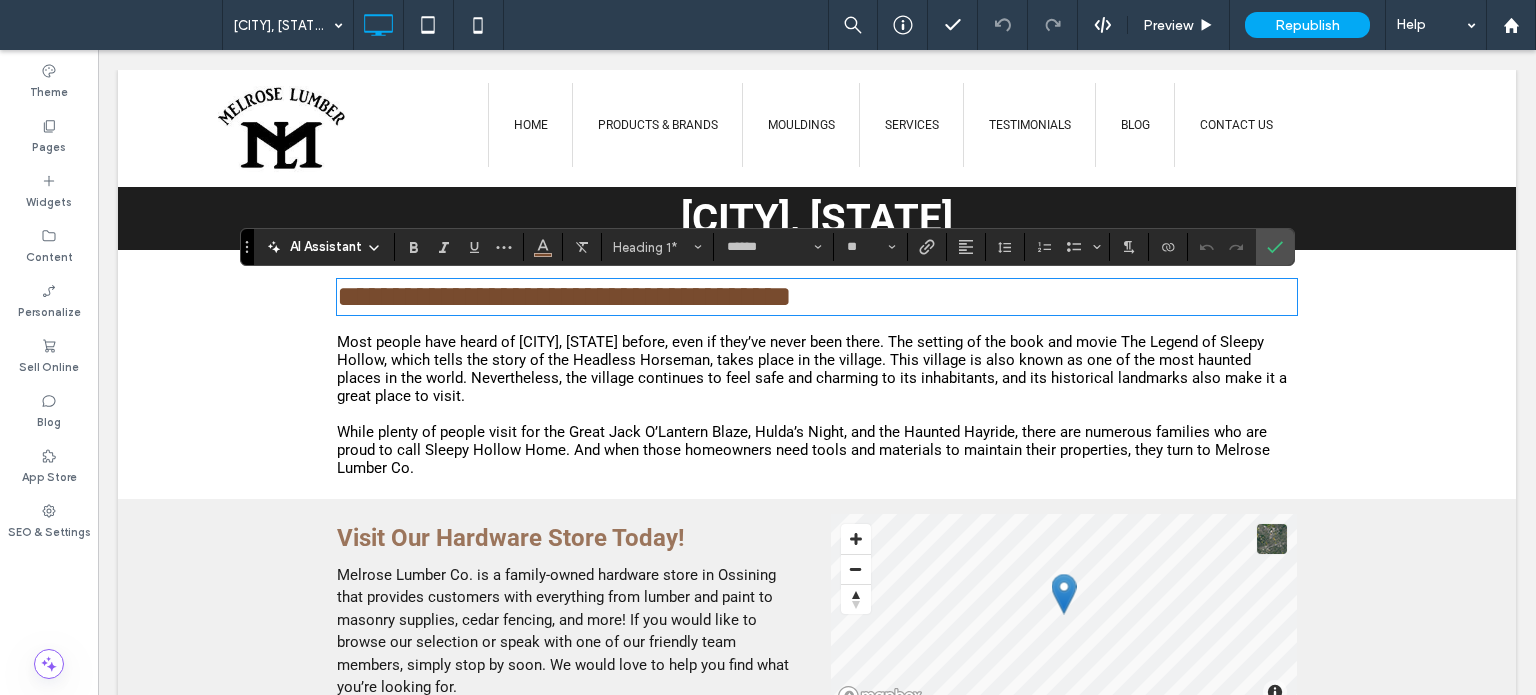 click at bounding box center [817, 414] 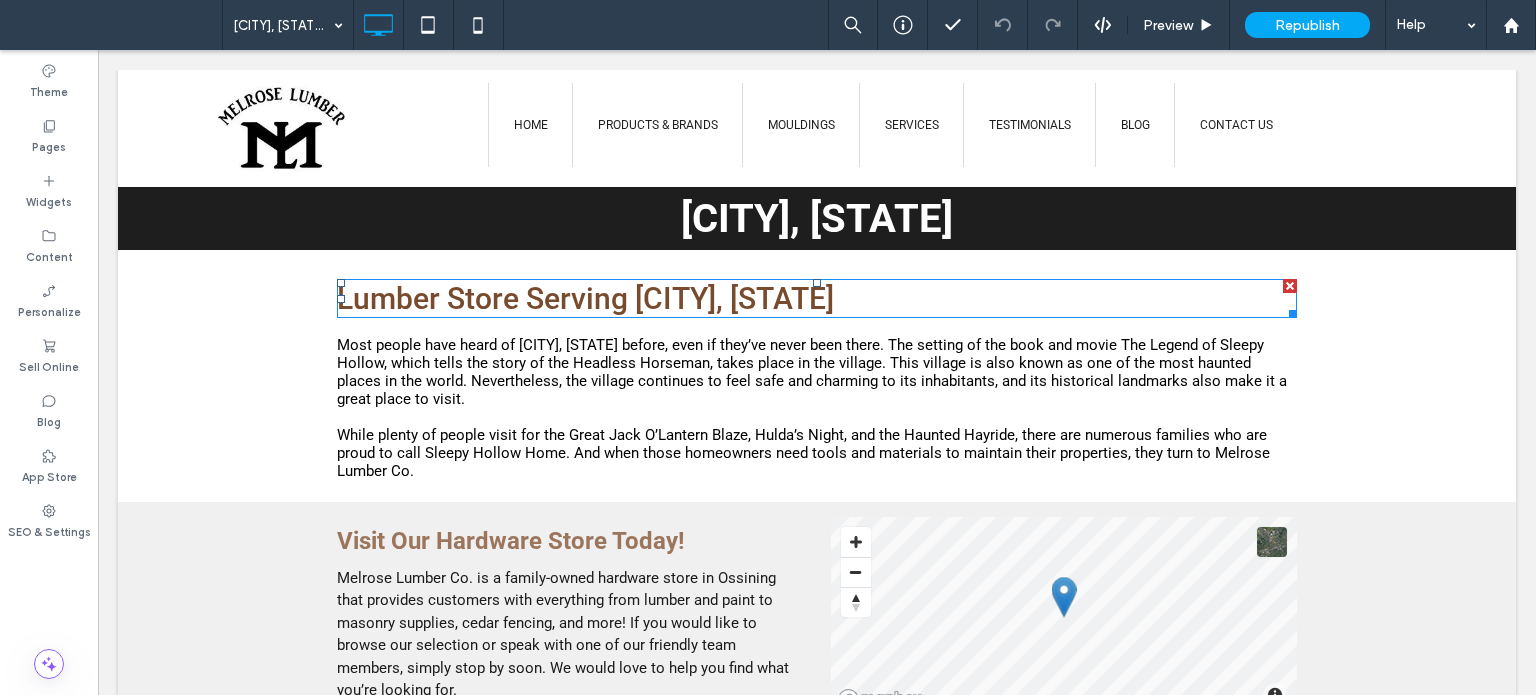 click on "Lumber Store Serving [CITY], [STATE]" at bounding box center [817, 298] 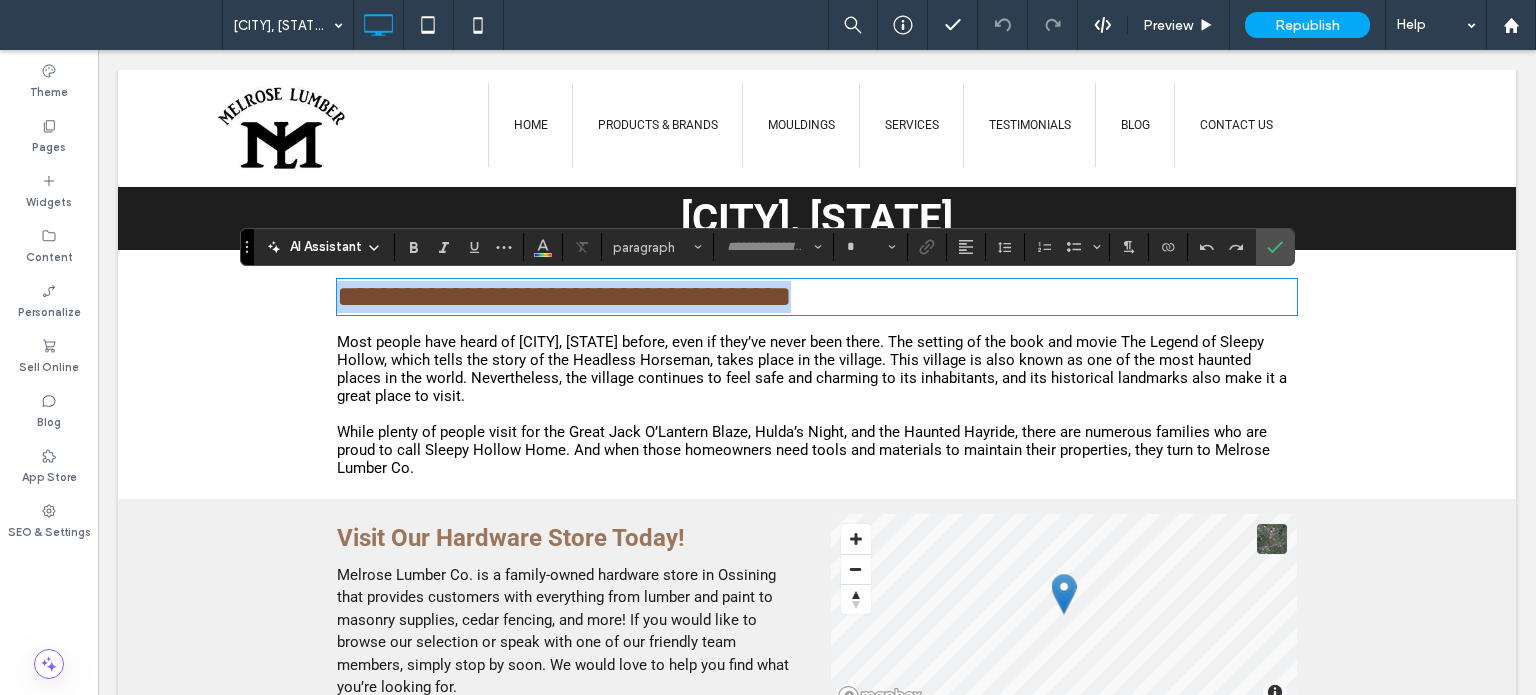 type on "******" 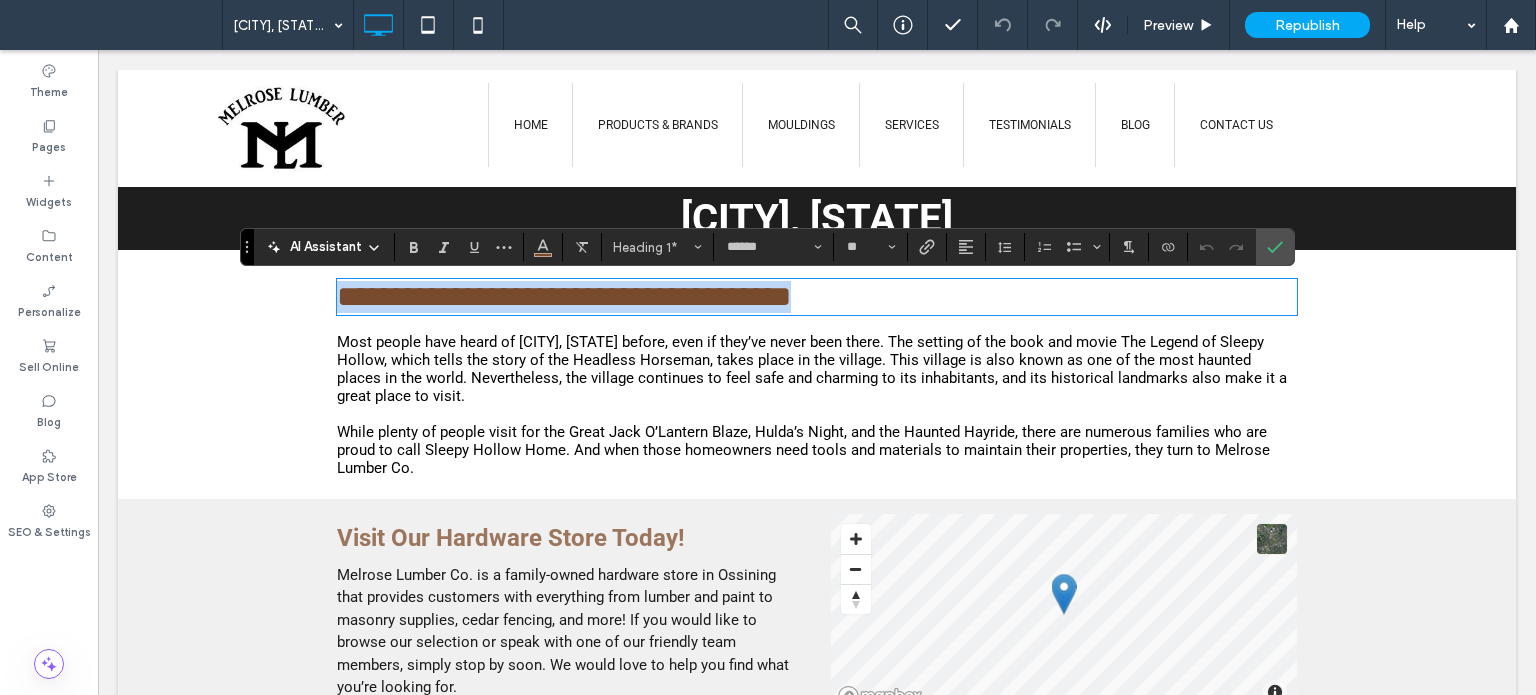 copy on "**********" 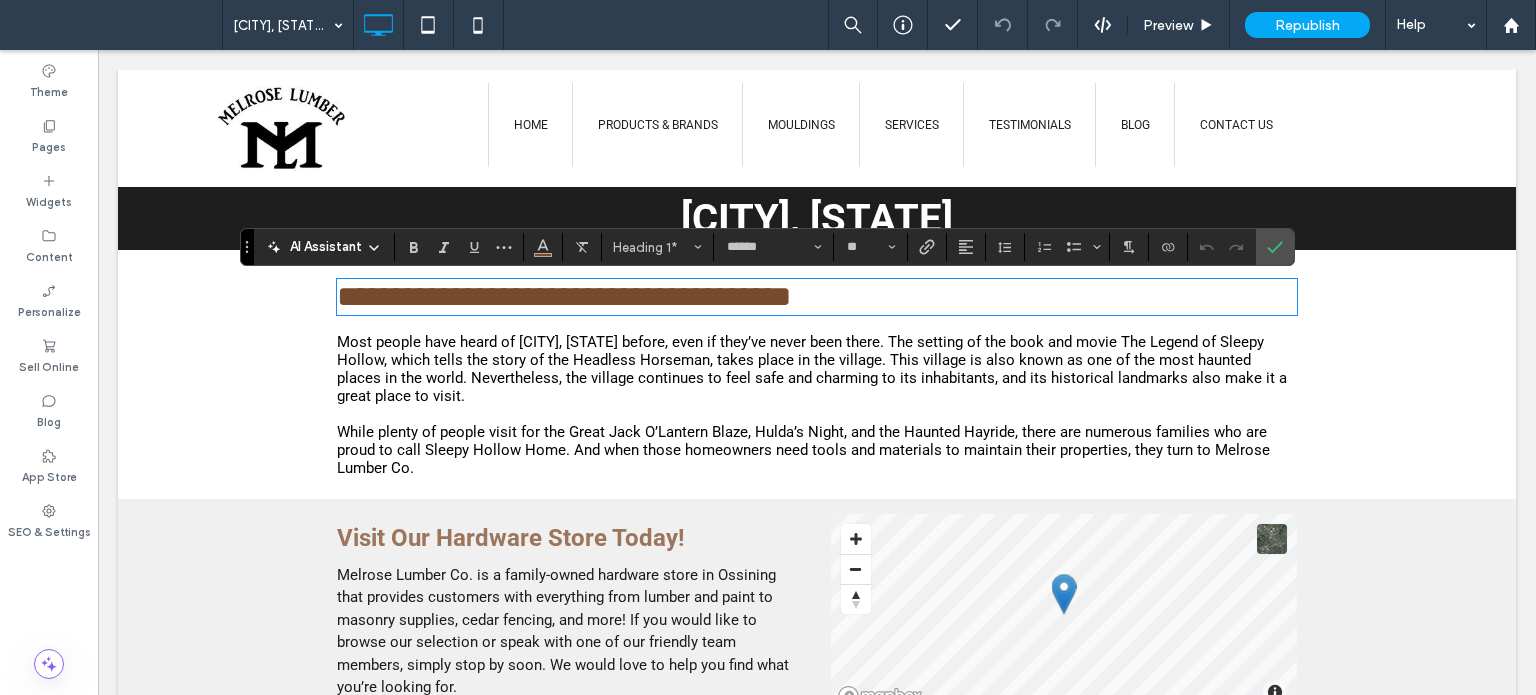 click at bounding box center [817, 414] 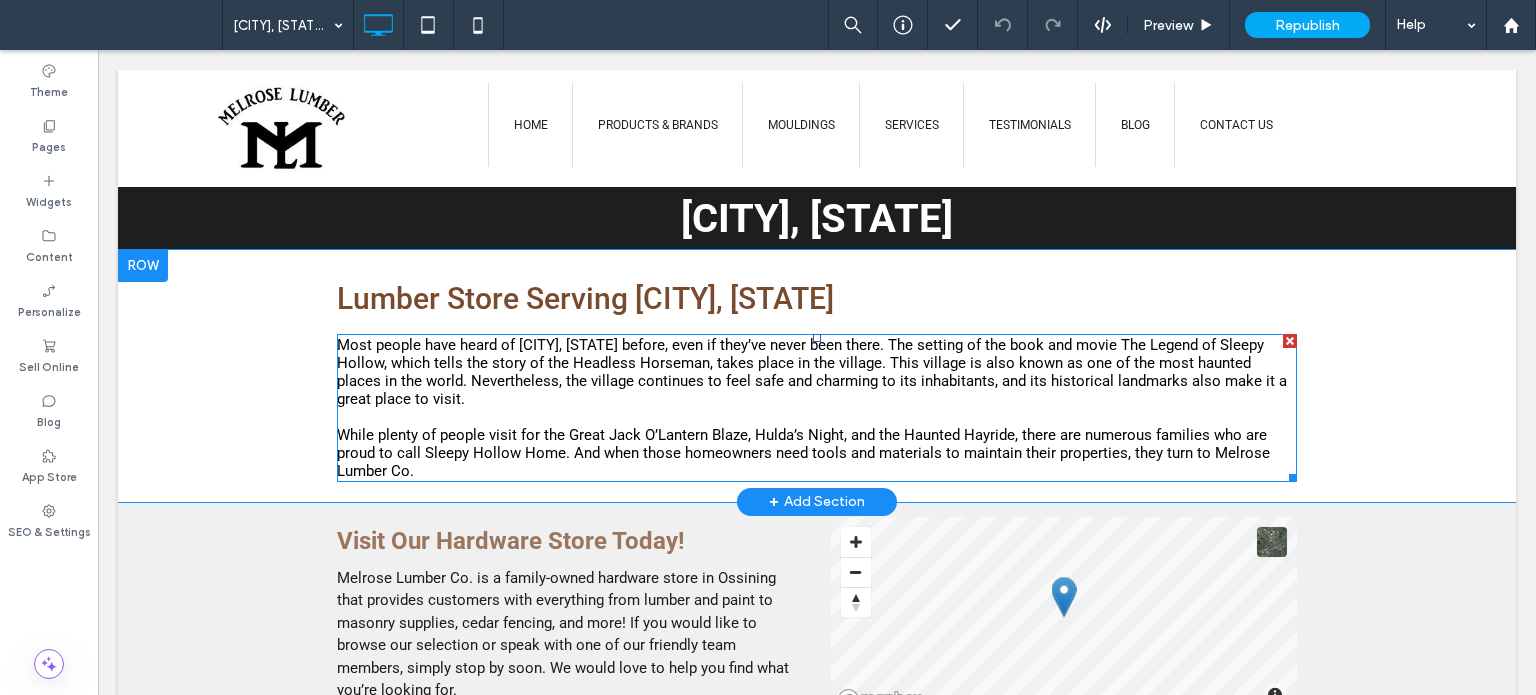 click on "Most people have heard of [CITY], [STATE] before, even if they’ve never been there. The setting of the book and movie The Legend of Sleepy Hollow, which tells the story of the Headless Horseman, takes place in the village. This village is also known as one of the most haunted places in the world. Nevertheless, the village continues to feel safe and charming to its inhabitants, and its historical landmarks also make it a great place to visit." at bounding box center [812, 372] 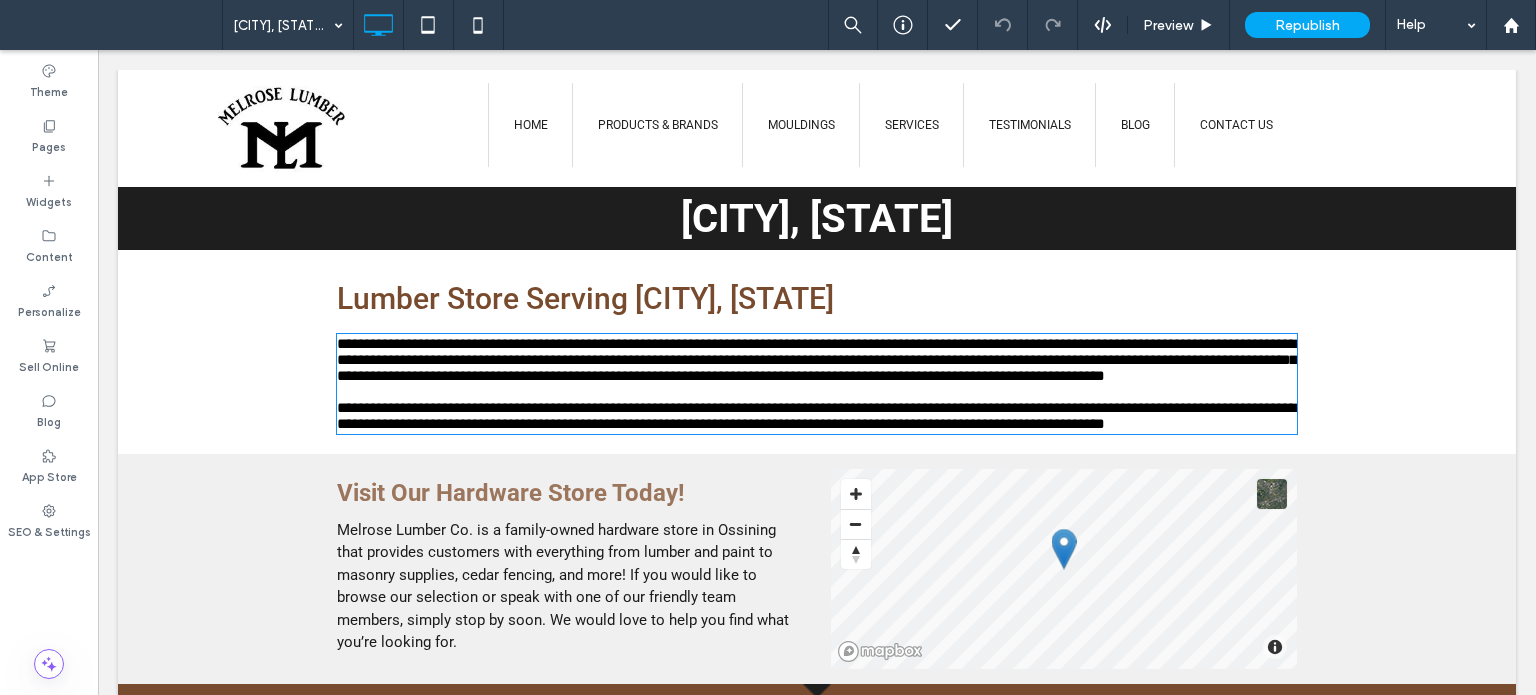 click on "**********" at bounding box center [817, 359] 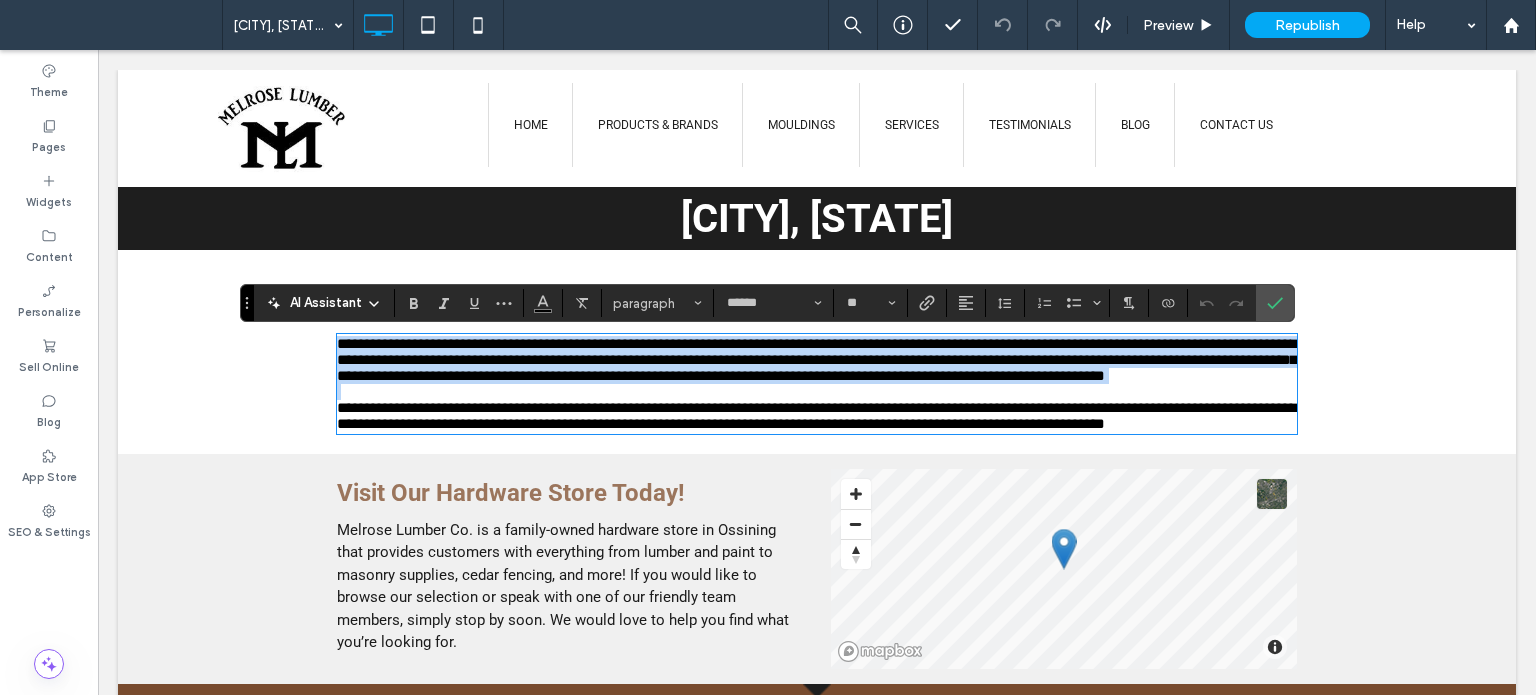 type on "******" 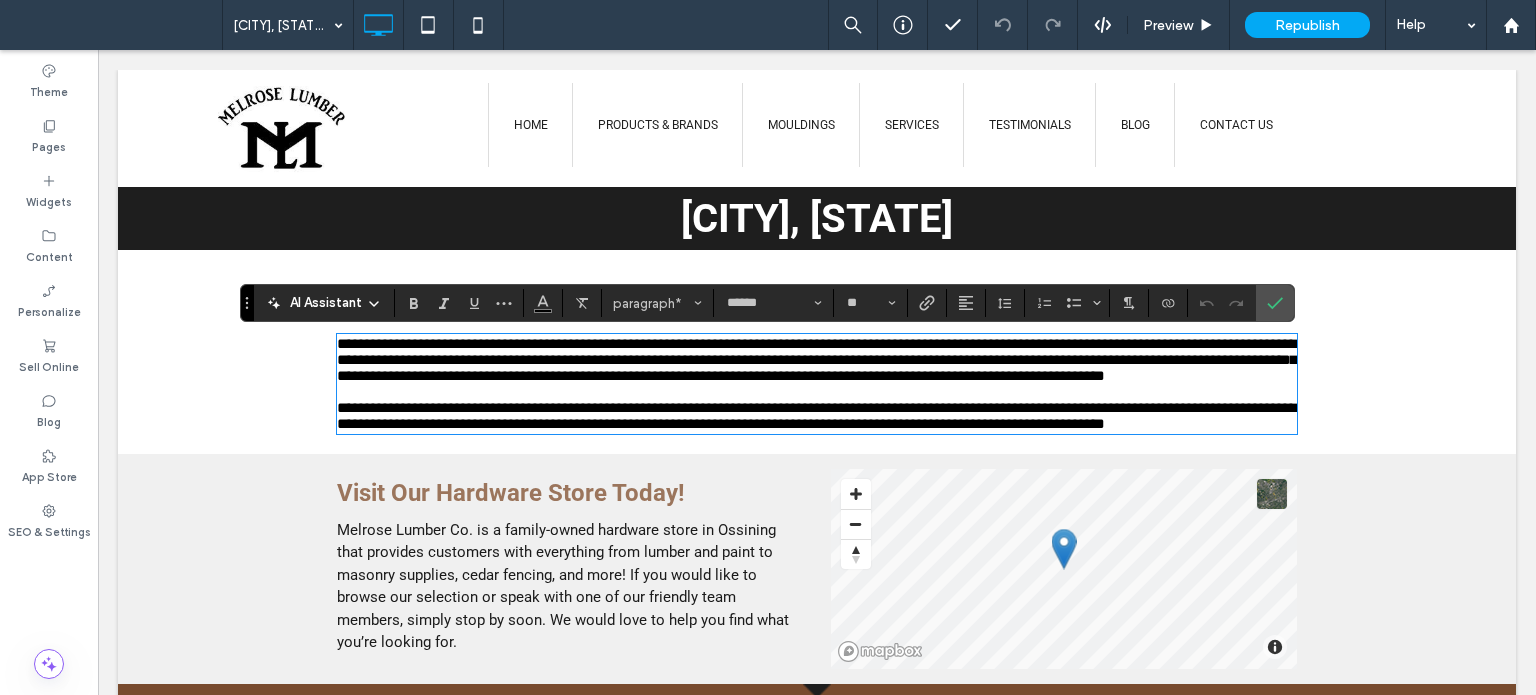 click on "**********" at bounding box center (817, 416) 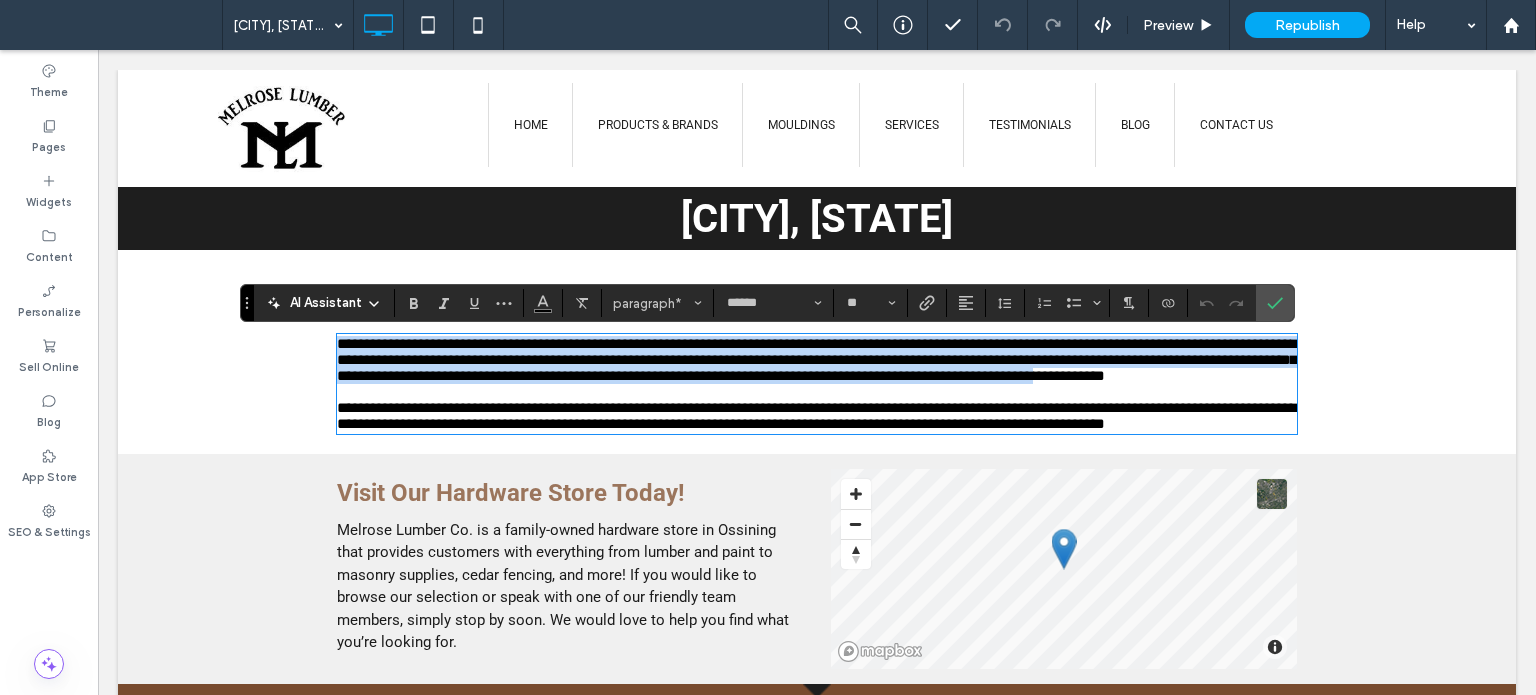 drag, startPoint x: 416, startPoint y: 474, endPoint x: 332, endPoint y: 348, distance: 151.43315 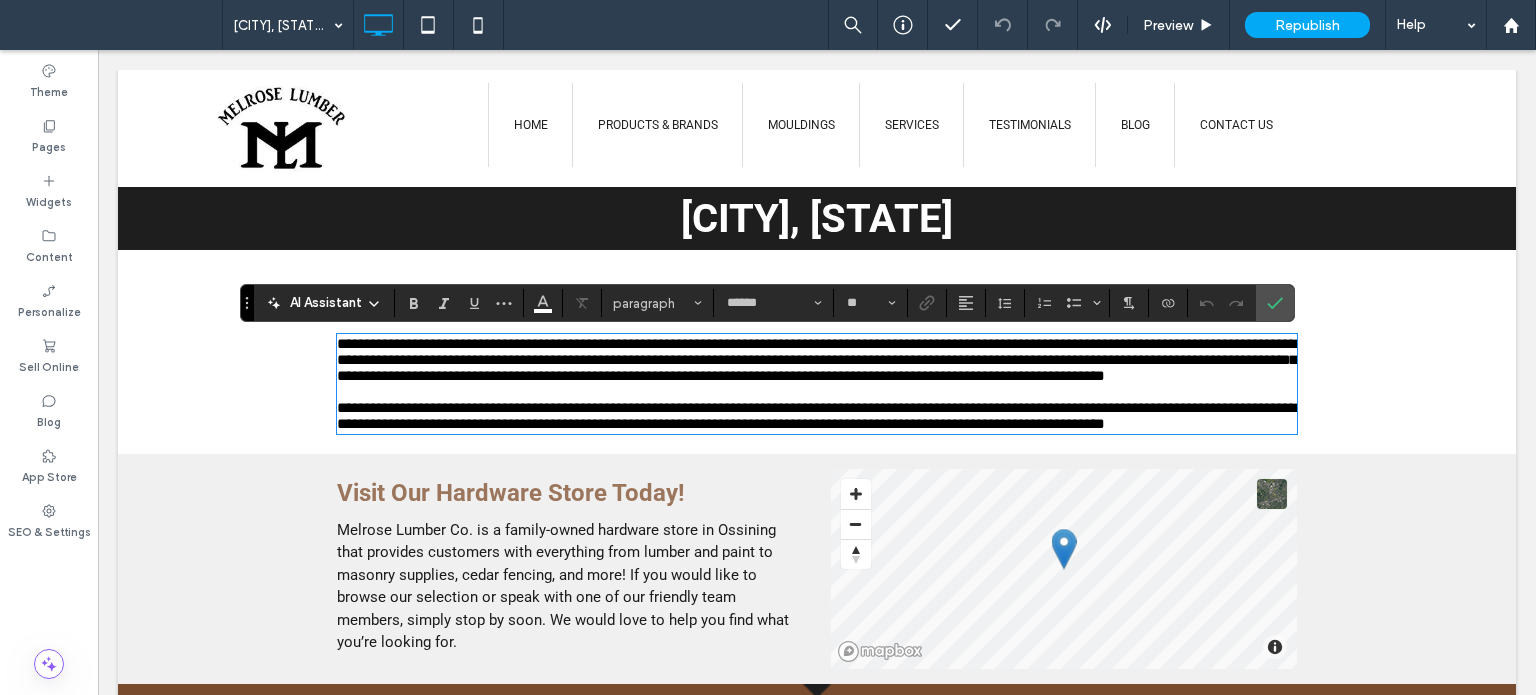 click at bounding box center [817, 392] 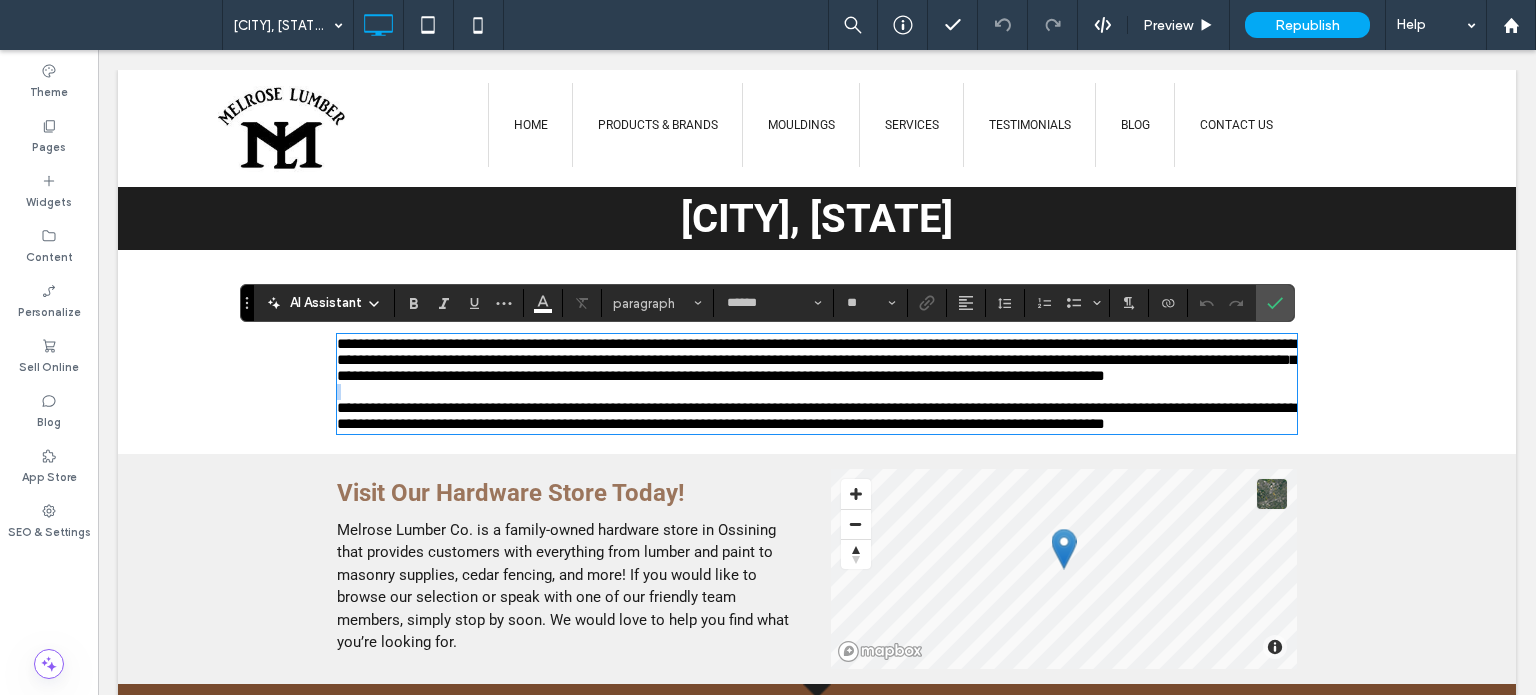 click at bounding box center (817, 392) 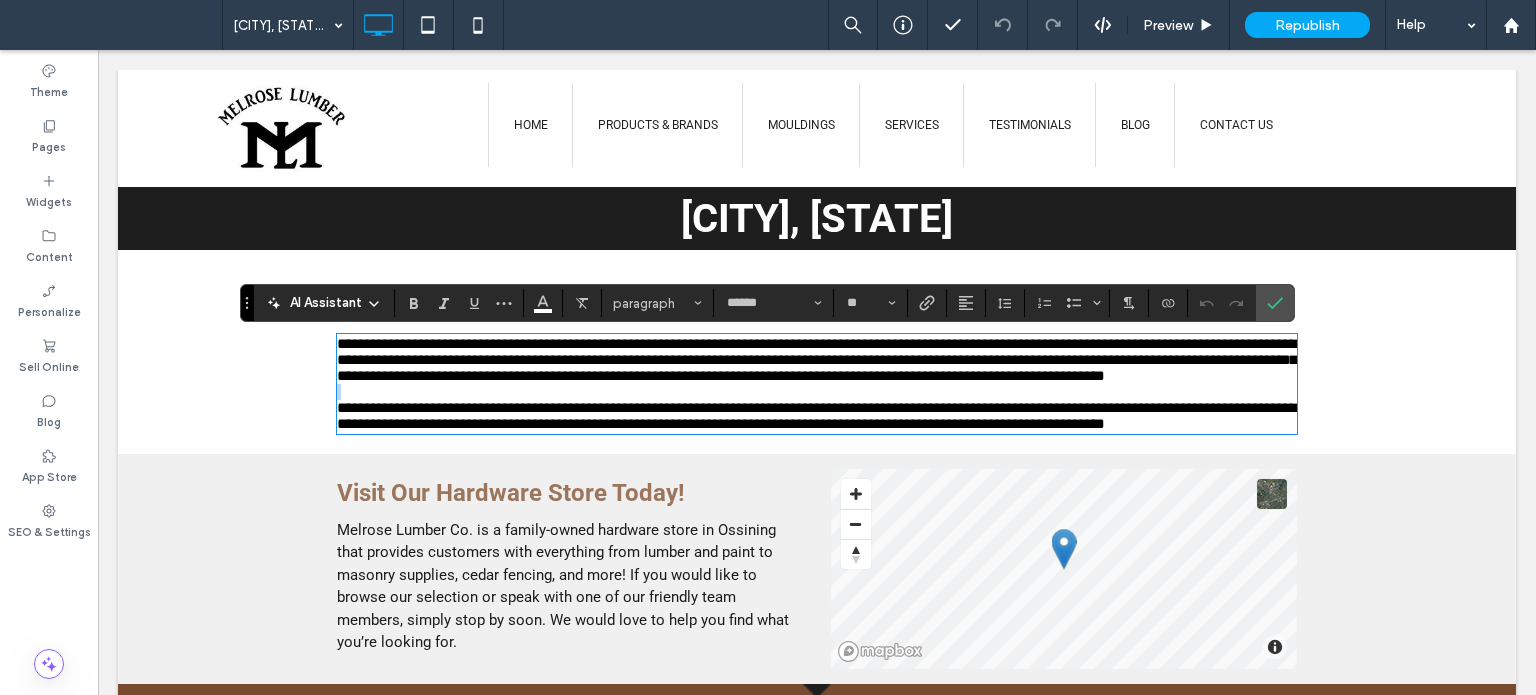 click at bounding box center [817, 392] 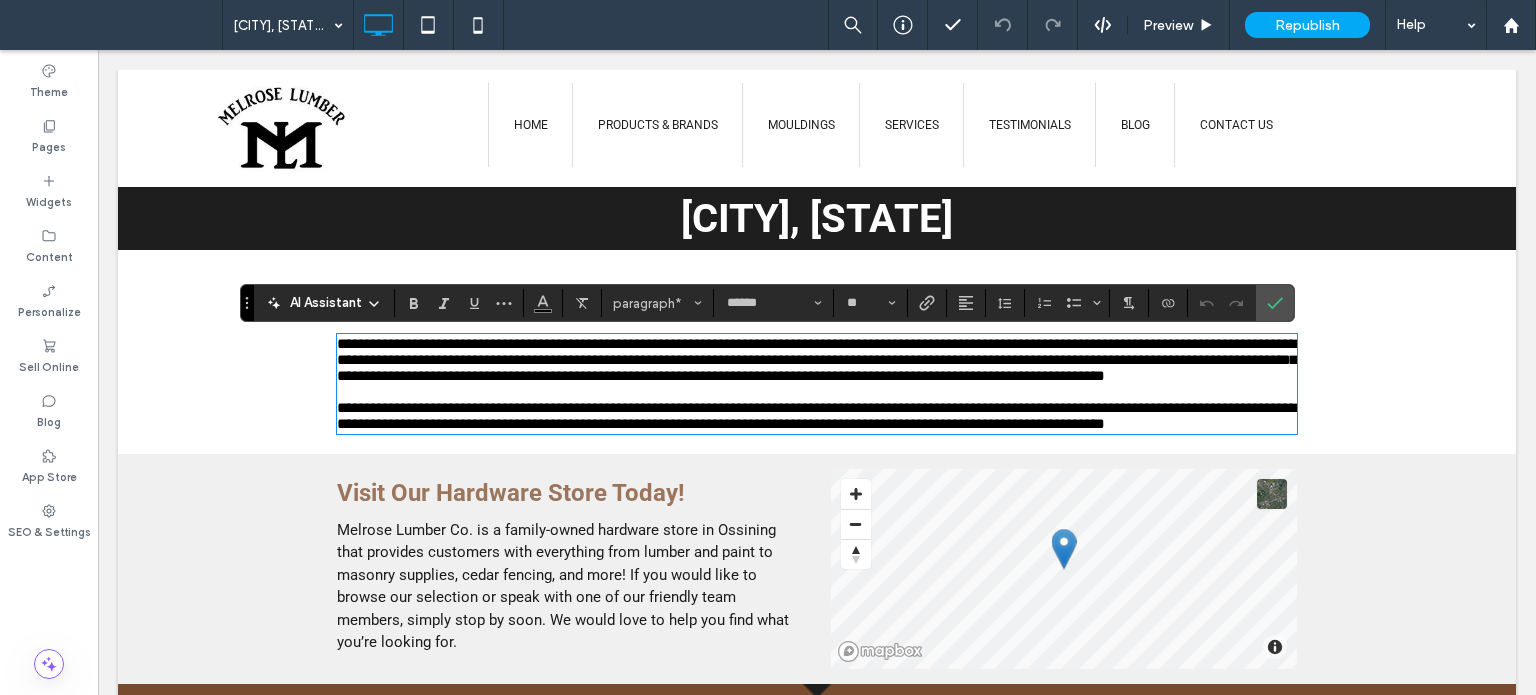 click on "Melrose Lumber Co. is a family-owned hardware store in Ossining that provides customers with everything from lumber and paint to masonry supplies, cedar fencing, and more! If you would like to browse our selection or speak with one of our friendly team members, simply stop by soon. We would love to help you find what you’re looking for." at bounding box center [570, 586] 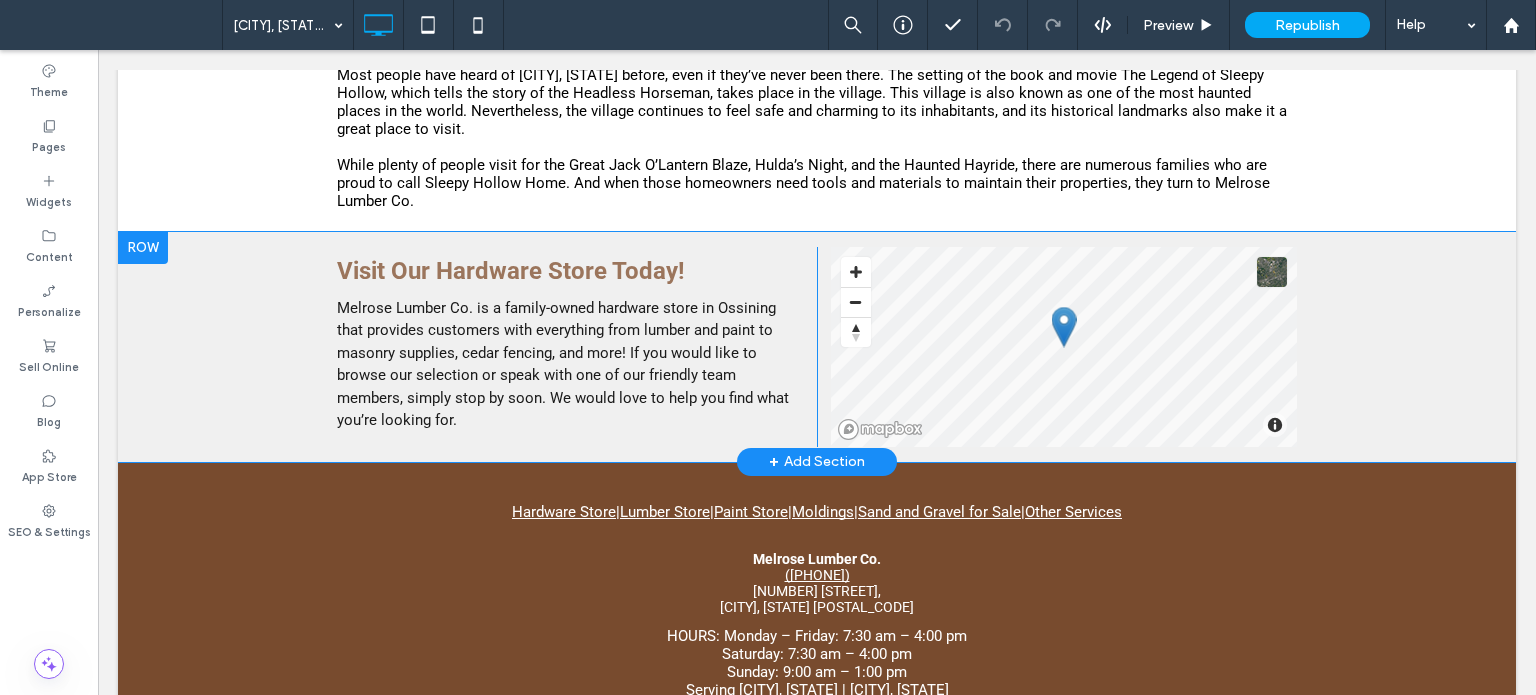 scroll, scrollTop: 300, scrollLeft: 0, axis: vertical 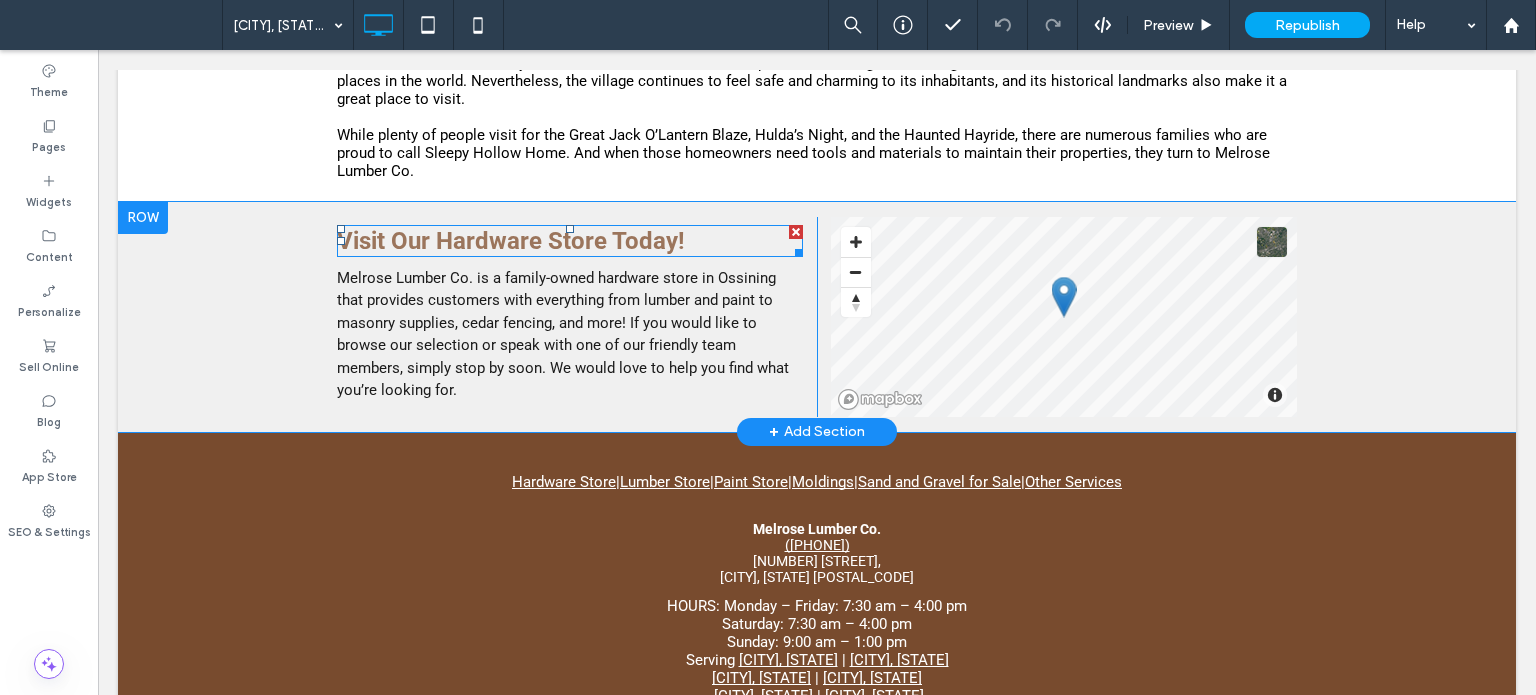 click on "Visit Our Hardware Store Today!" at bounding box center (511, 241) 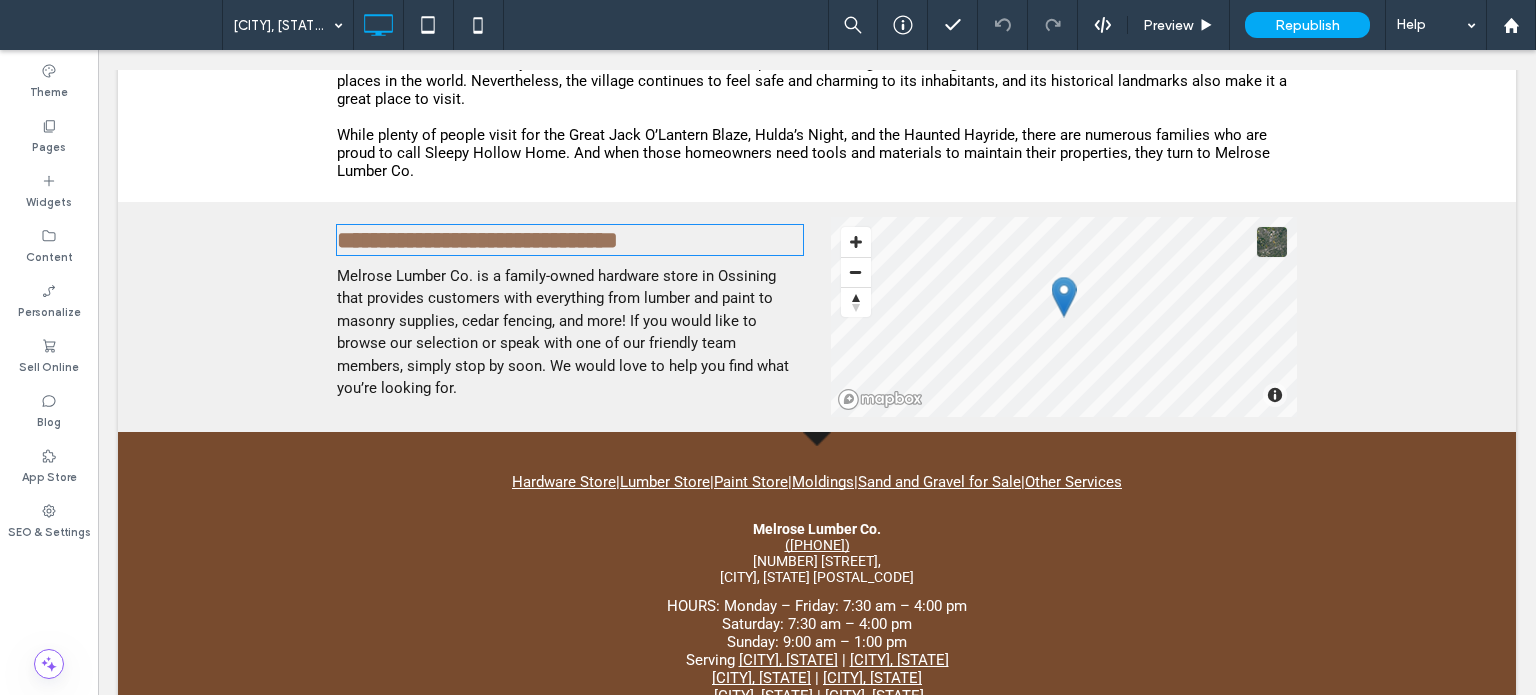 type on "******" 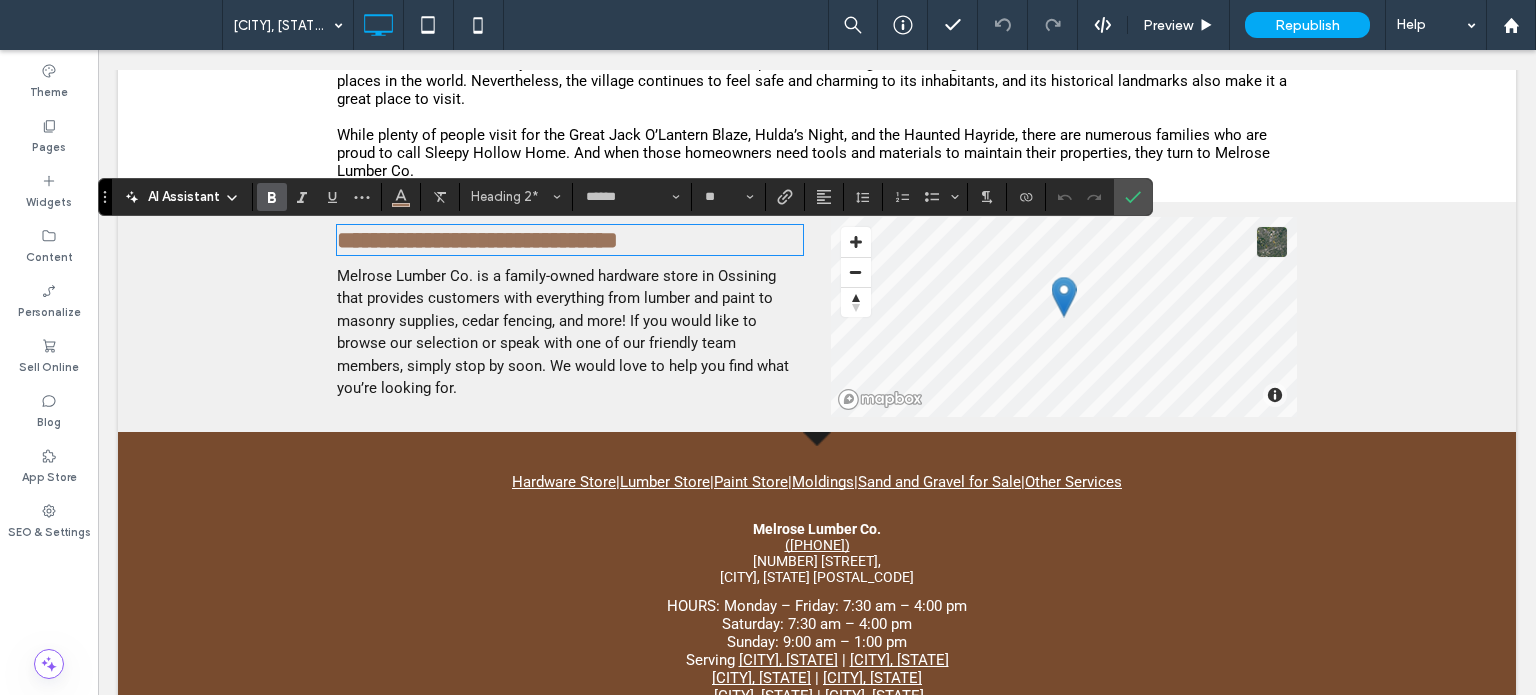 click on "Melrose Lumber Co. is a family-owned hardware store in Ossining that provides customers with everything from lumber and paint to masonry supplies, cedar fencing, and more! If you would like to browse our selection or speak with one of our friendly team members, simply stop by soon. We would love to help you find what you’re looking for." at bounding box center [570, 332] 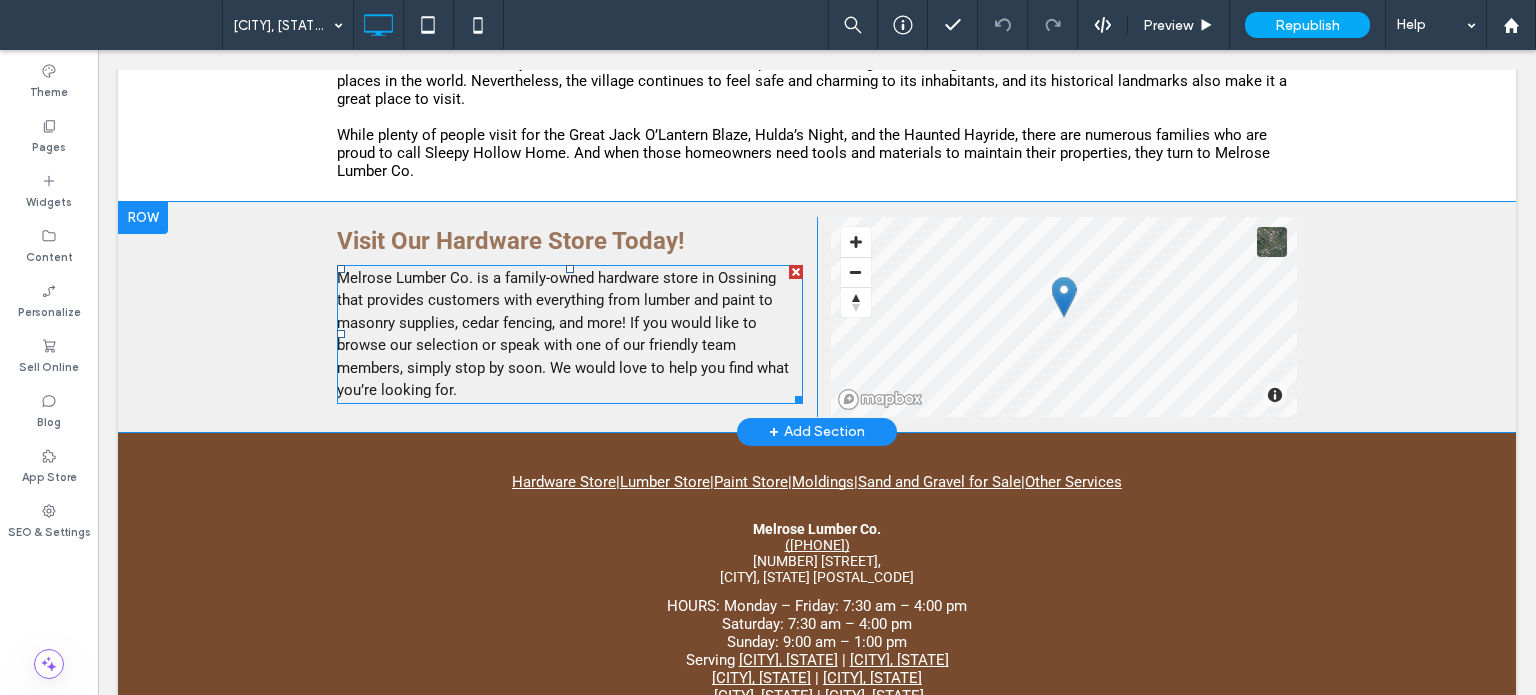 click on "Melrose Lumber Co. is a family-owned hardware store in Ossining that provides customers with everything from lumber and paint to masonry supplies, cedar fencing, and more! If you would like to browse our selection or speak with one of our friendly team members, simply stop by soon. We would love to help you find what you’re looking for." at bounding box center [563, 334] 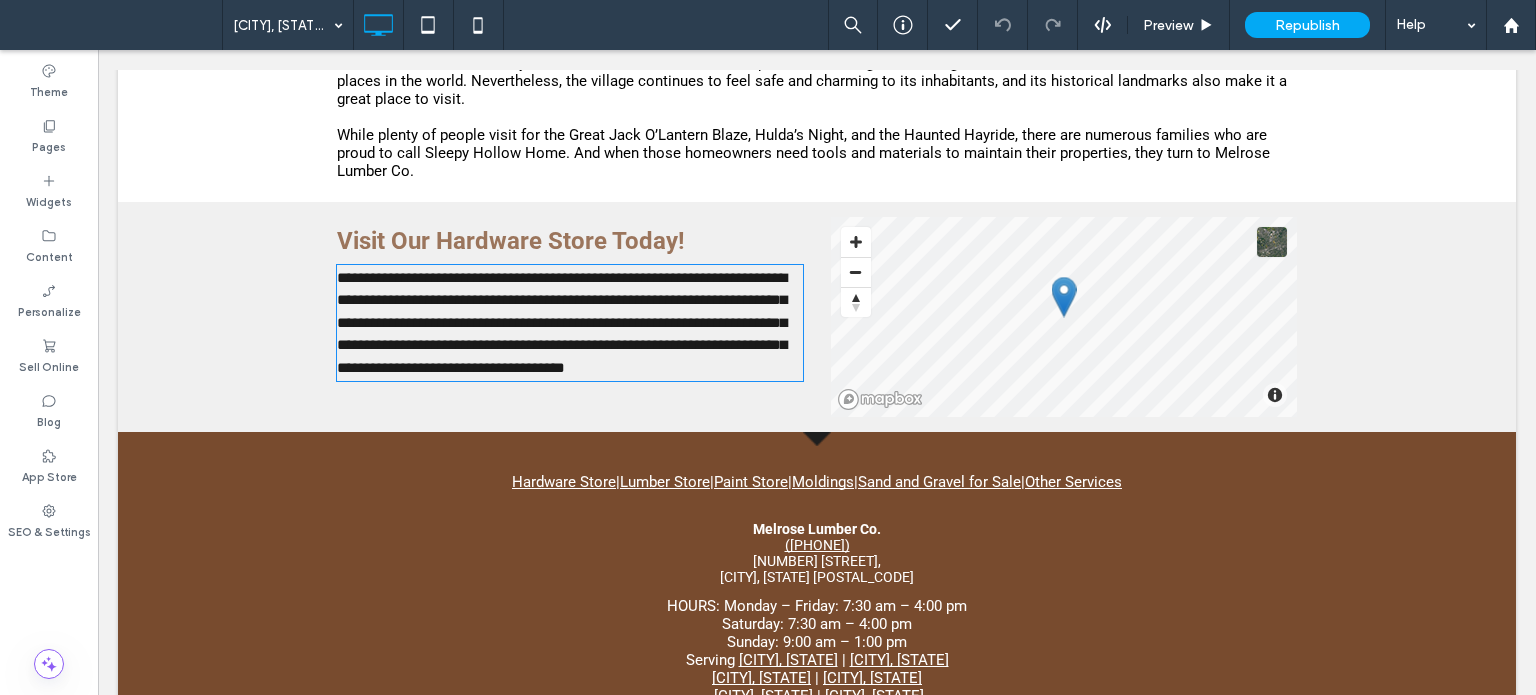 click on "**********" at bounding box center [562, 322] 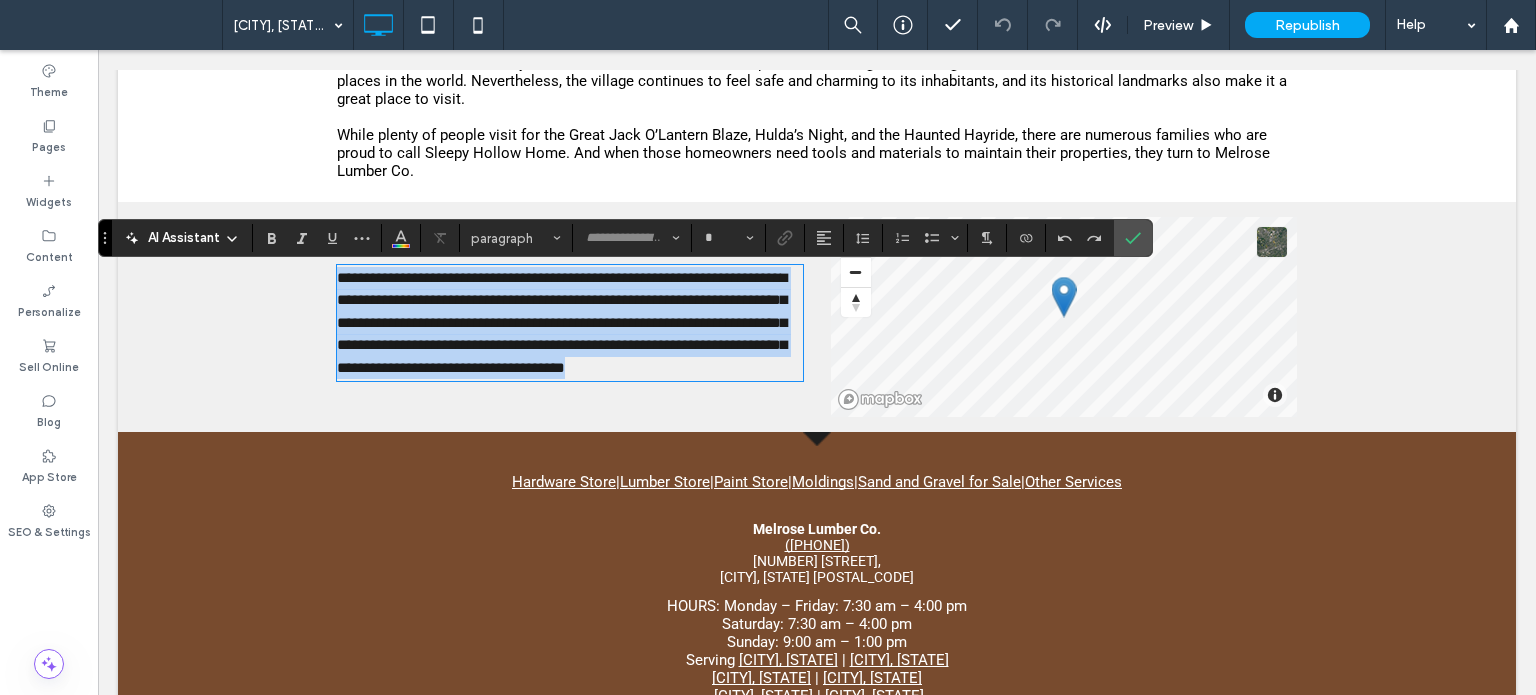 type on "******" 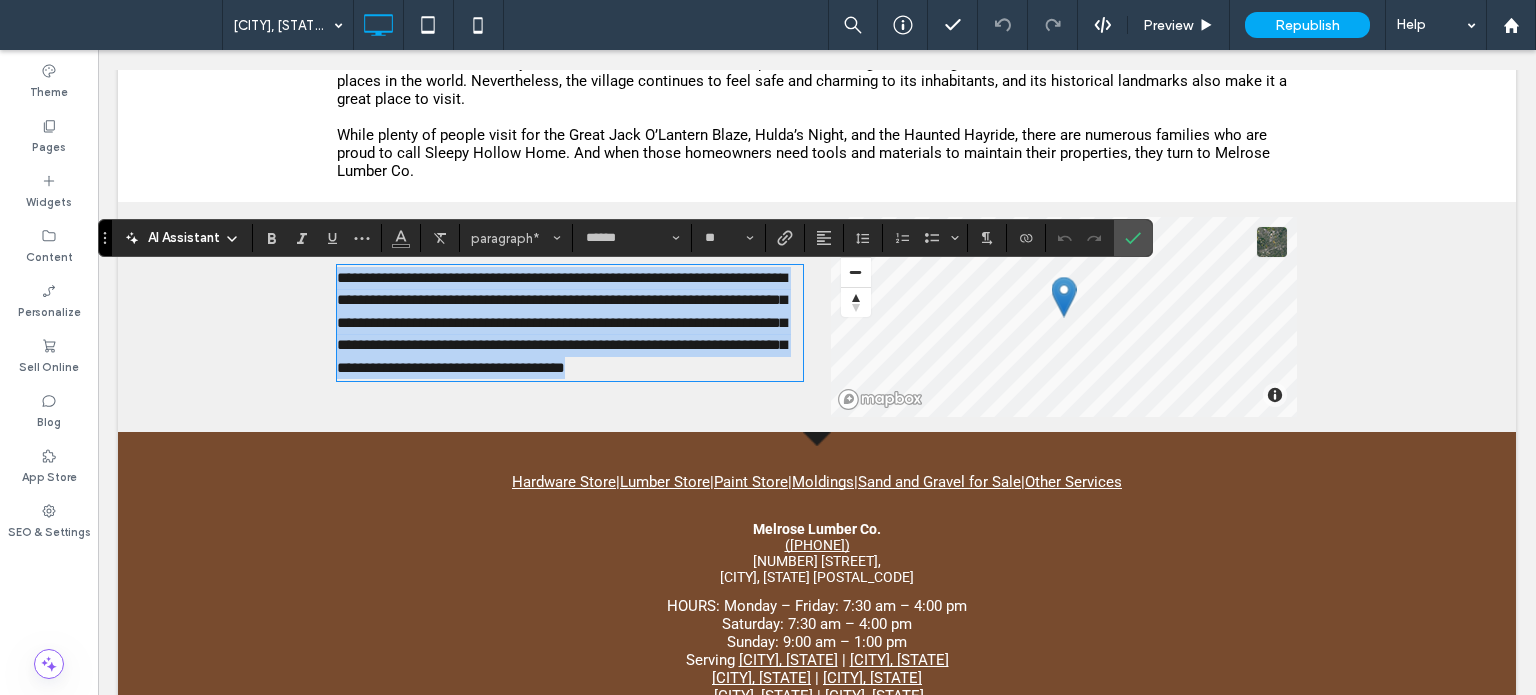 copy on "**********" 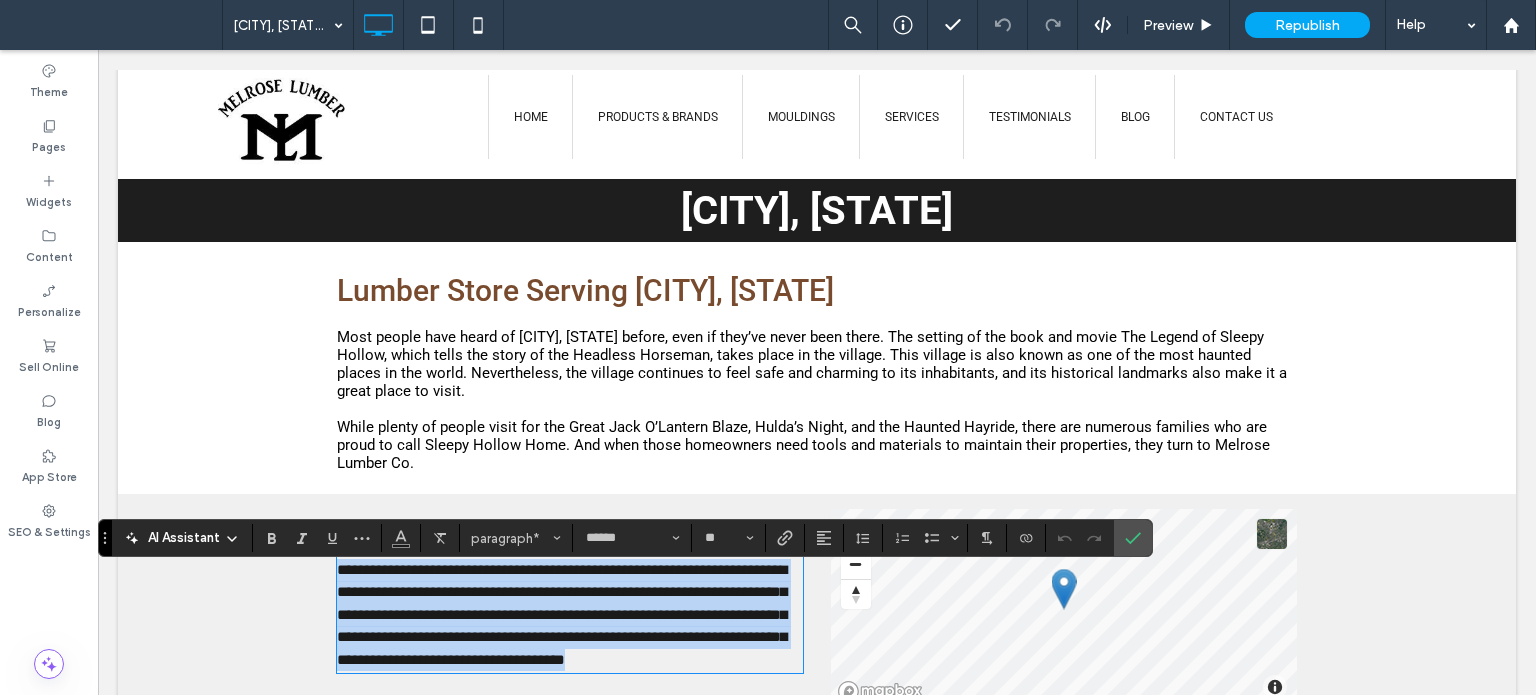 scroll, scrollTop: 0, scrollLeft: 0, axis: both 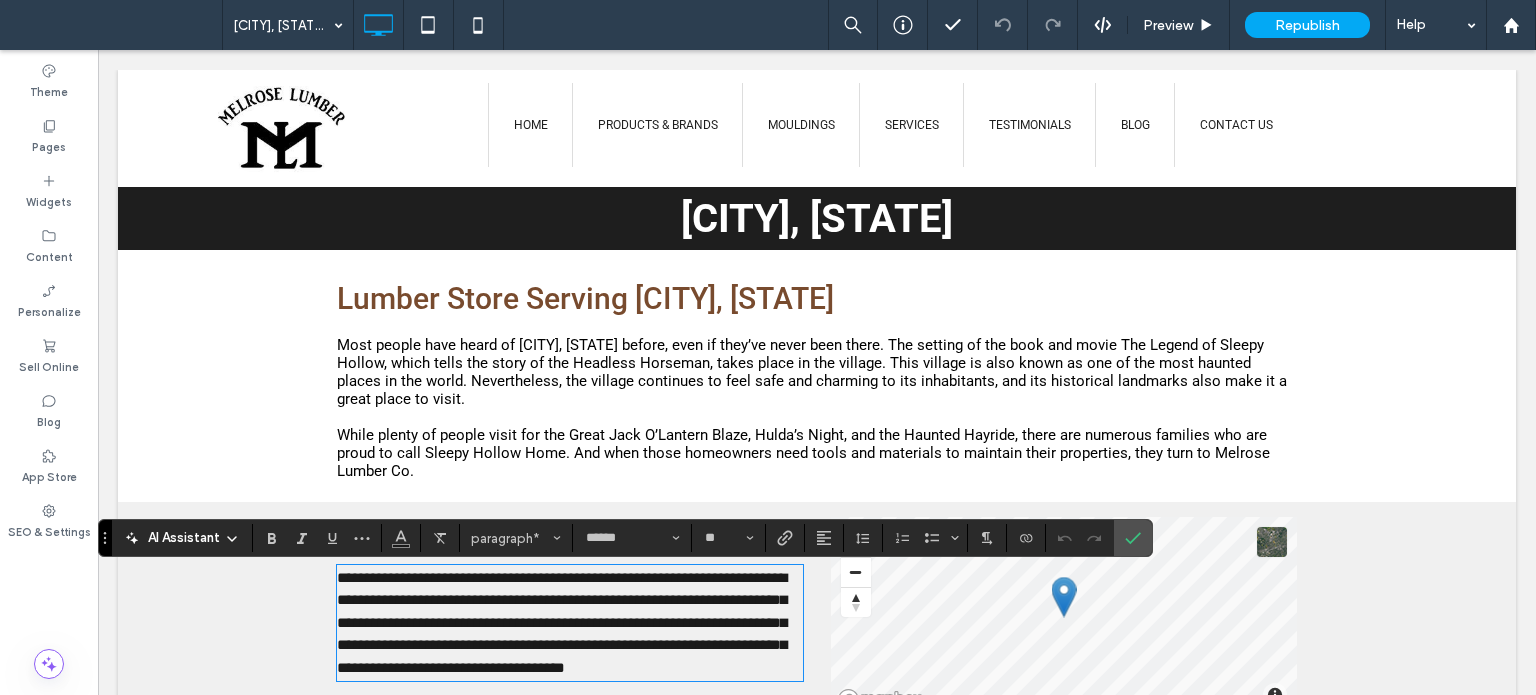 click on "[CITY], [STATE]" at bounding box center (817, 218) 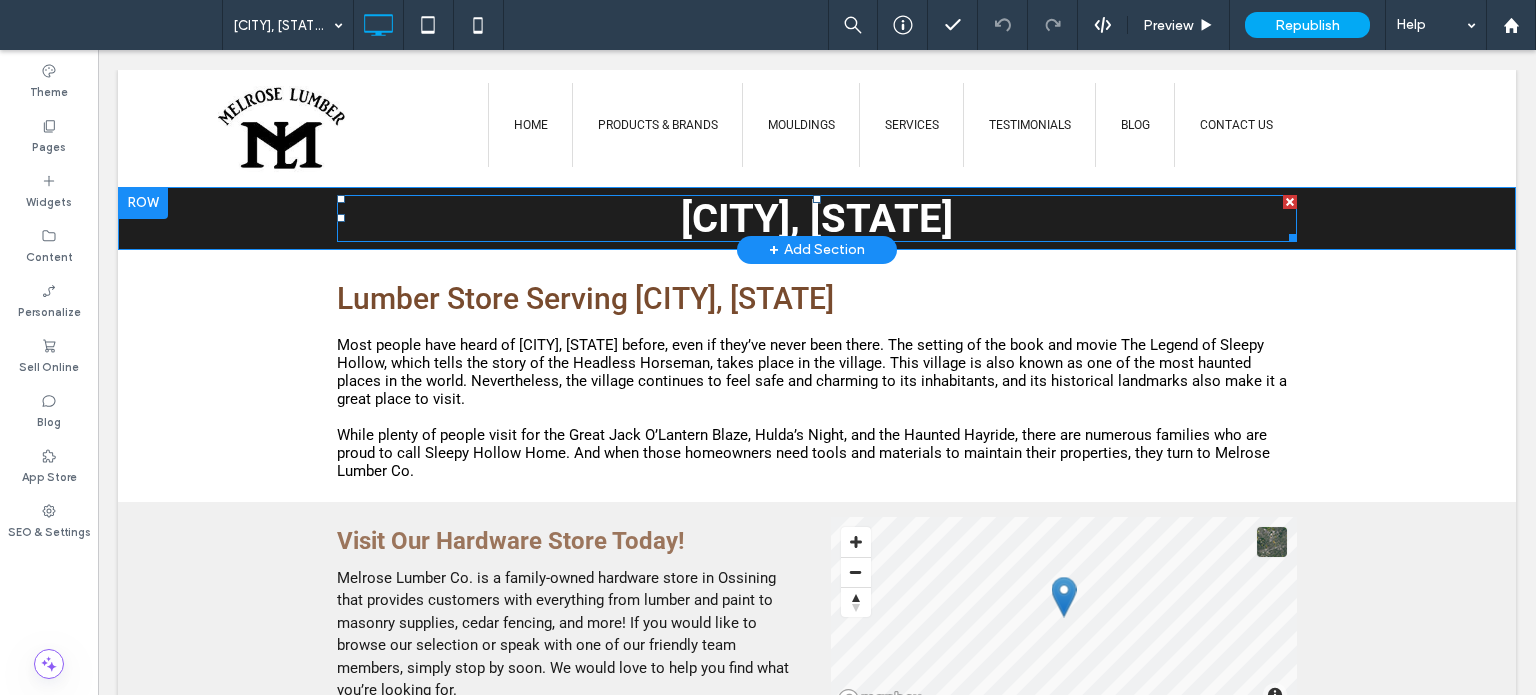 click on "[CITY], [STATE]" at bounding box center (817, 218) 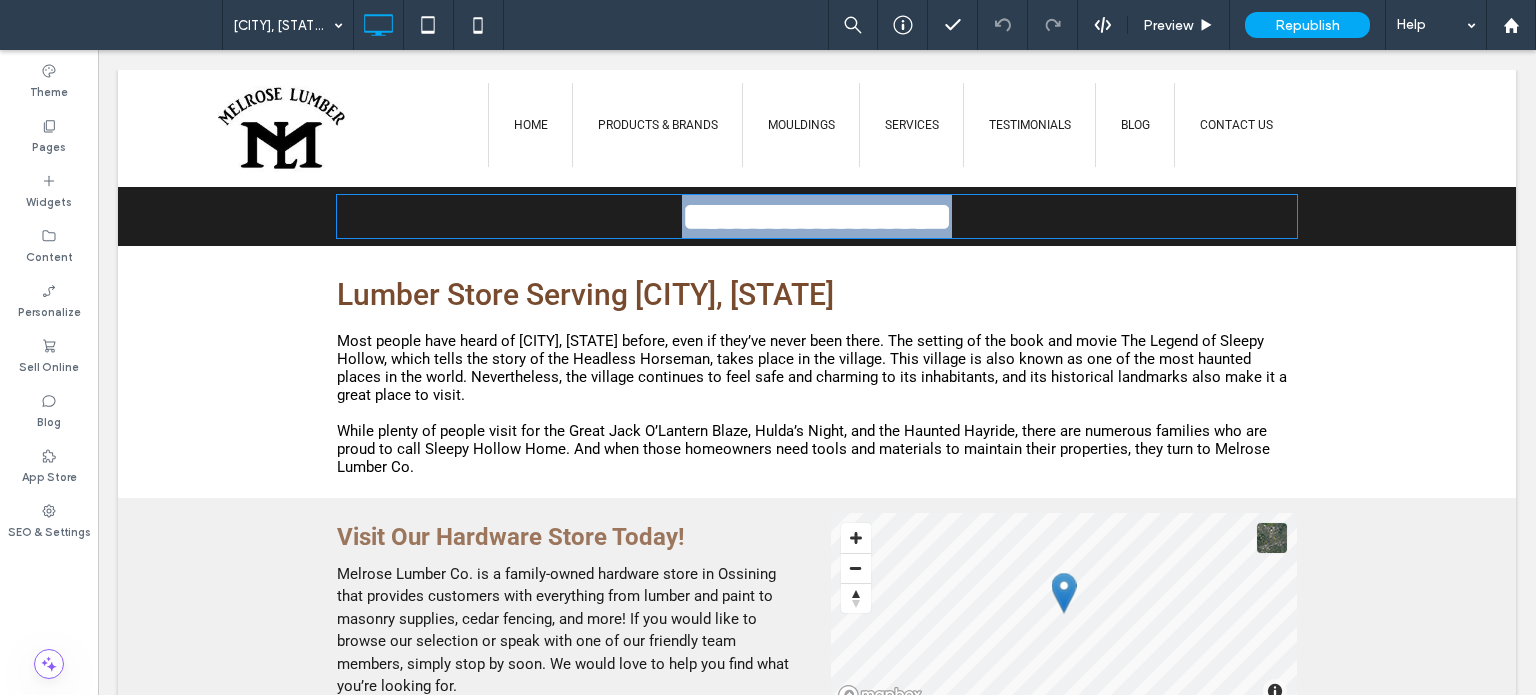click on "**********" at bounding box center (817, 216) 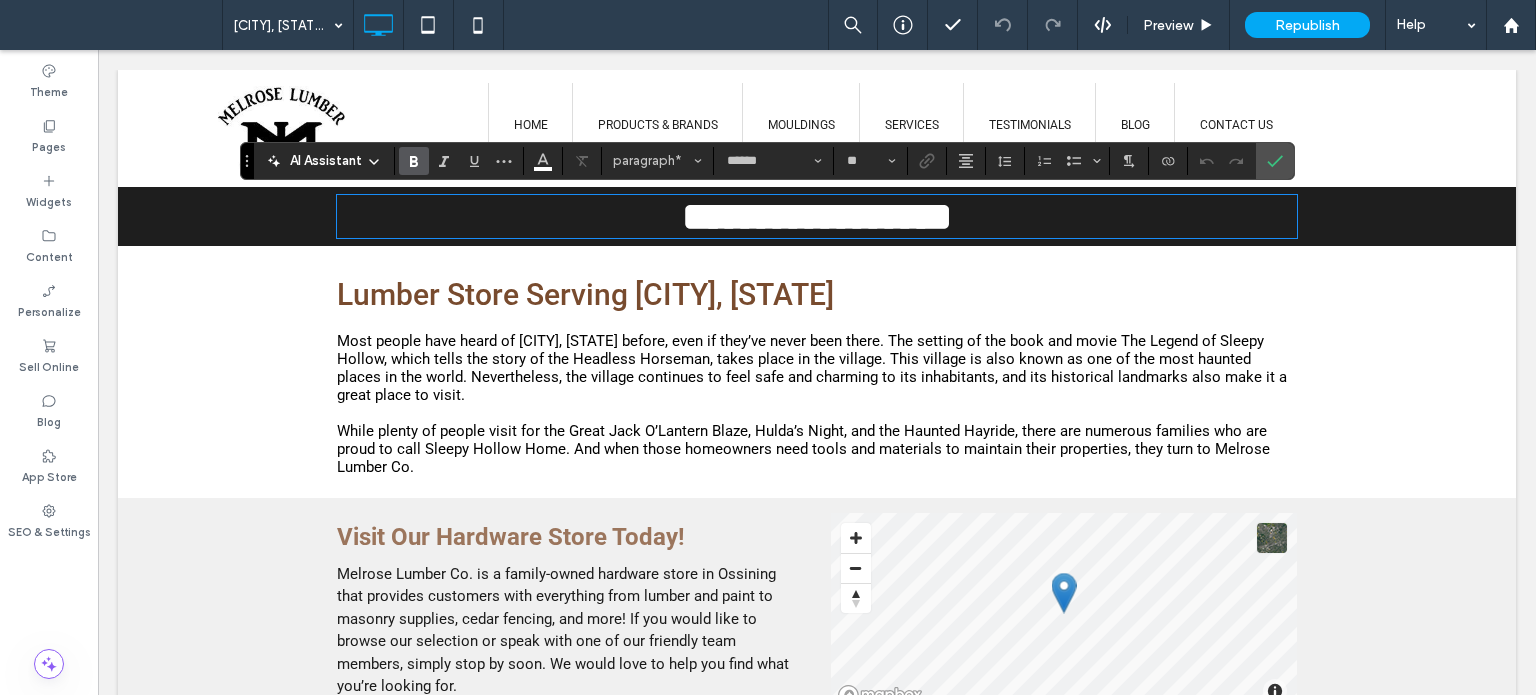 click on "**********" at bounding box center (817, 216) 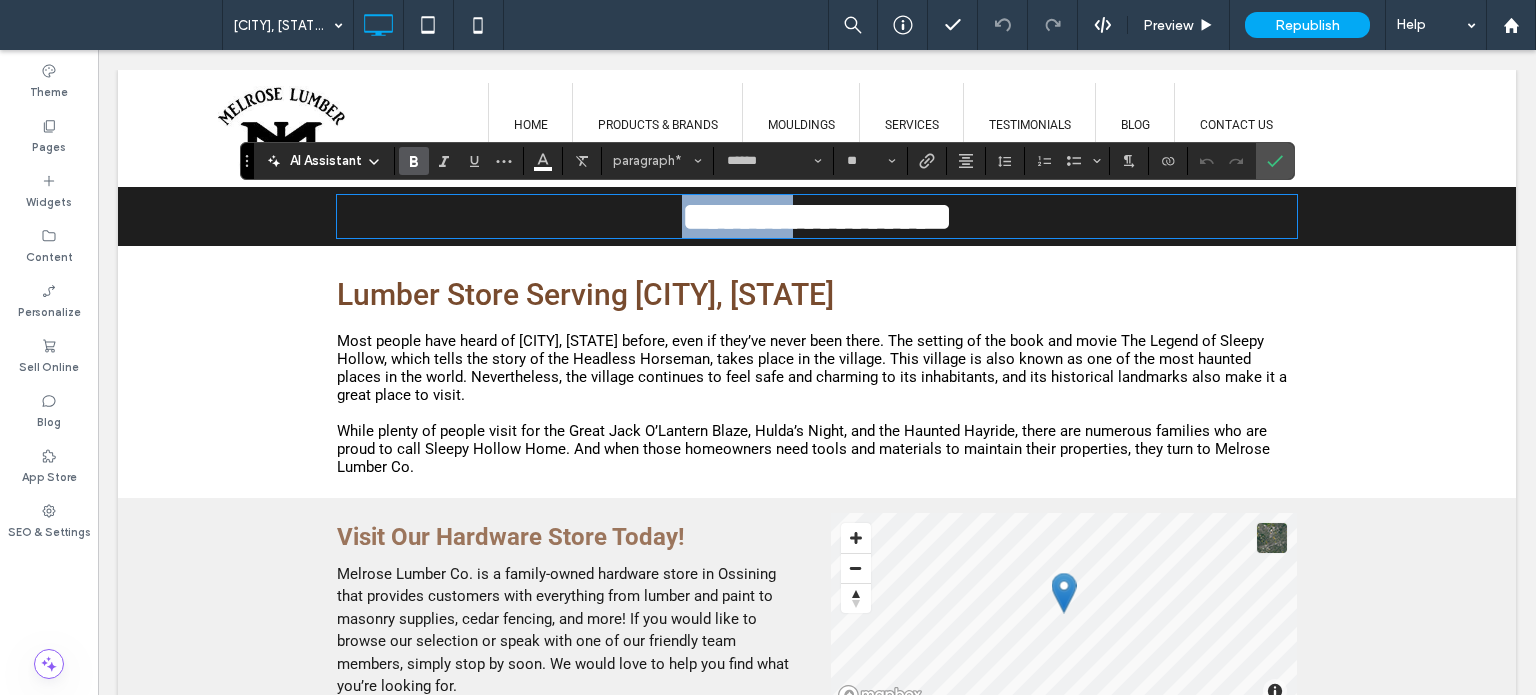 click on "**********" at bounding box center [817, 216] 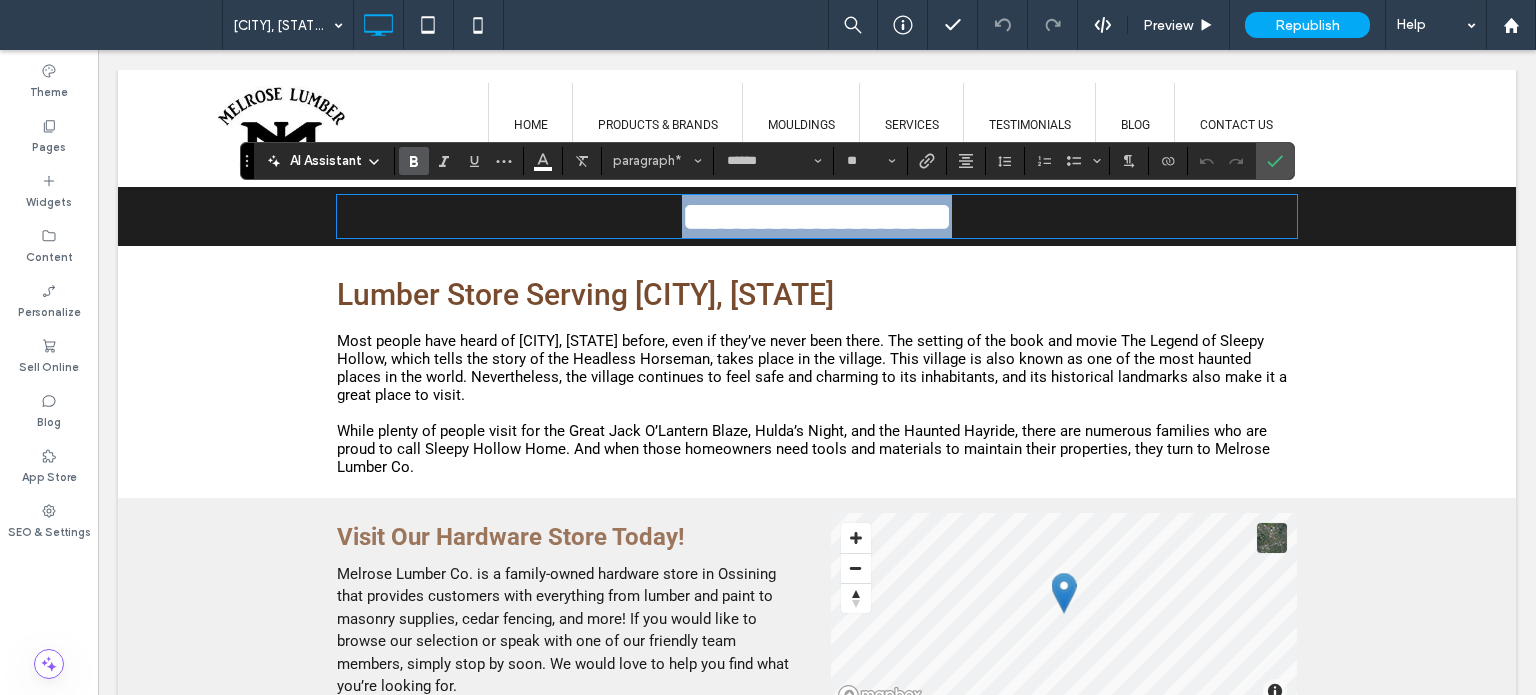 copy on "**********" 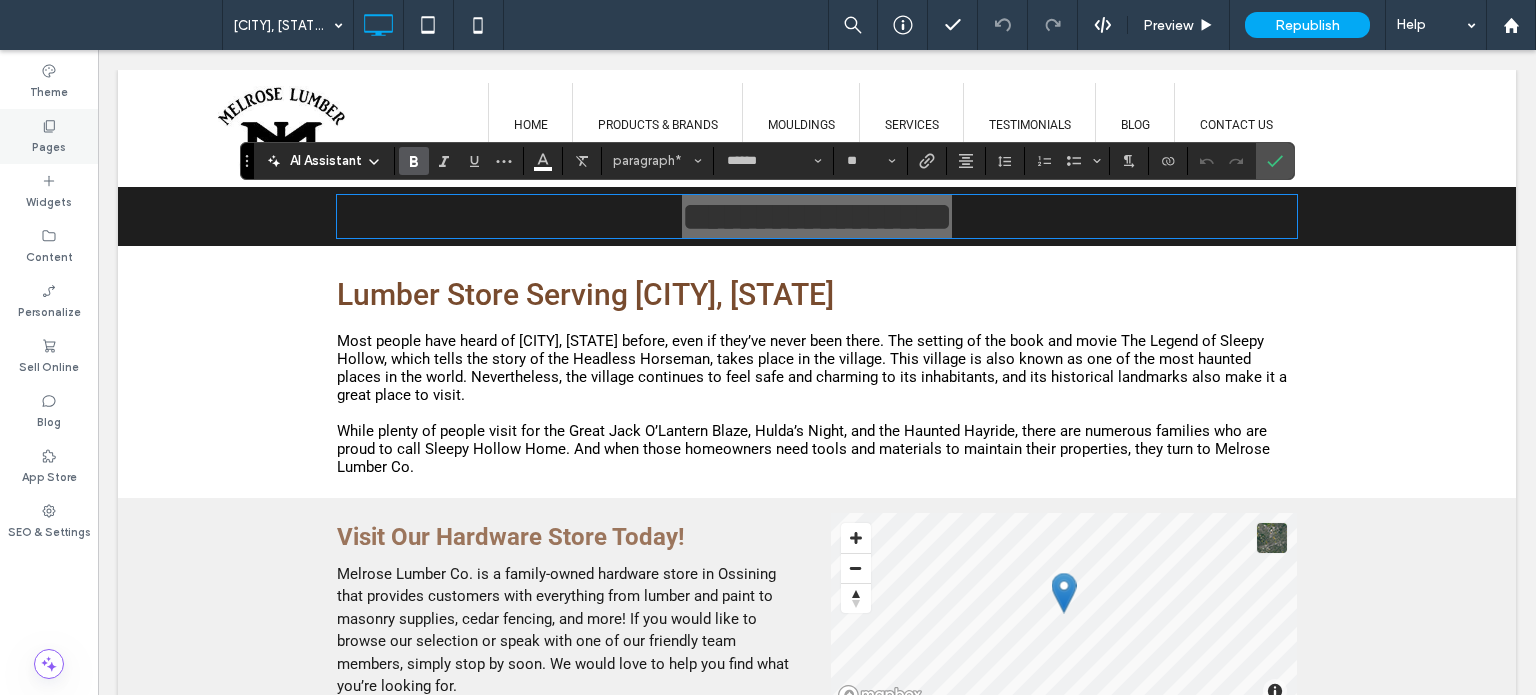 click on "Pages" at bounding box center (49, 145) 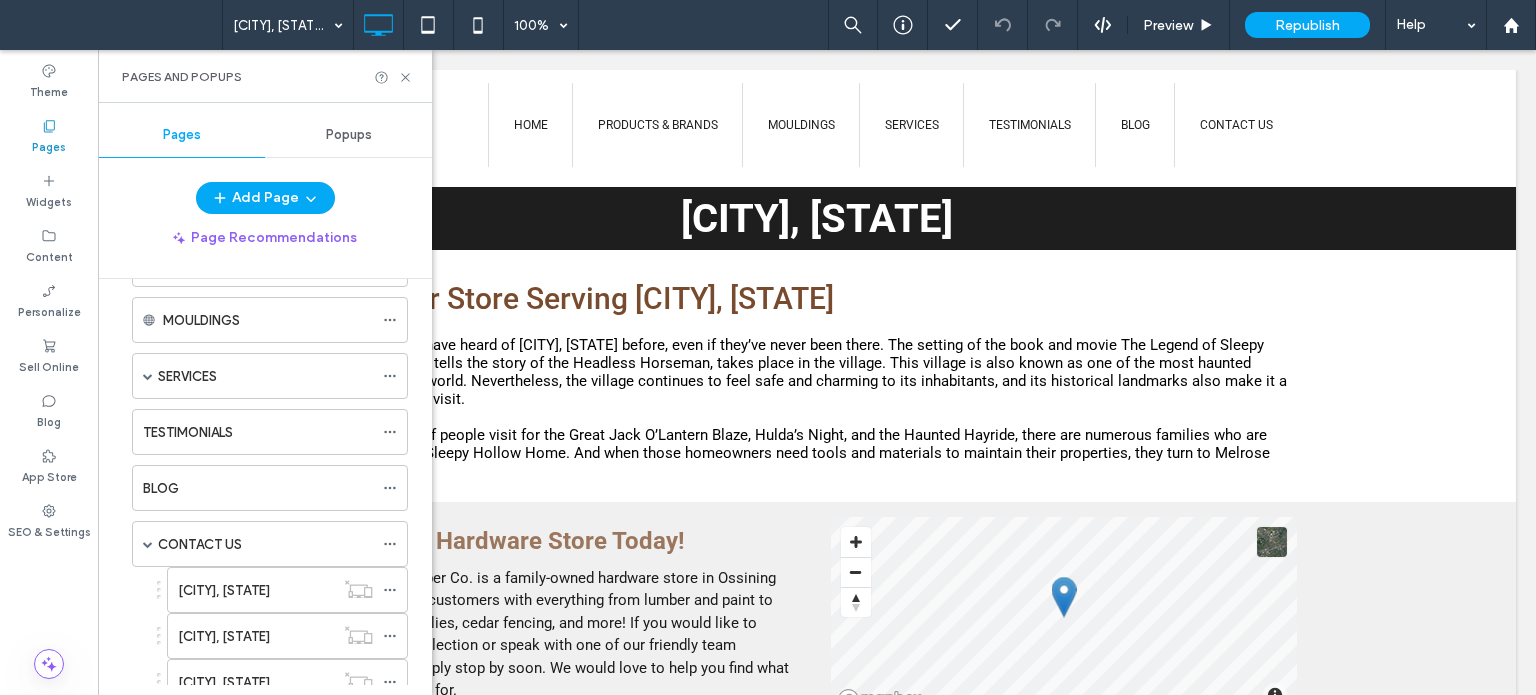 scroll, scrollTop: 400, scrollLeft: 0, axis: vertical 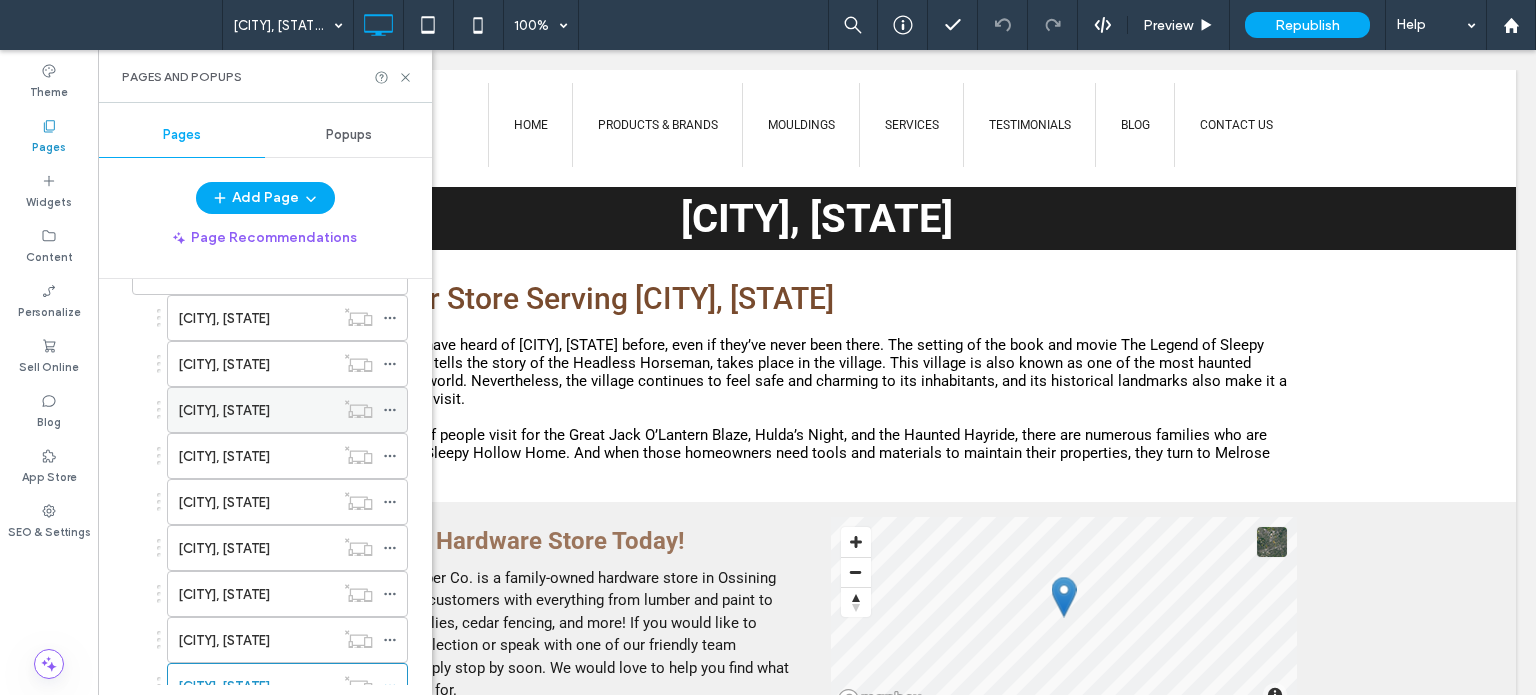 click on "[CITY], [STATE]" at bounding box center [224, 410] 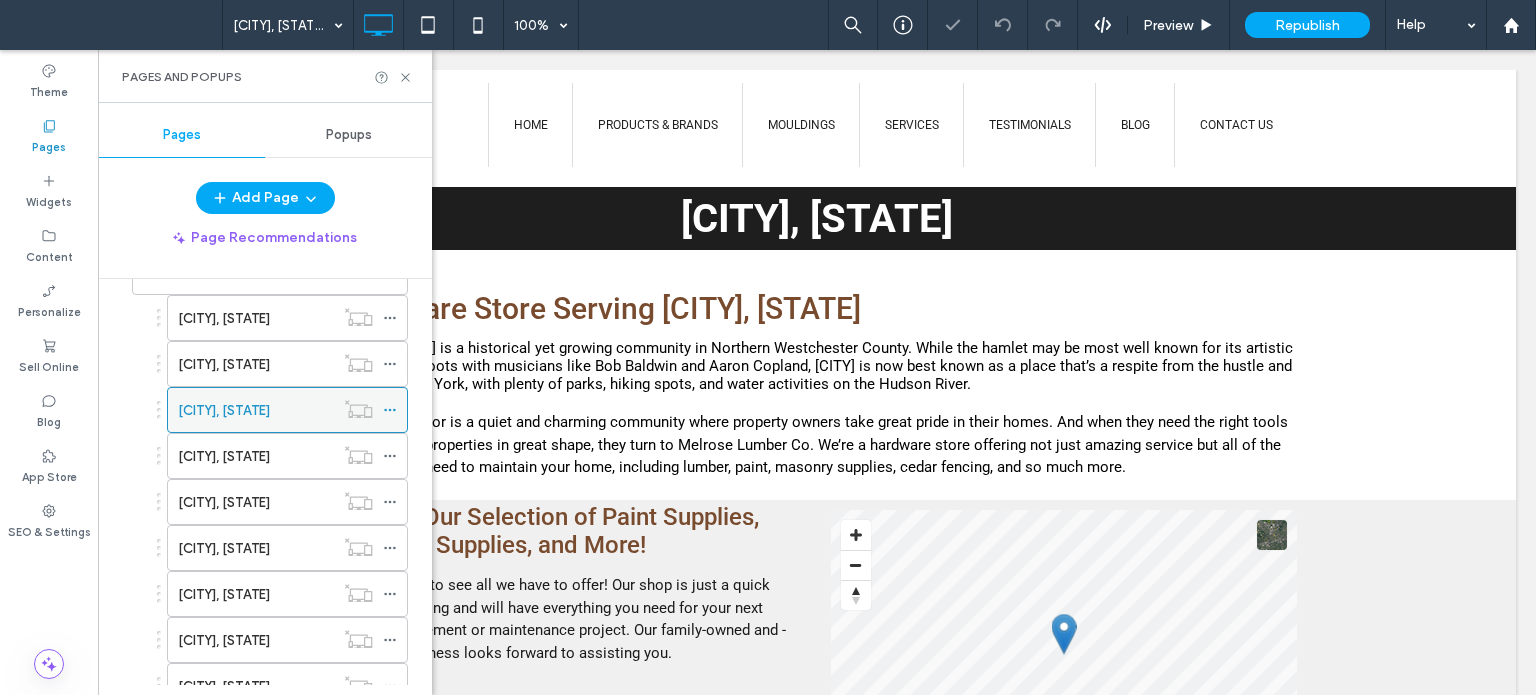 scroll, scrollTop: 0, scrollLeft: 0, axis: both 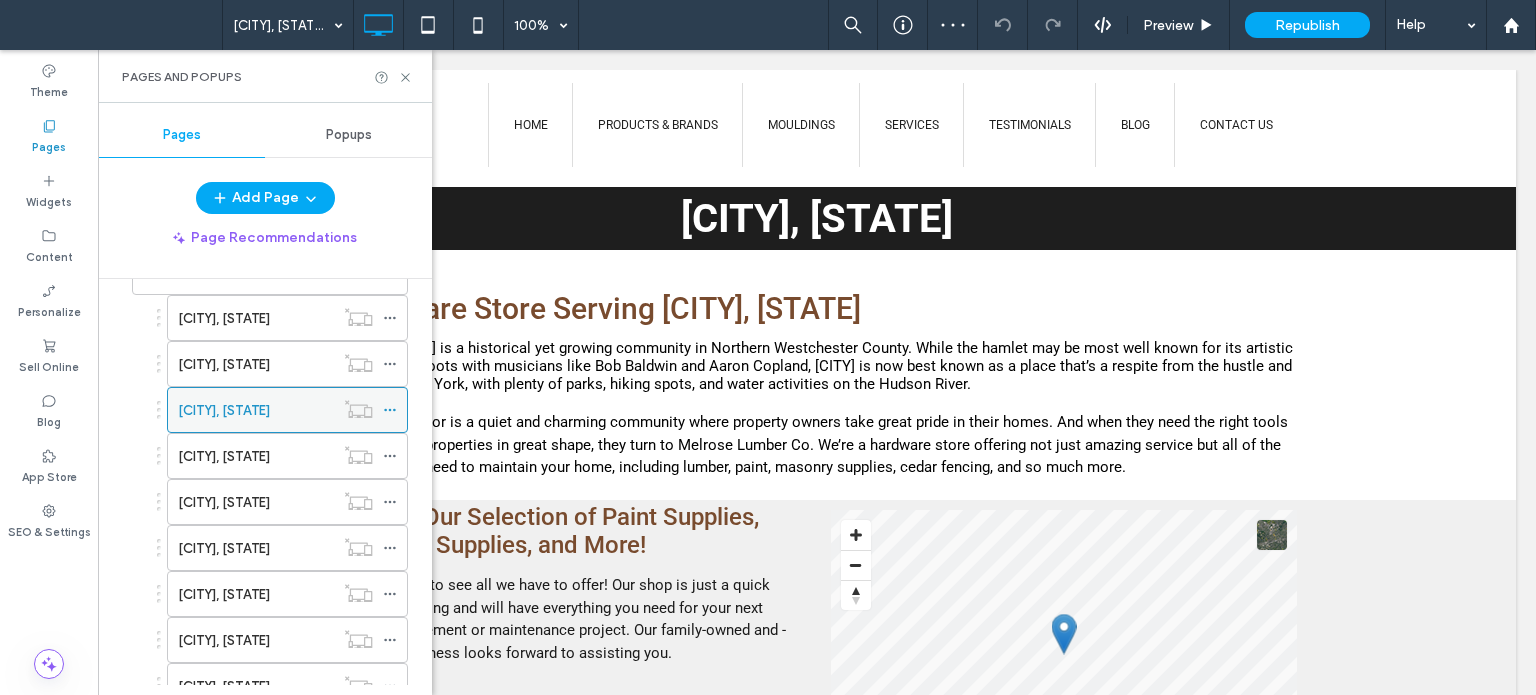 click 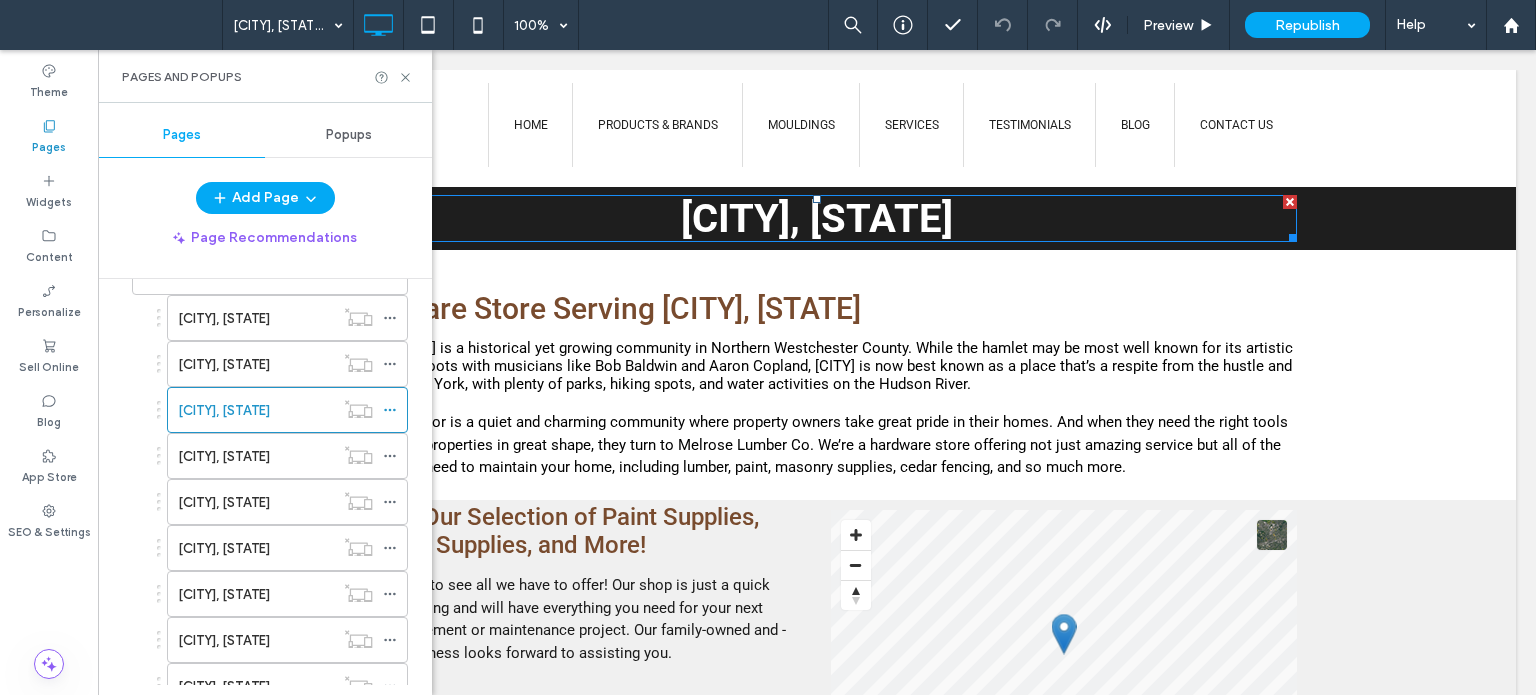 click on "[CITY], [STATE]" at bounding box center [817, 218] 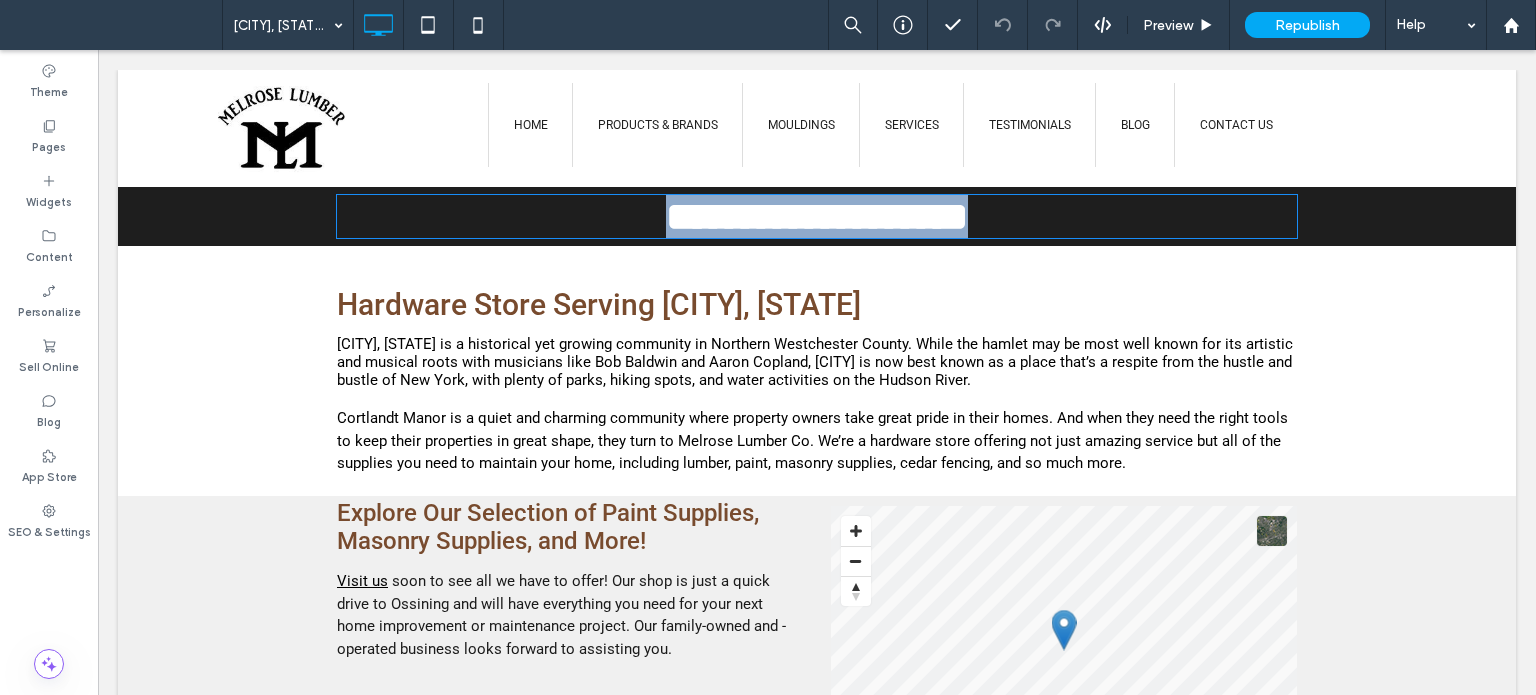 type on "******" 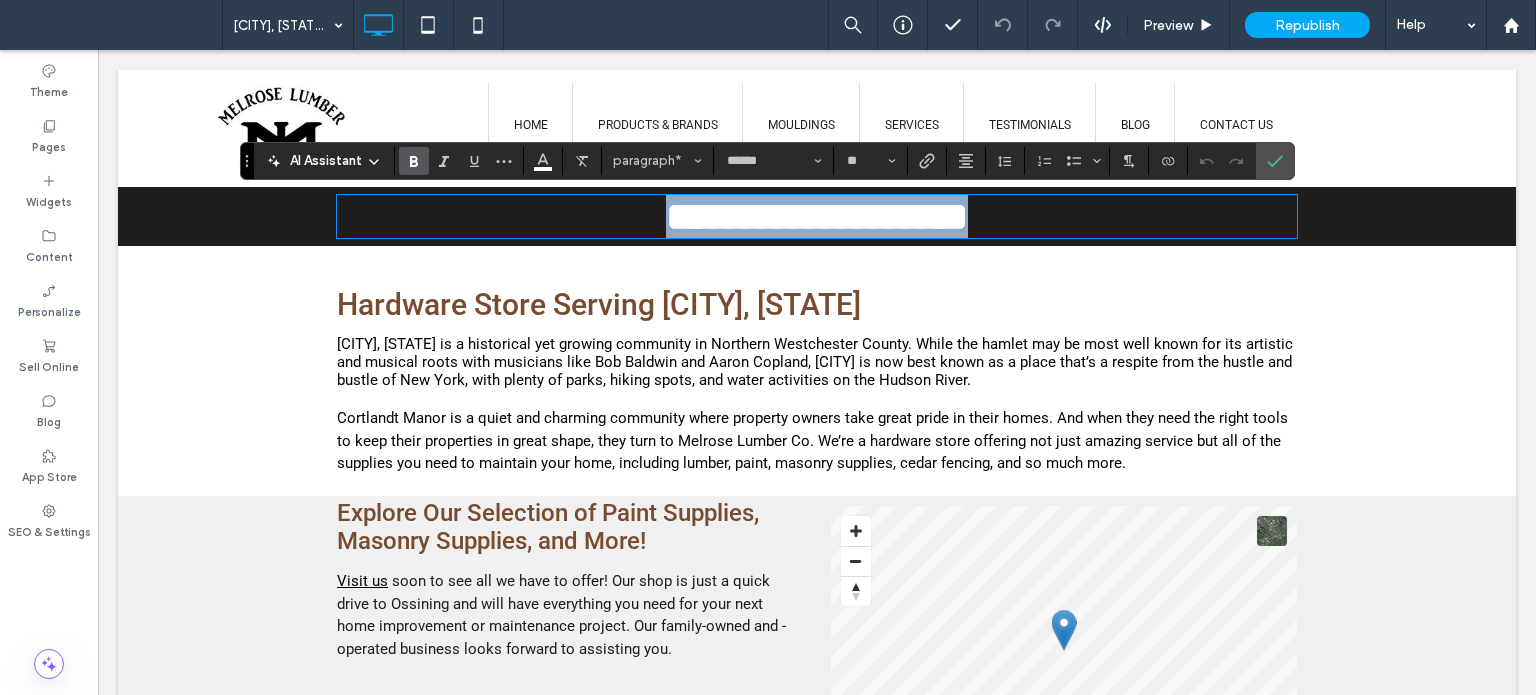 copy on "**********" 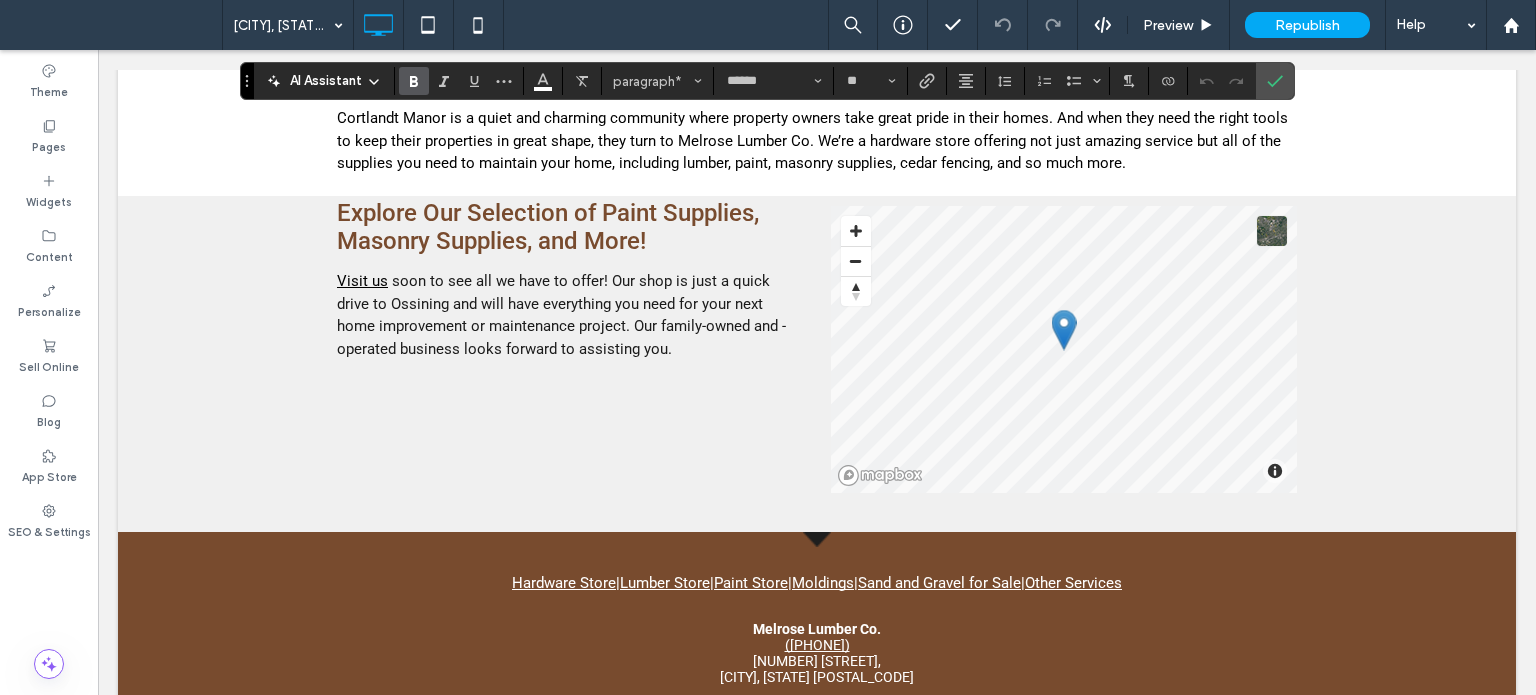 scroll, scrollTop: 0, scrollLeft: 0, axis: both 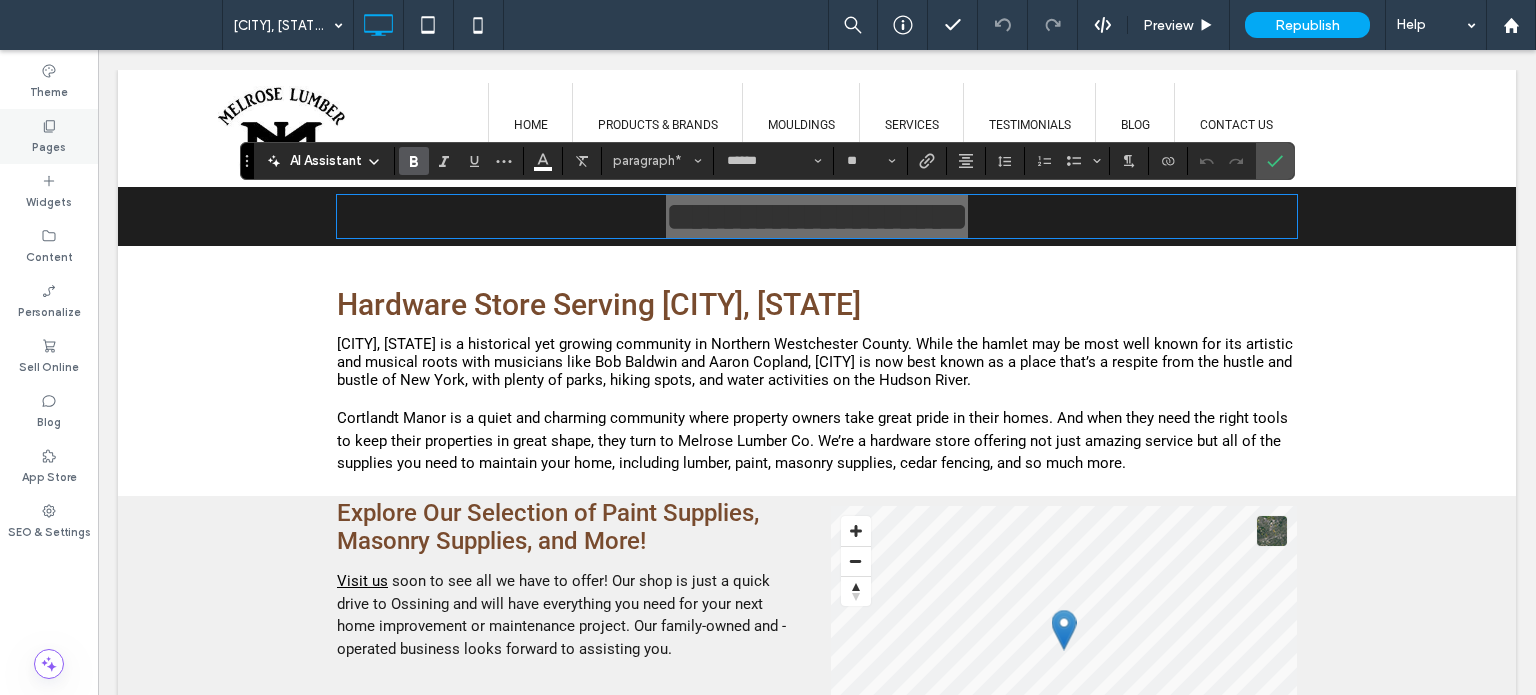click on "Pages" at bounding box center [49, 145] 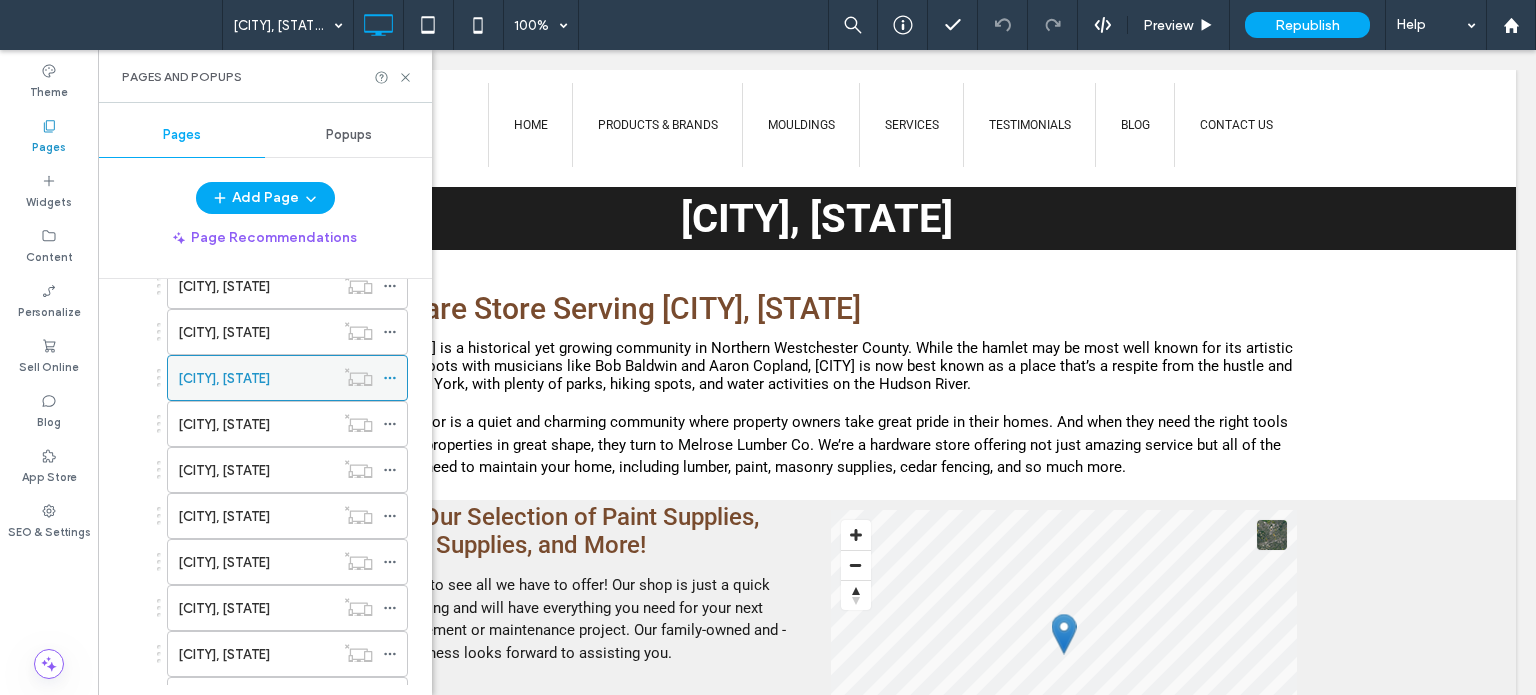 scroll, scrollTop: 400, scrollLeft: 0, axis: vertical 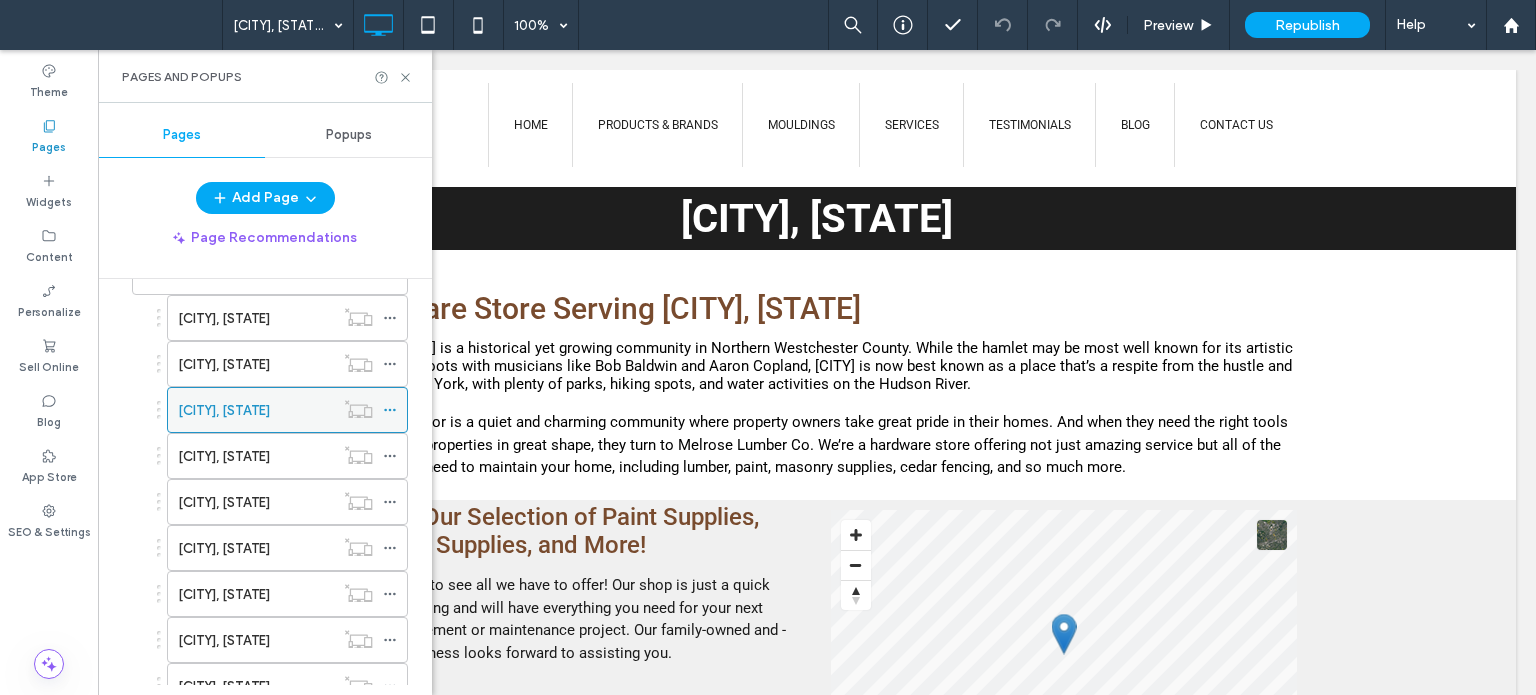 click 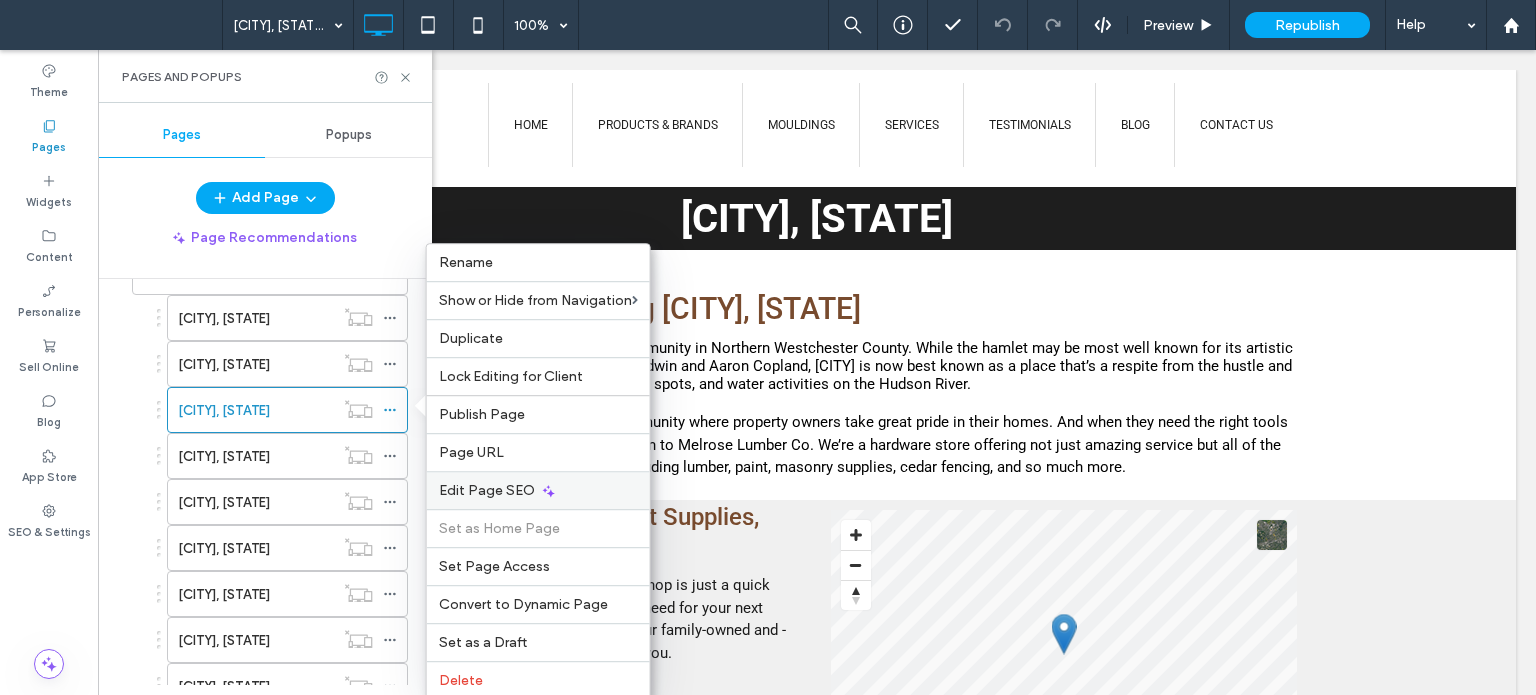 click on "Edit Page SEO" at bounding box center (487, 490) 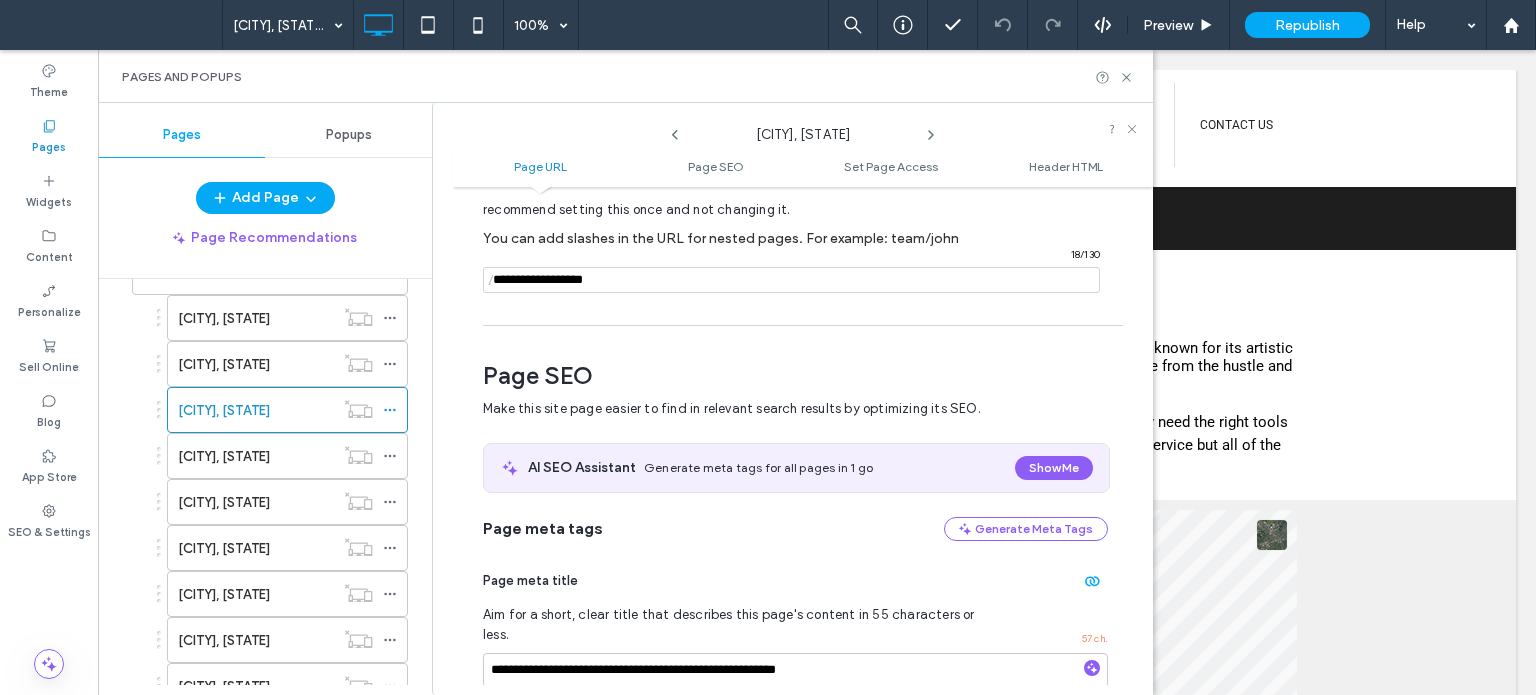scroll, scrollTop: 274, scrollLeft: 0, axis: vertical 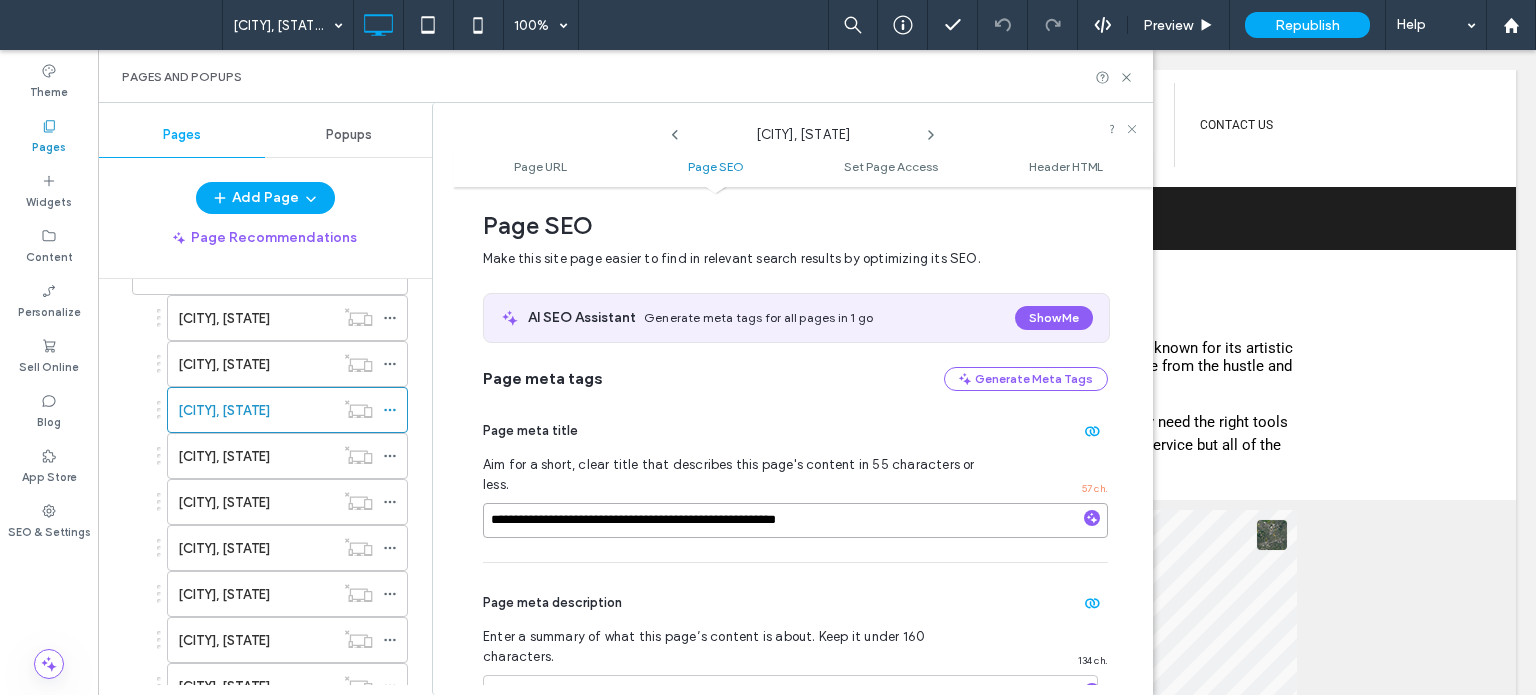 click on "**********" at bounding box center [795, 520] 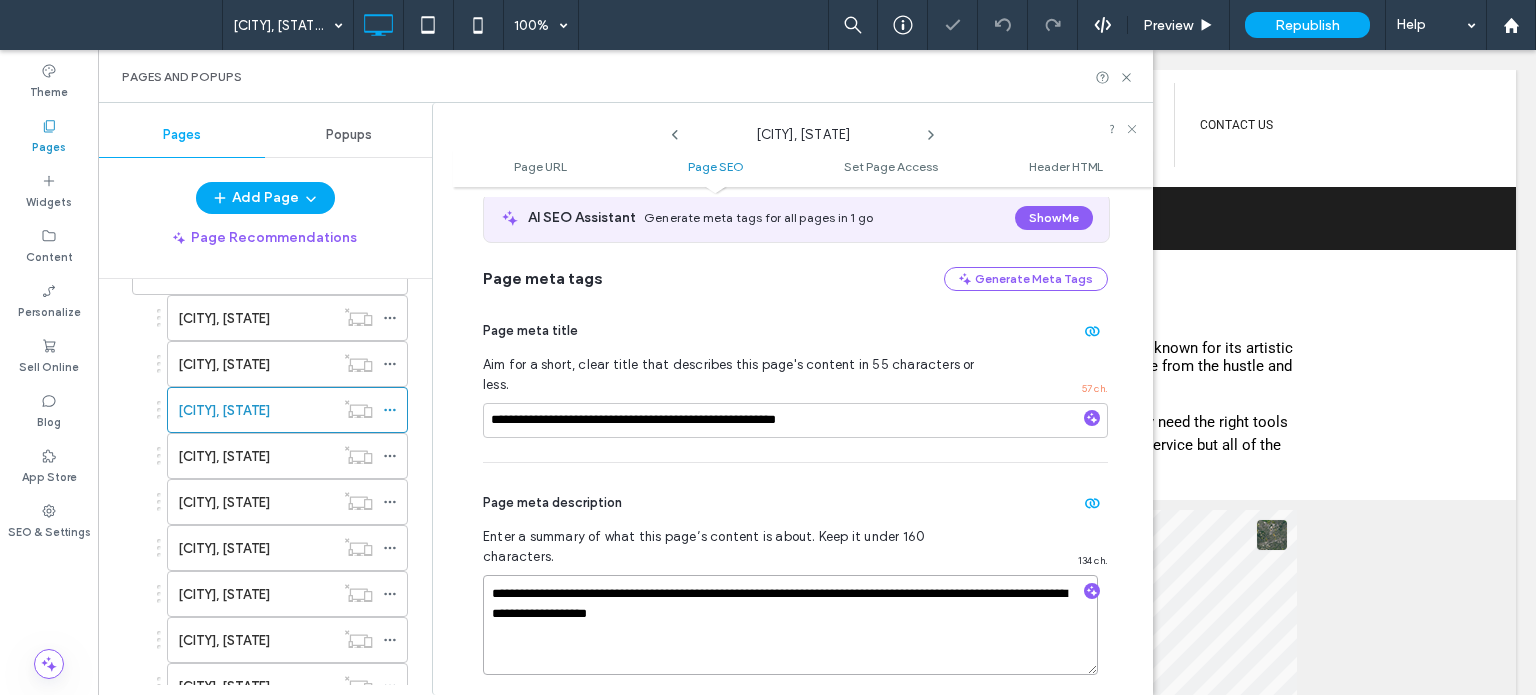 click on "**********" at bounding box center [790, 625] 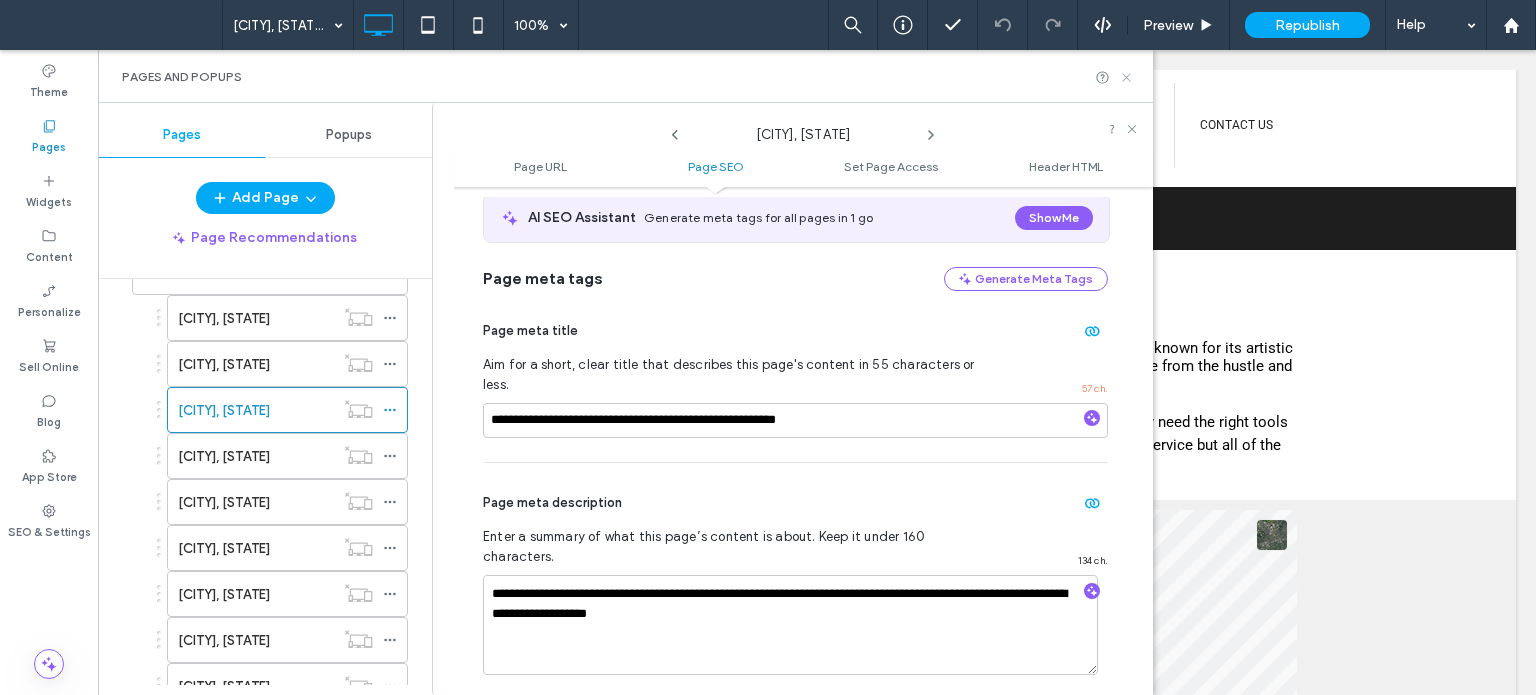 click 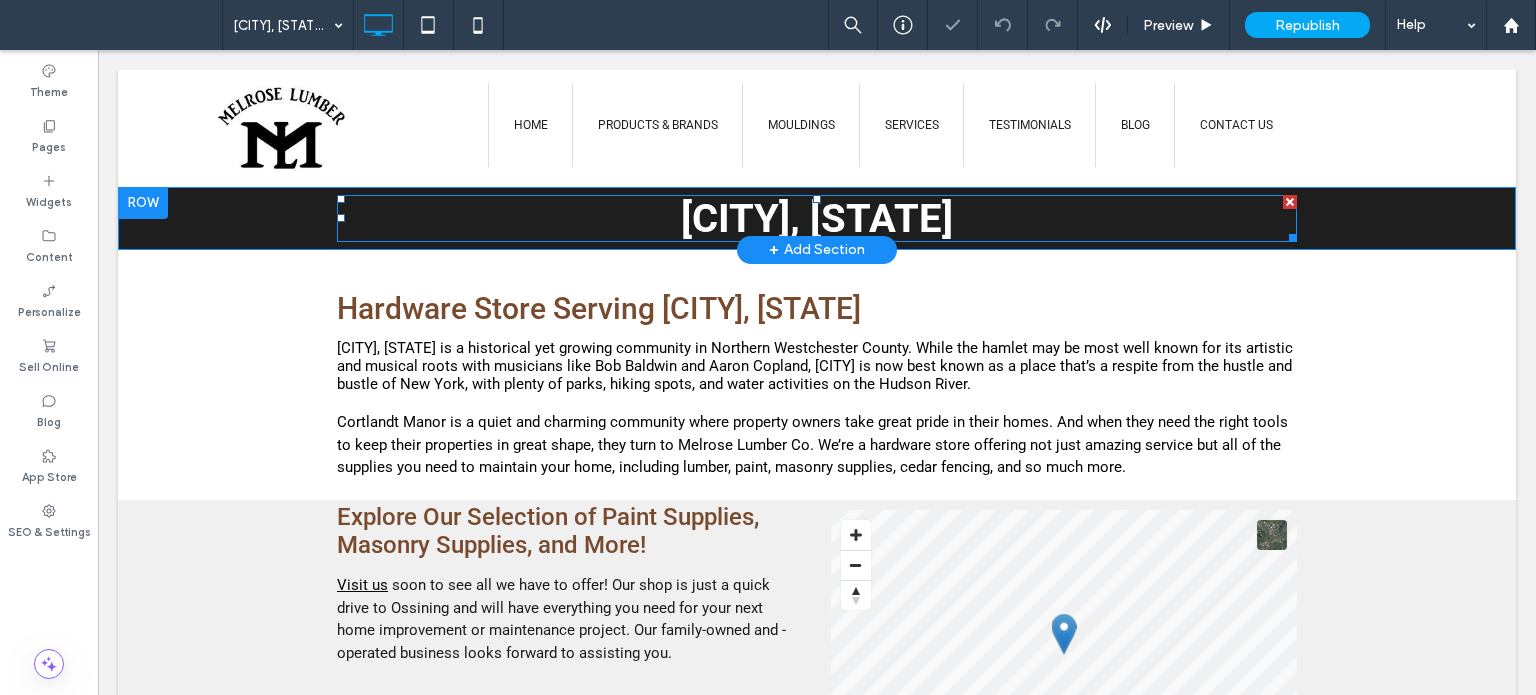 click on "[CITY], [STATE]" at bounding box center (817, 218) 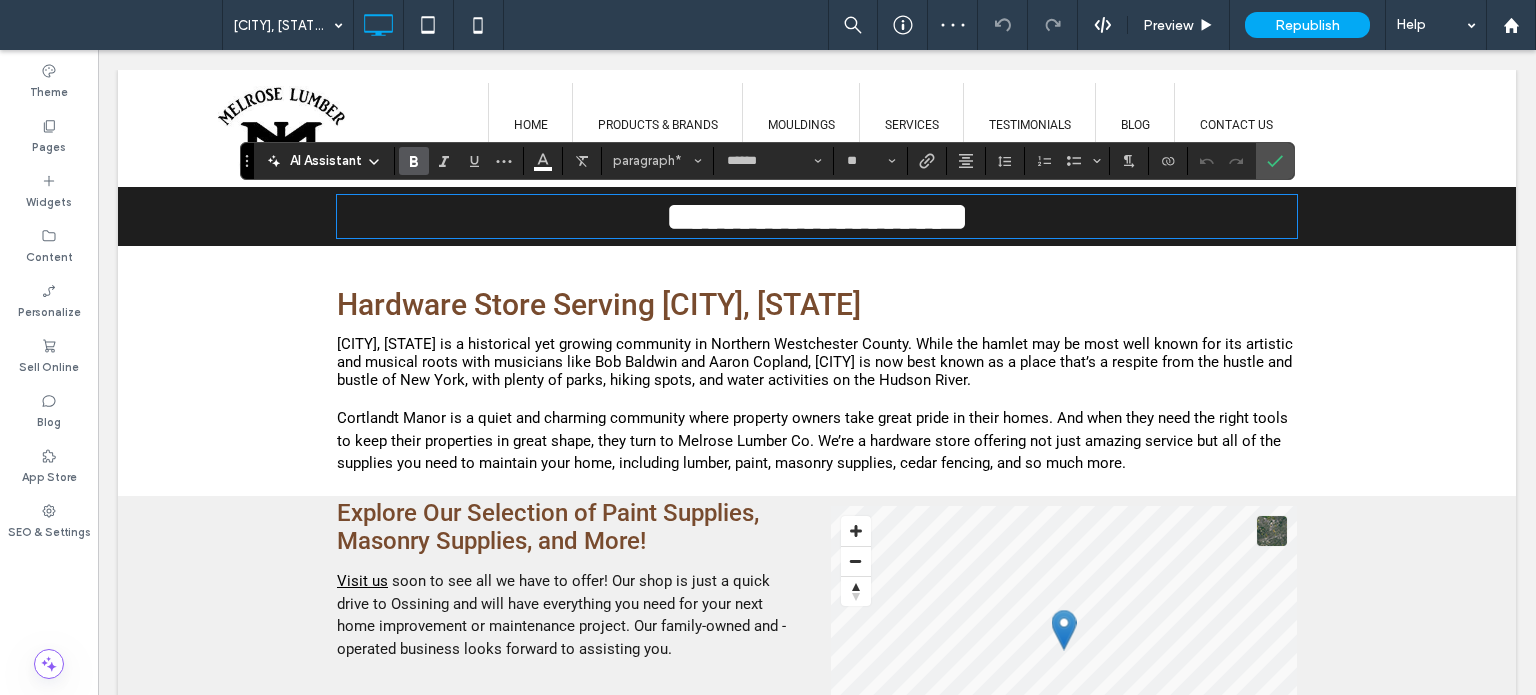 click on "Hardware Store Serving [CITY], [STATE]" at bounding box center [599, 304] 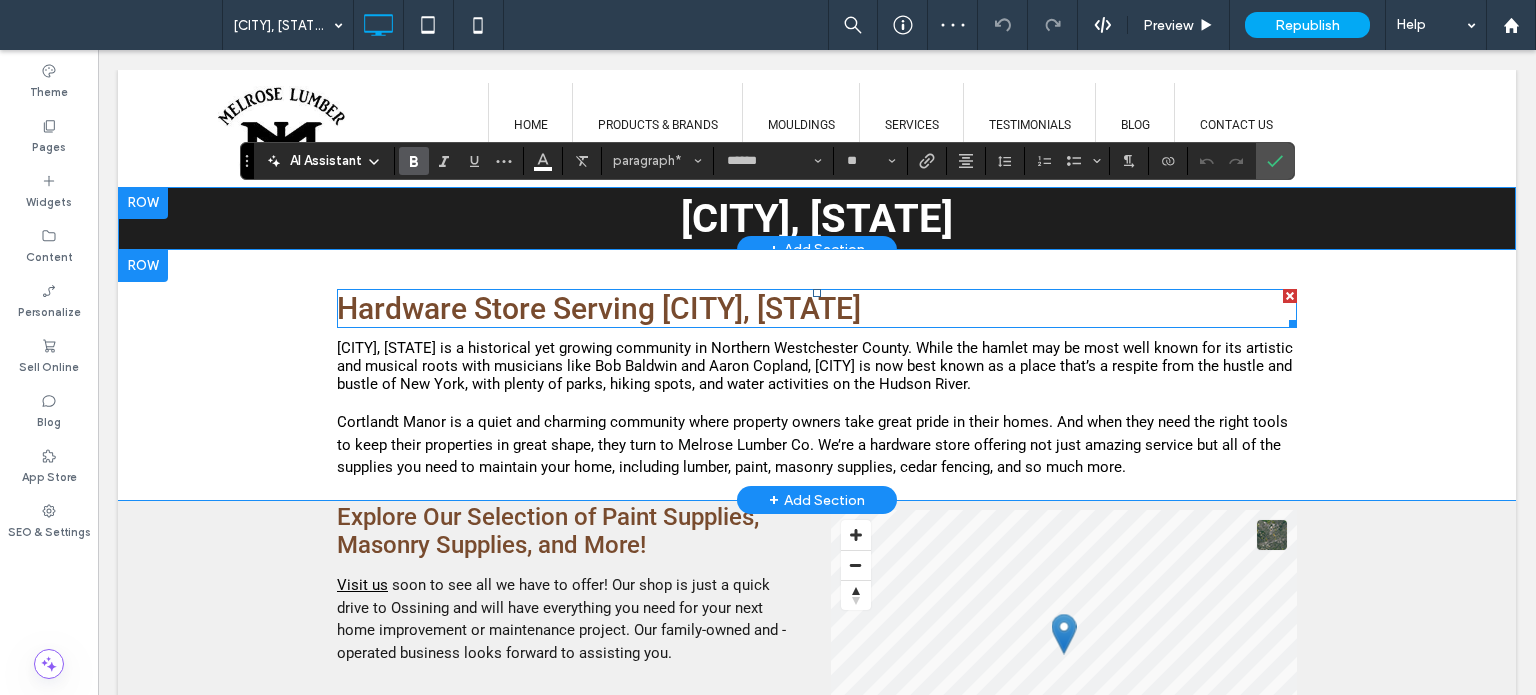 click on "Hardware Store Serving [CITY], [STATE]" at bounding box center (599, 308) 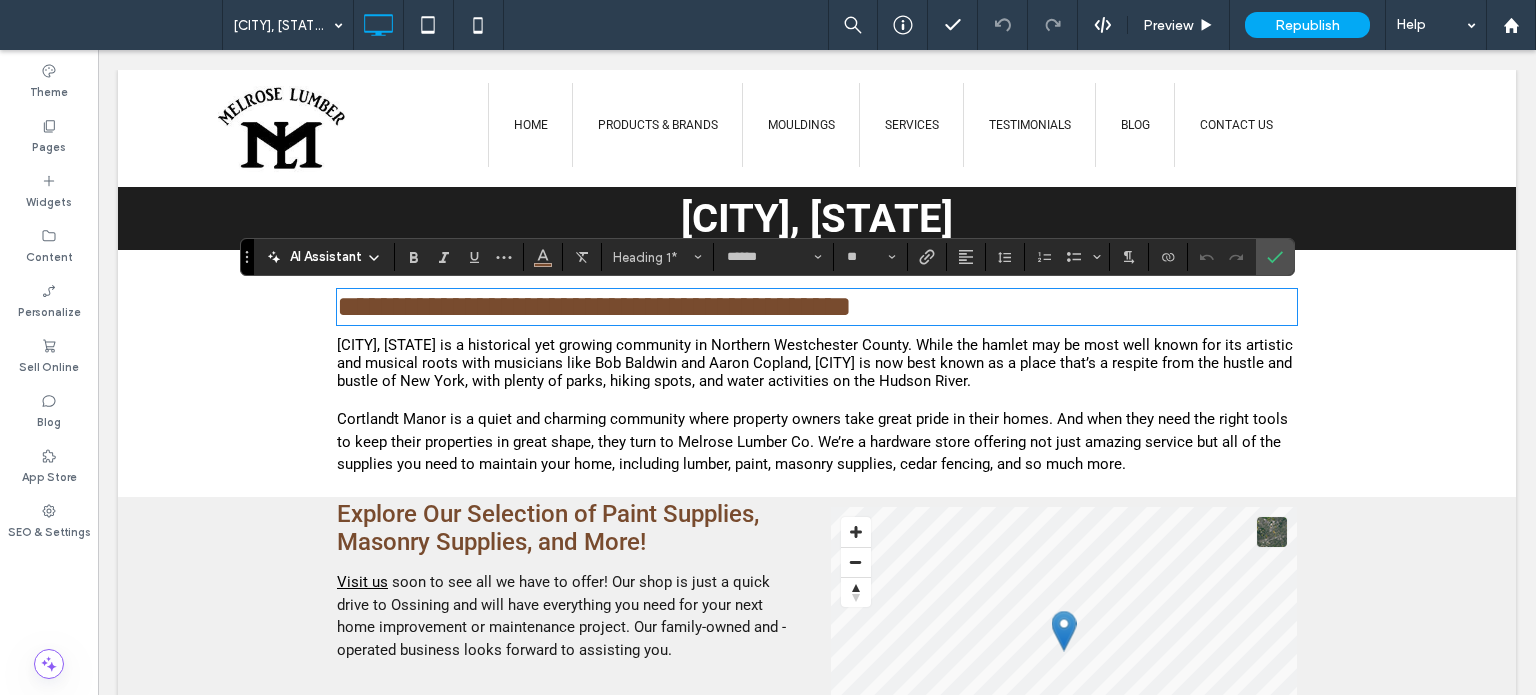 click on "[CITY], [STATE] is a historical yet growing community in Northern Westchester County. While the hamlet may be most well known for its artistic and musical roots with musicians like Bob Baldwin and Aaron Copland, [CITY] is now best known as a place that’s a respite from the hustle and bustle of New York, with plenty of parks, hiking spots, and water activities on the Hudson River." at bounding box center [815, 363] 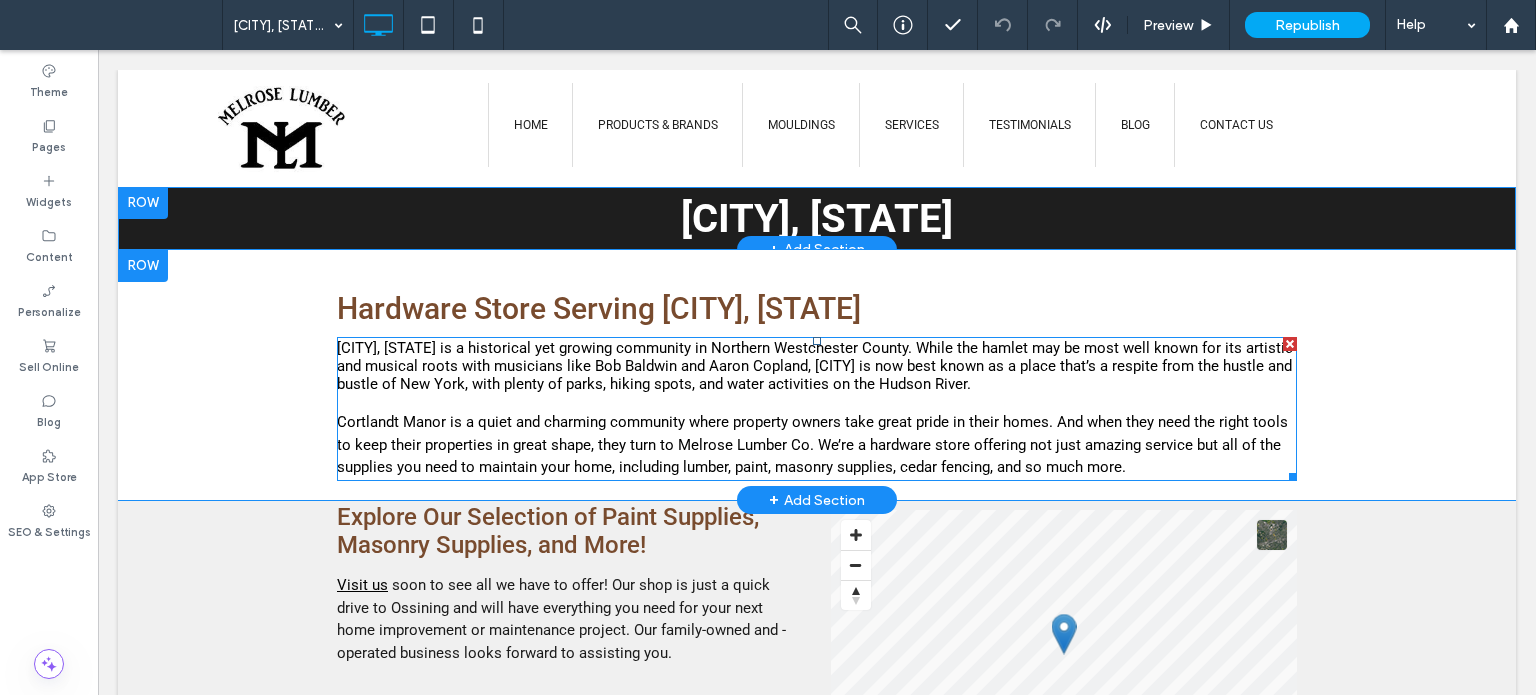 click on "[CITY], [STATE] is a historical yet growing community in Northern Westchester County. While the hamlet may be most well known for its artistic and musical roots with musicians like Bob Baldwin and Aaron Copland, [CITY] is now best known as a place that’s a respite from the hustle and bustle of New York, with plenty of parks, hiking spots, and water activities on the Hudson River." at bounding box center (815, 366) 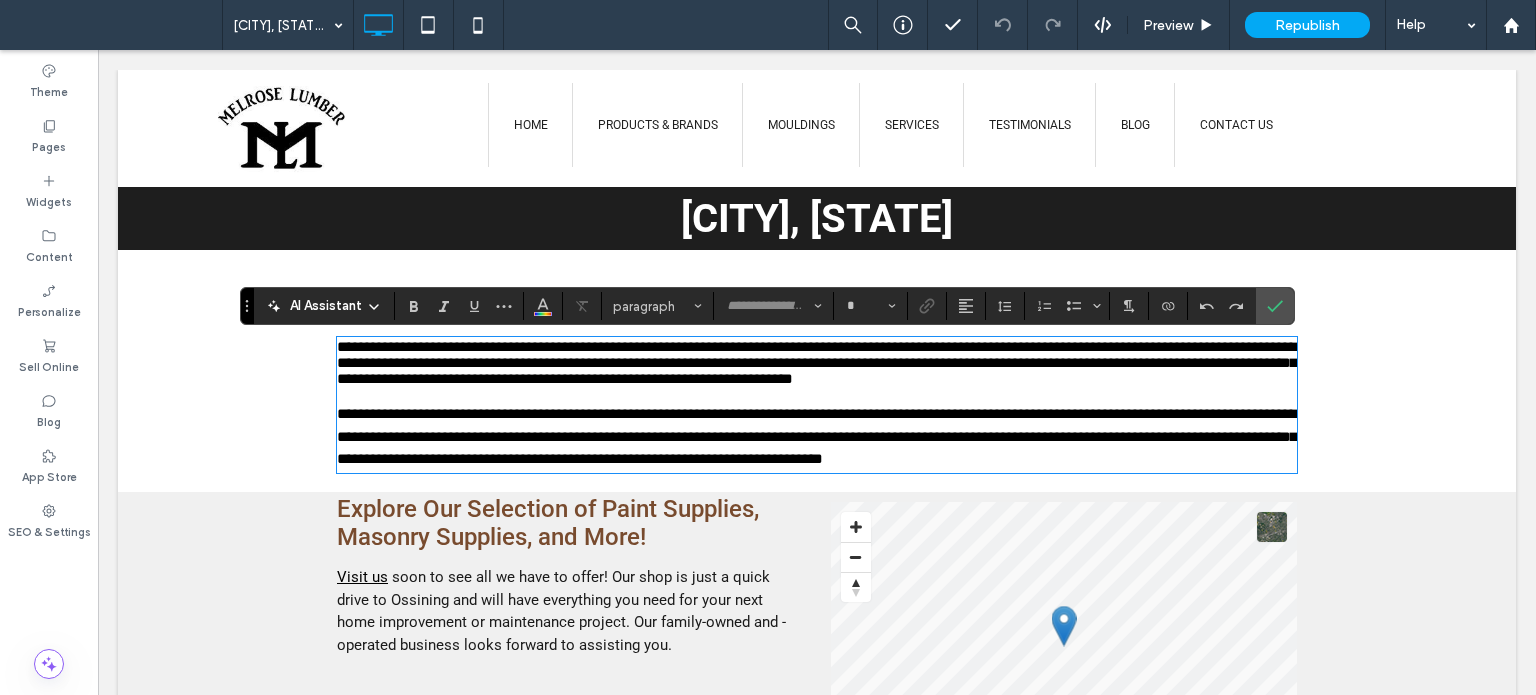 type on "******" 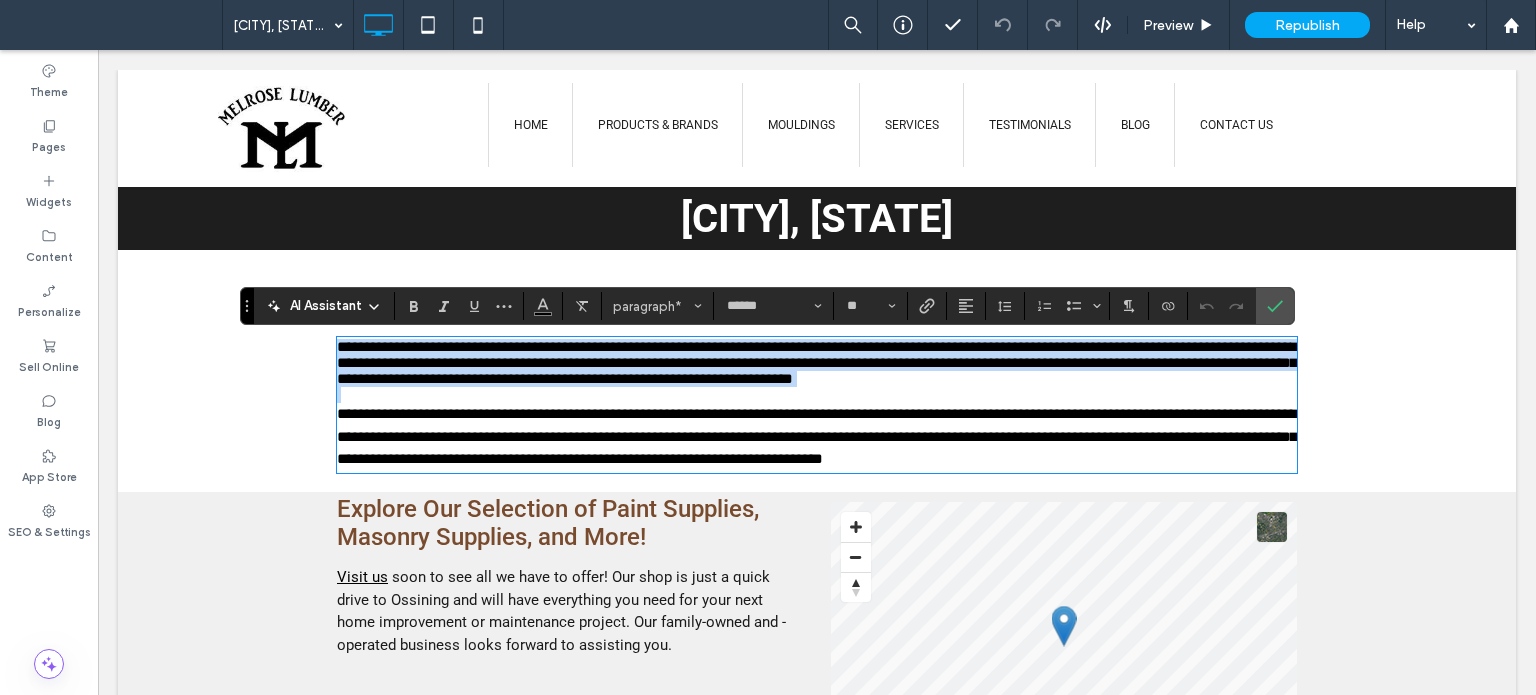 click on "**********" at bounding box center (817, 436) 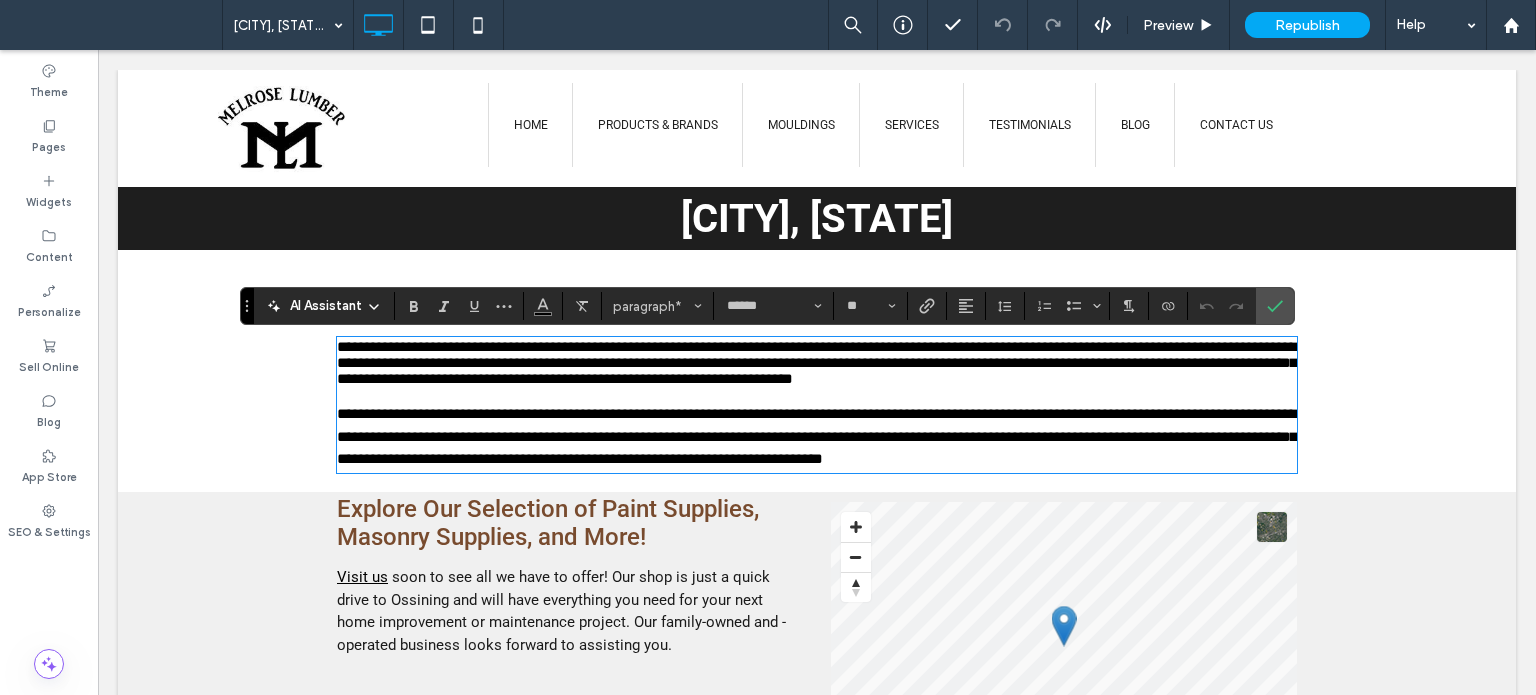 click on "**********" at bounding box center [817, 436] 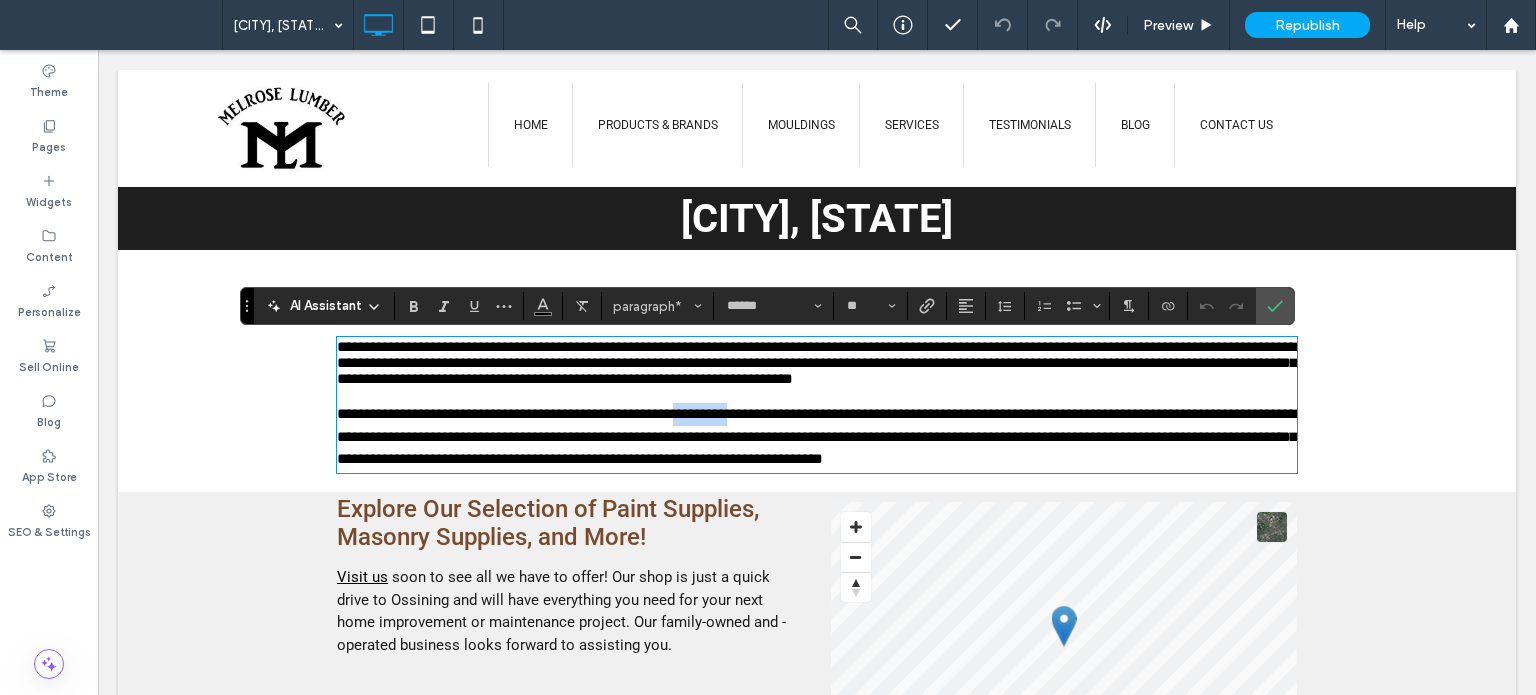 click on "**********" at bounding box center (817, 436) 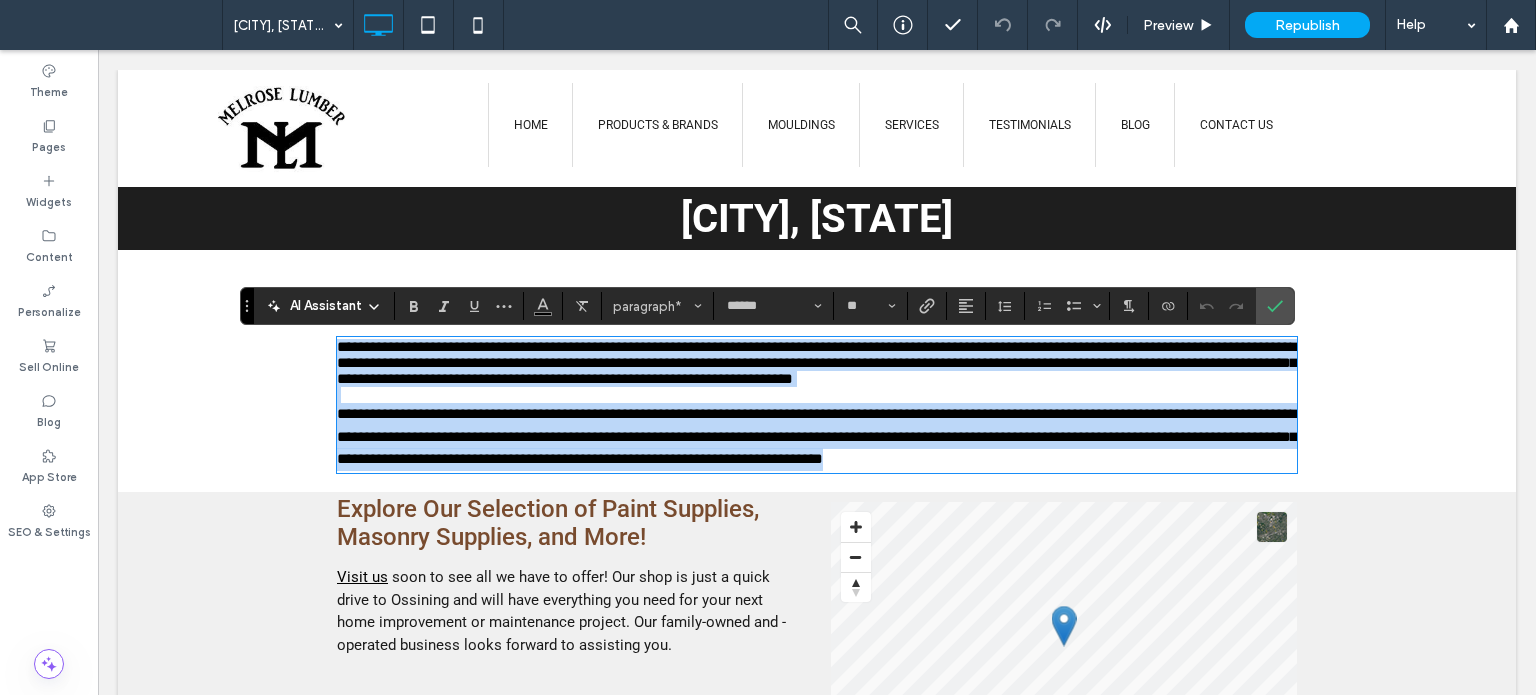 copy on "**********" 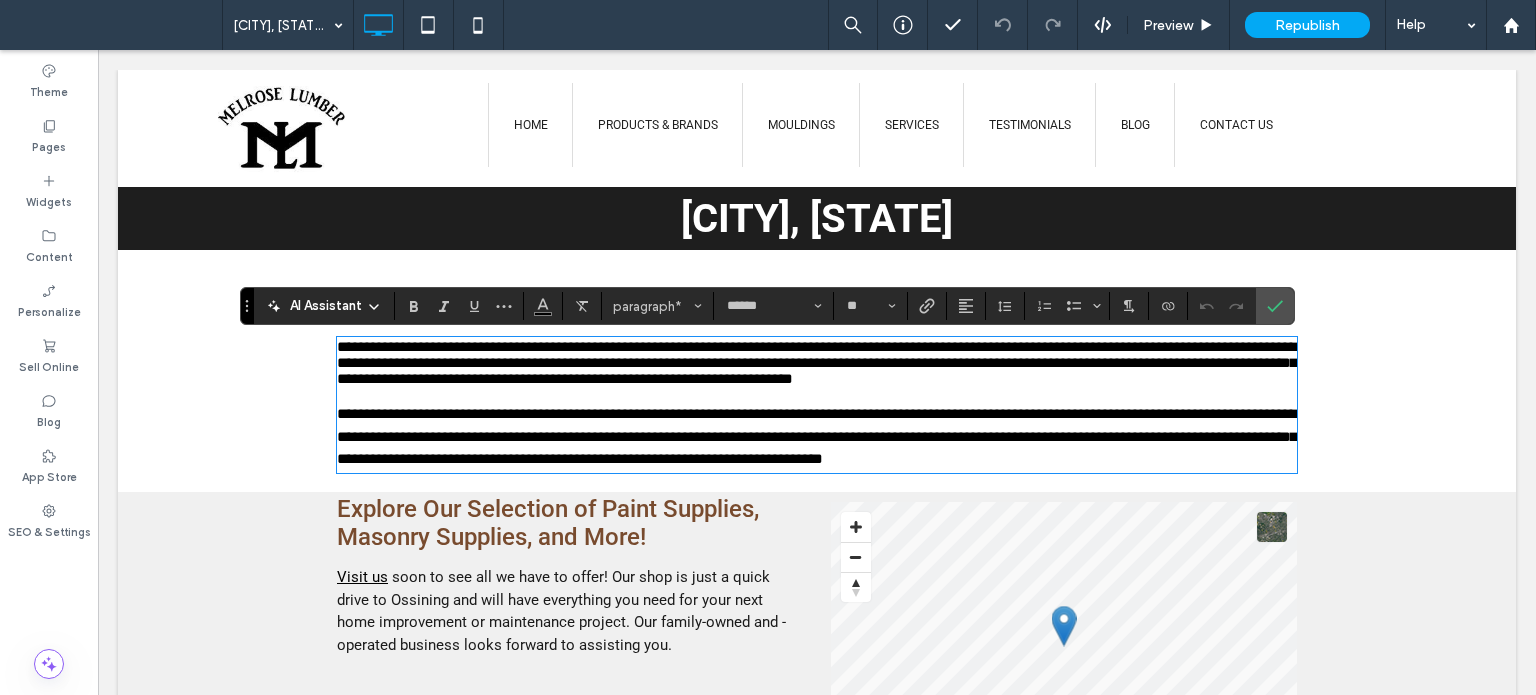 click on "**********" at bounding box center (817, 371) 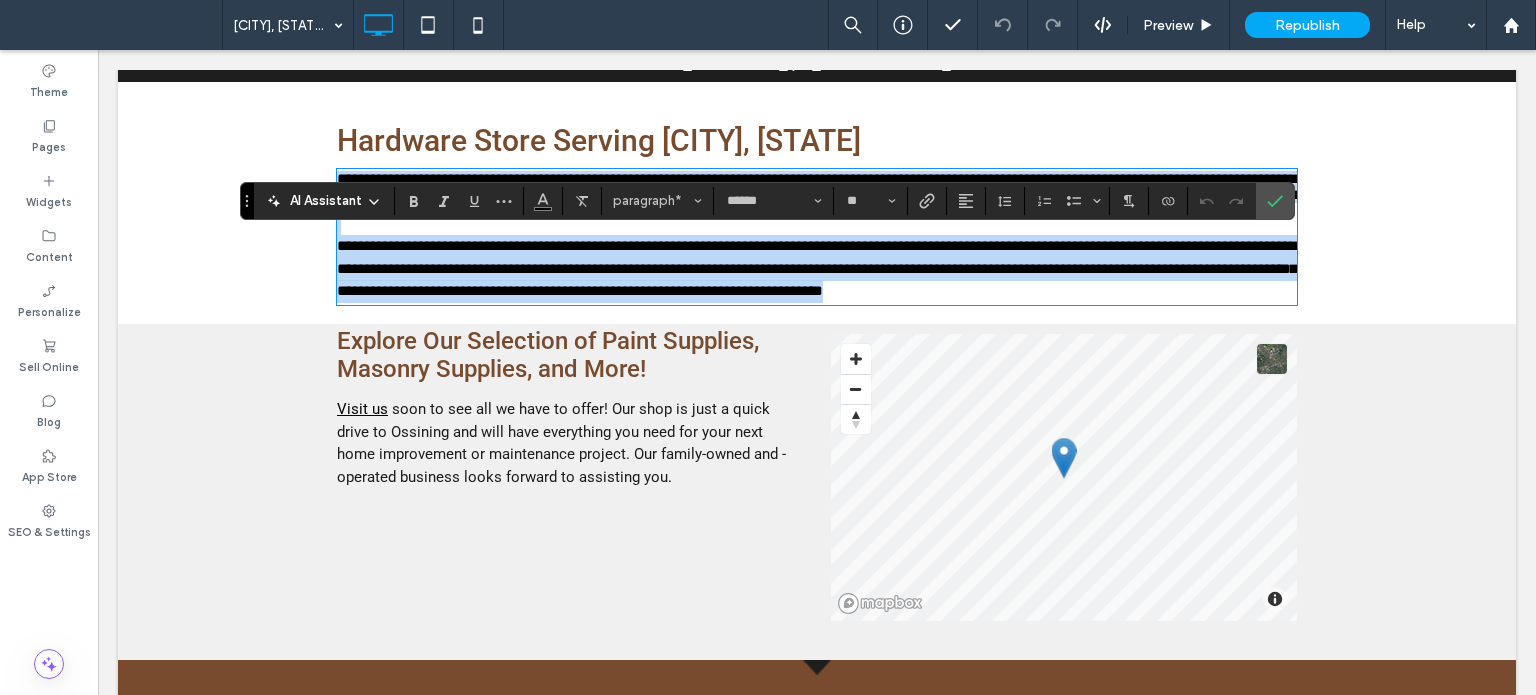 scroll, scrollTop: 100, scrollLeft: 0, axis: vertical 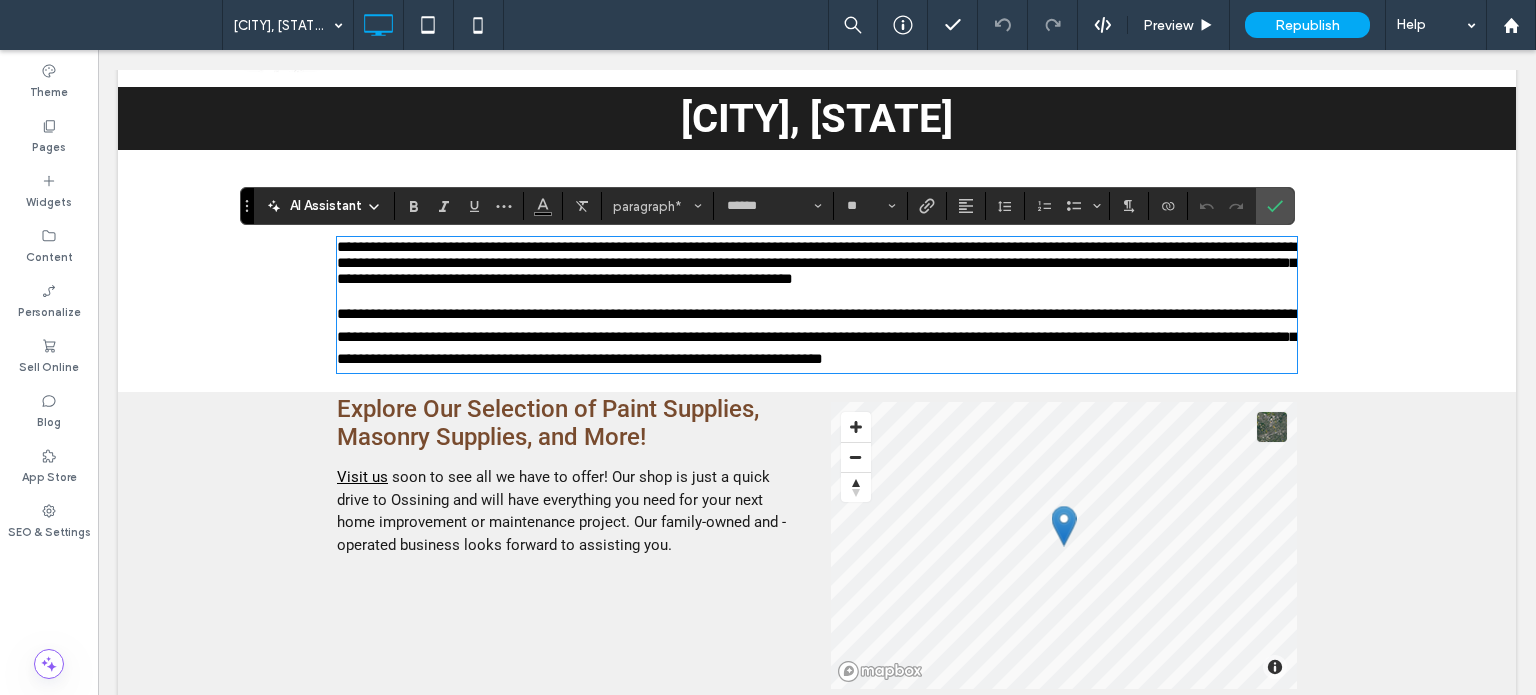 click on "Explore Our Selection of Paint Supplies, Masonry Supplies, and More!" at bounding box center [548, 423] 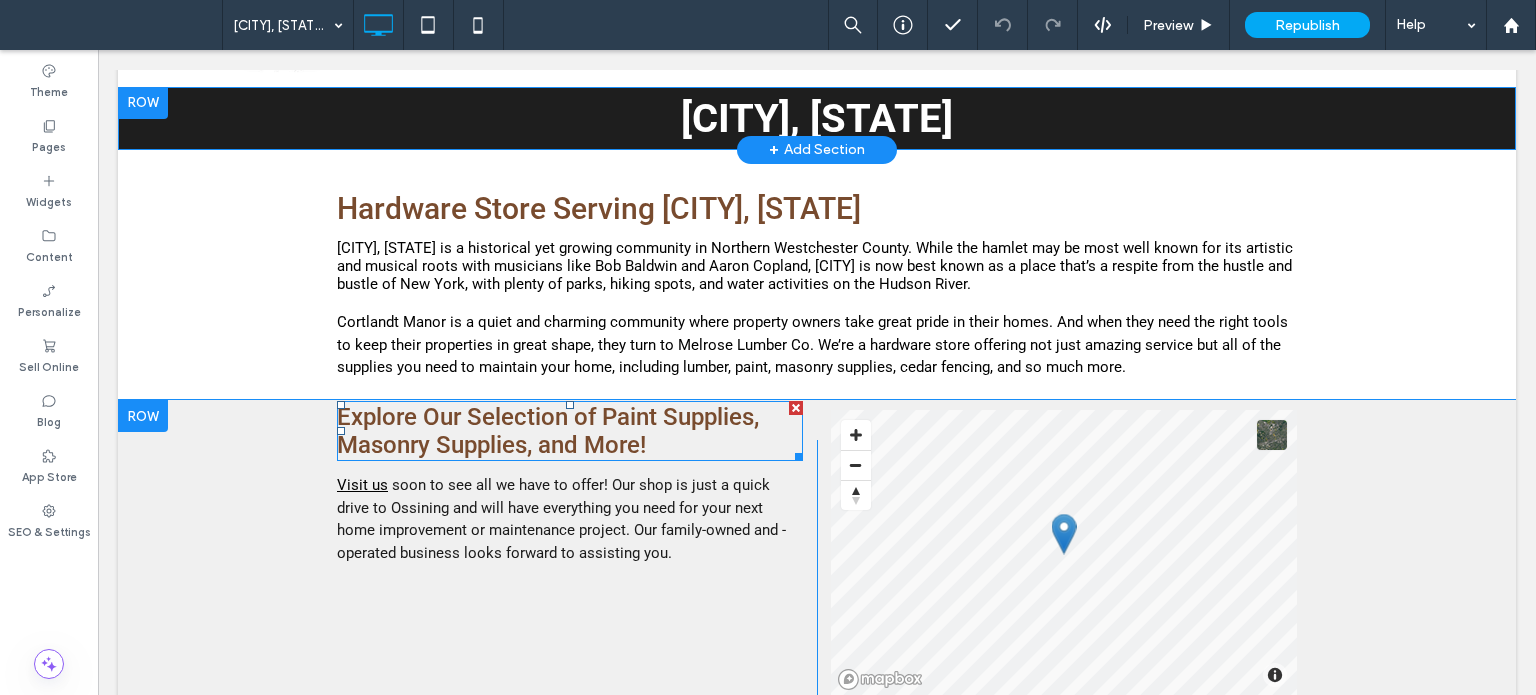 click on "Explore Our Selection of Paint Supplies, Masonry Supplies, and More!" at bounding box center (548, 431) 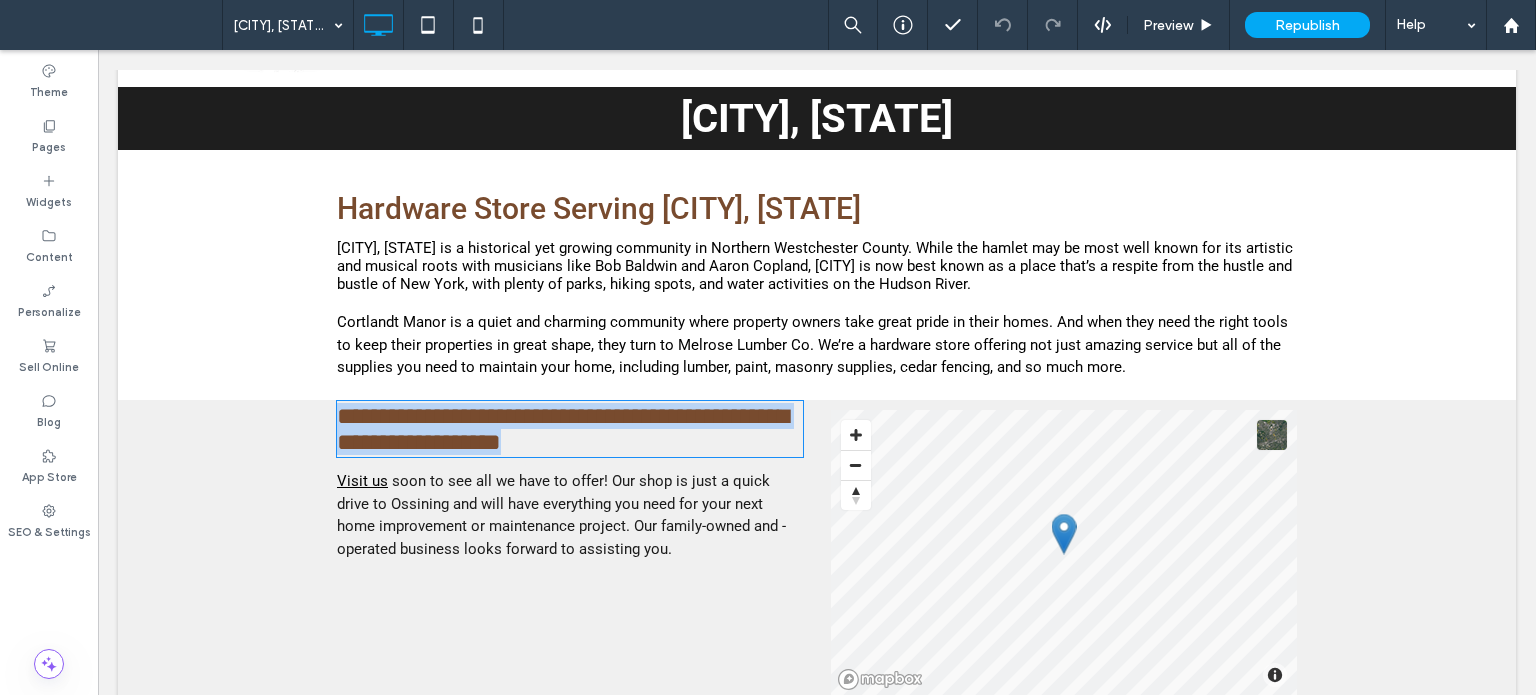 click on "**********" at bounding box center [562, 429] 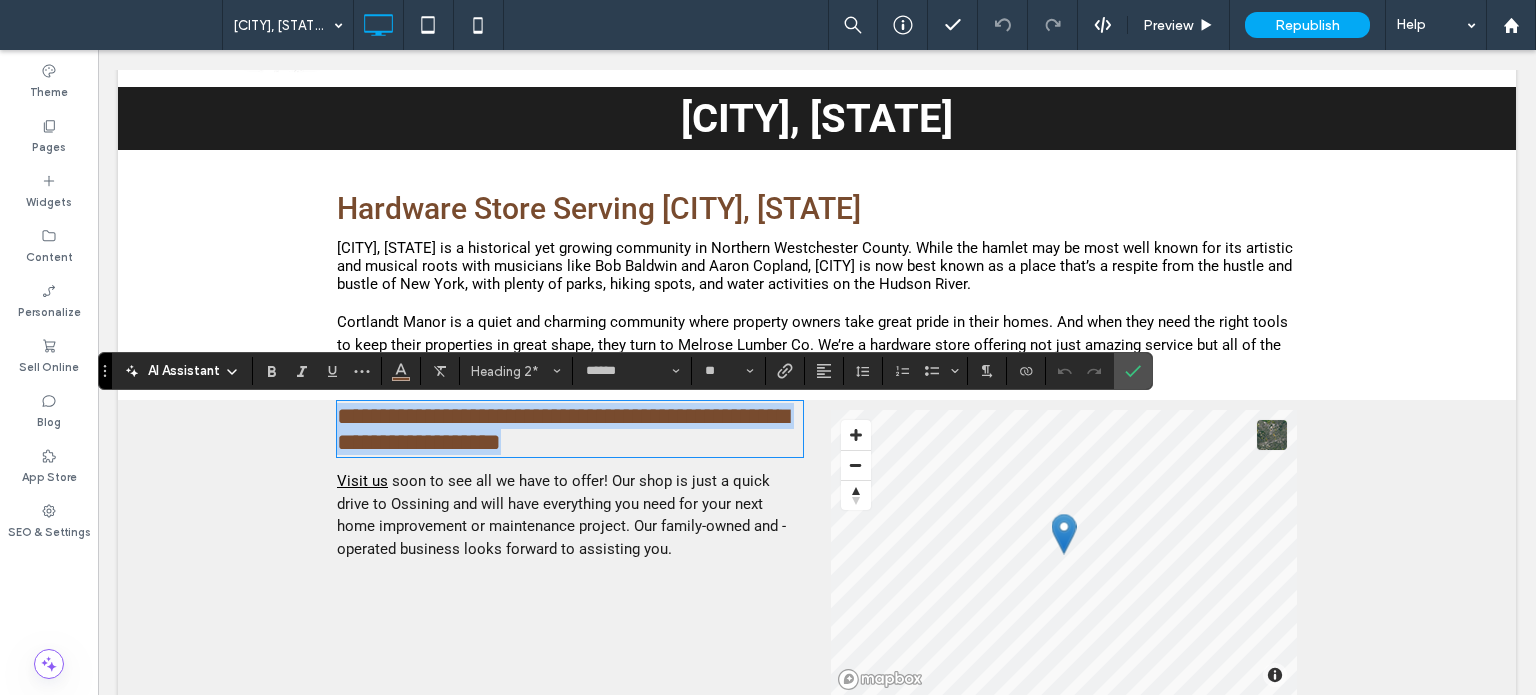 click on "**********" at bounding box center (562, 429) 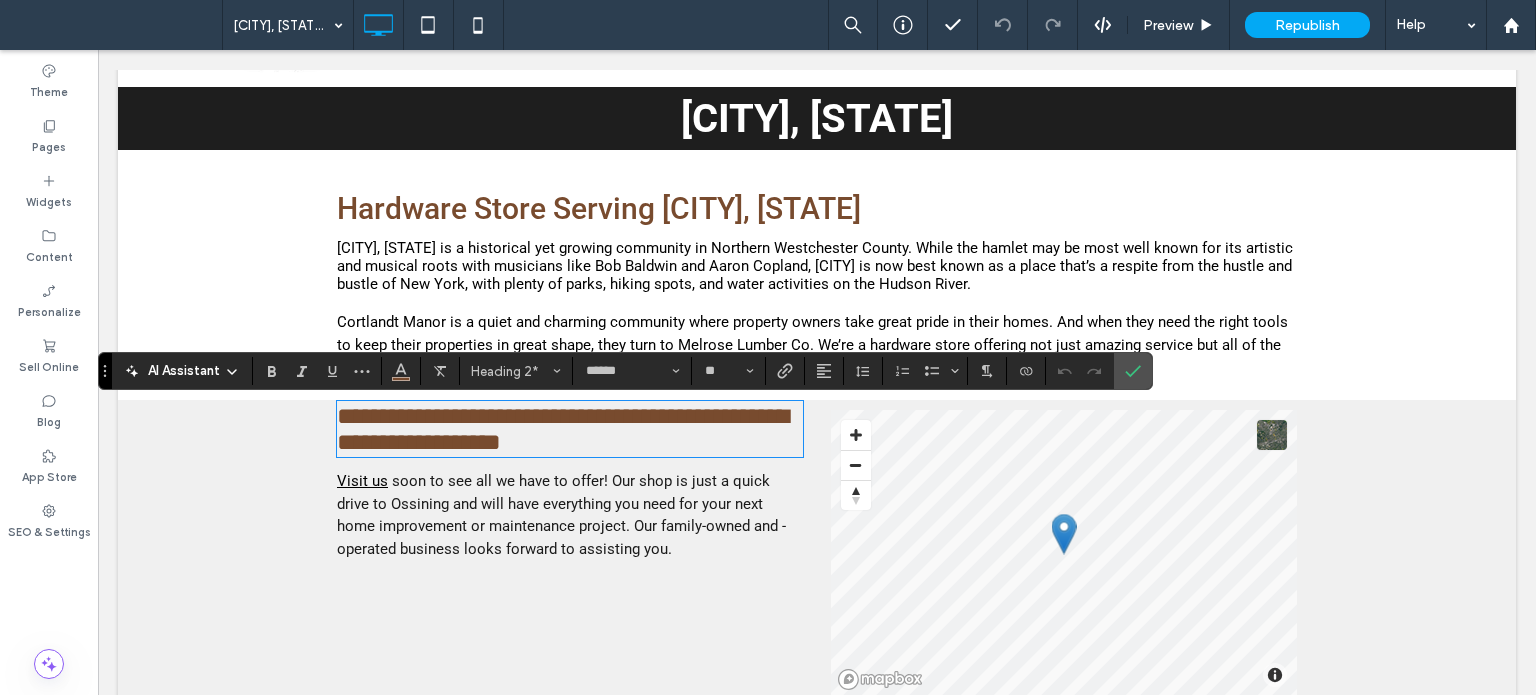 click on "soon to see all we have to offer! Our shop is just a quick drive to Ossining and will have everything you need for your next home improvement or maintenance project. Our family-owned and -operated business looks forward to assisting you." at bounding box center [561, 515] 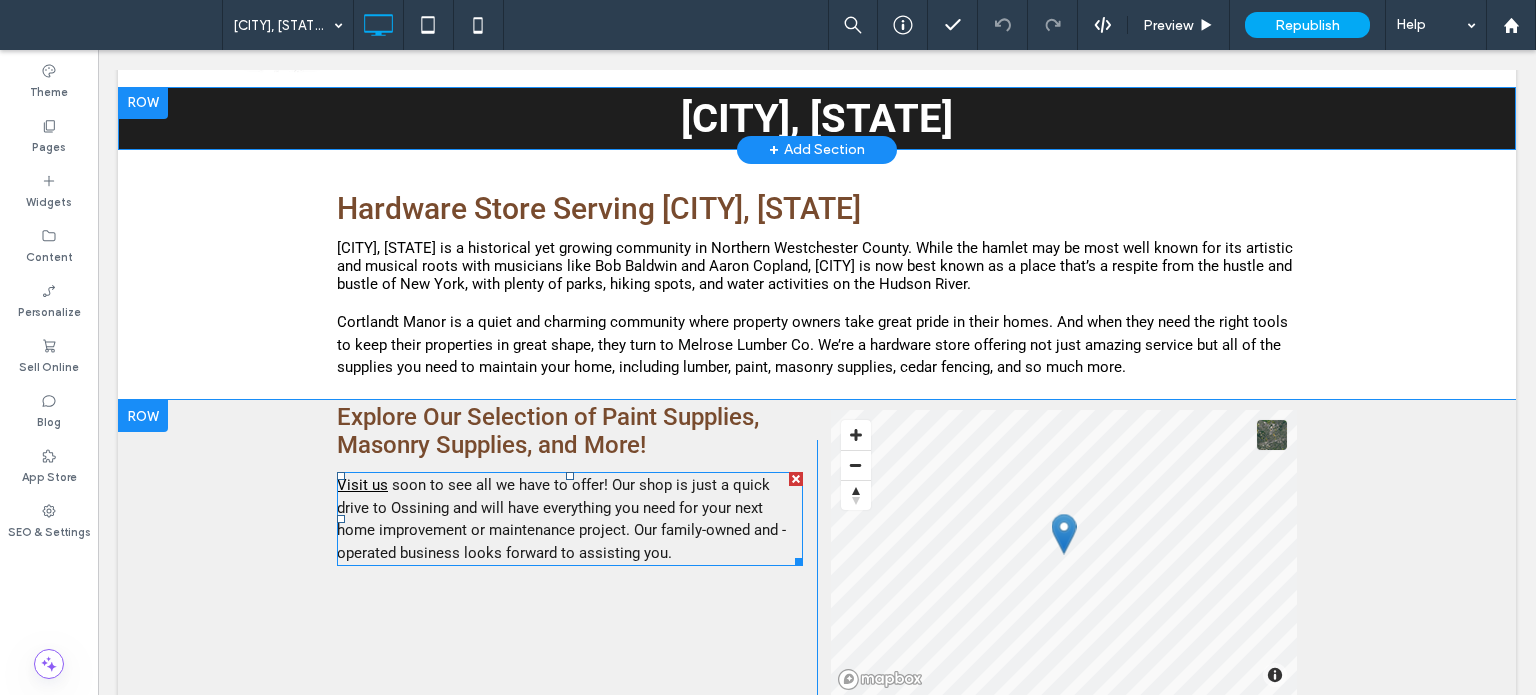 click on "soon to see all we have to offer! Our shop is just a quick drive to Ossining and will have everything you need for your next home improvement or maintenance project. Our family-owned and -operated business looks forward to assisting you." at bounding box center (561, 519) 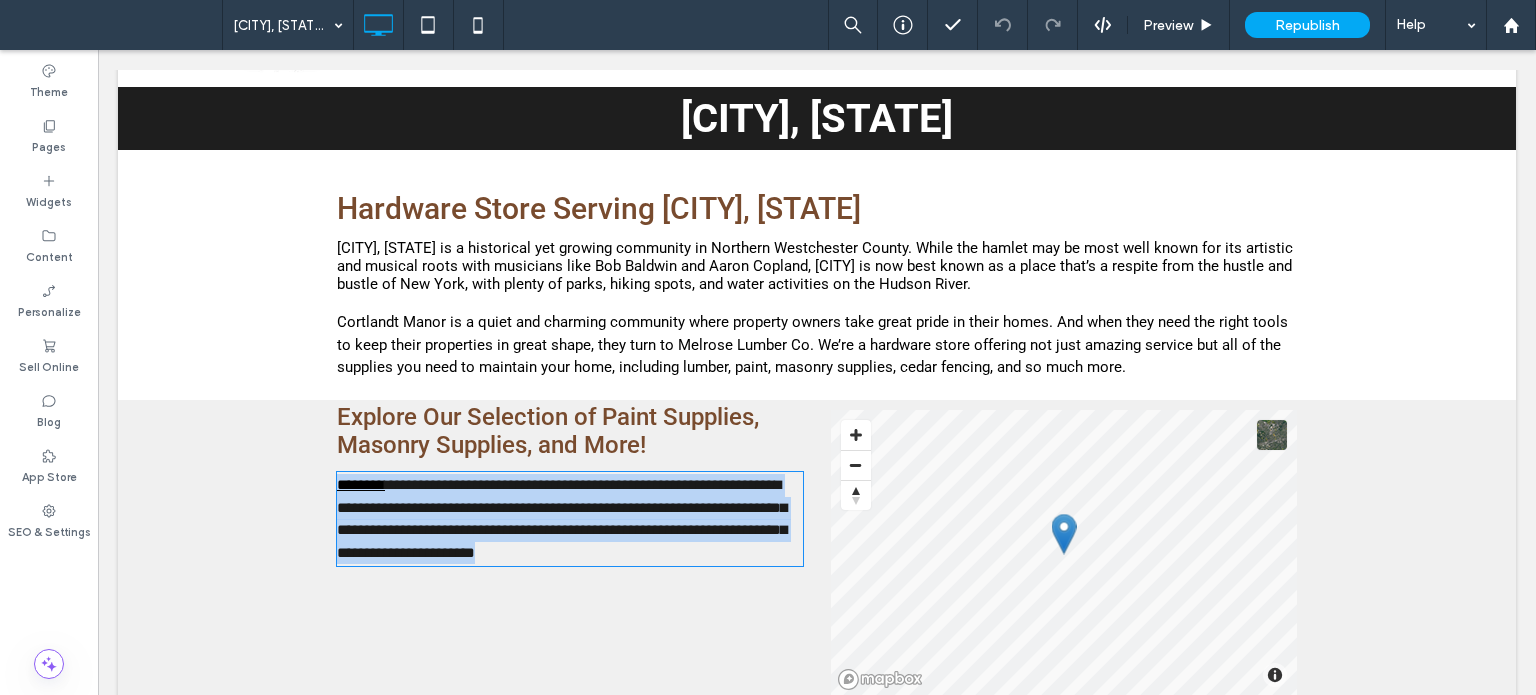 click on "**********" at bounding box center (562, 518) 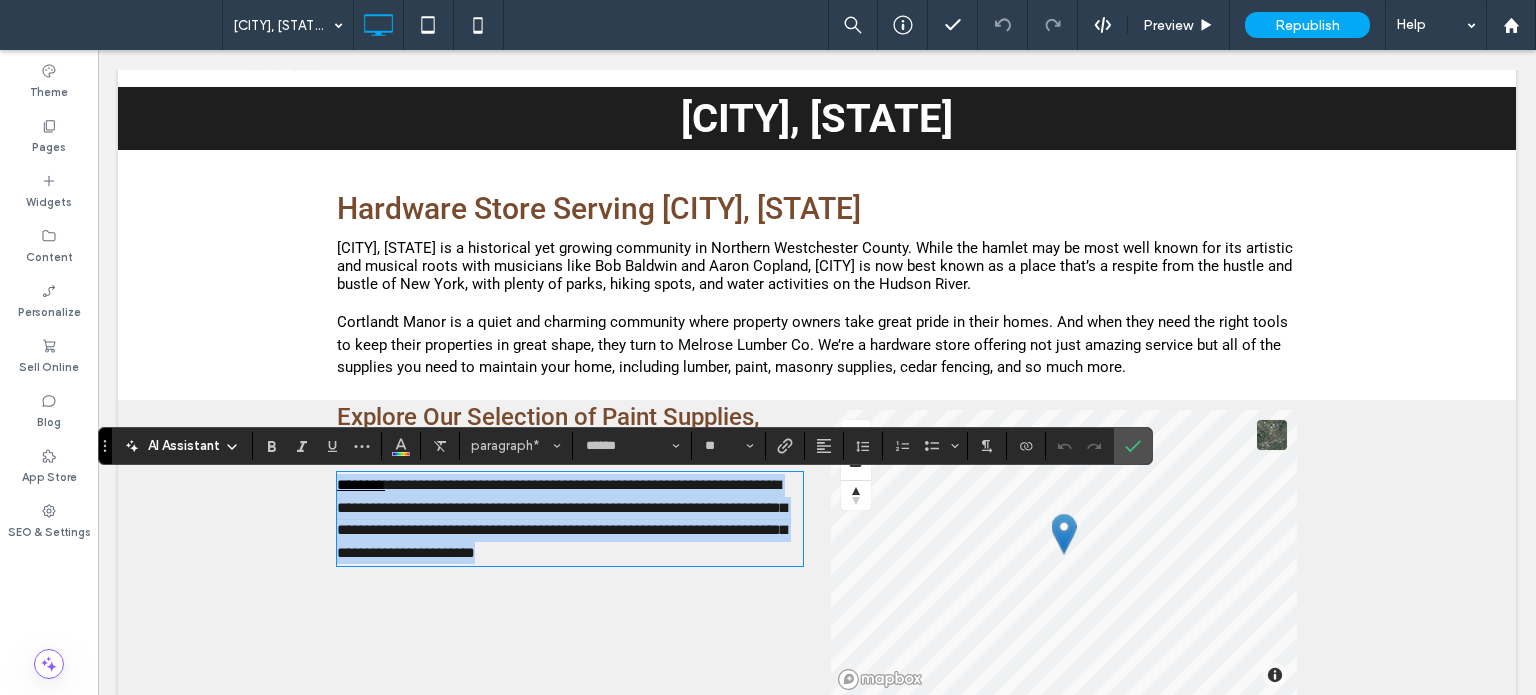 click on "**********" at bounding box center (562, 518) 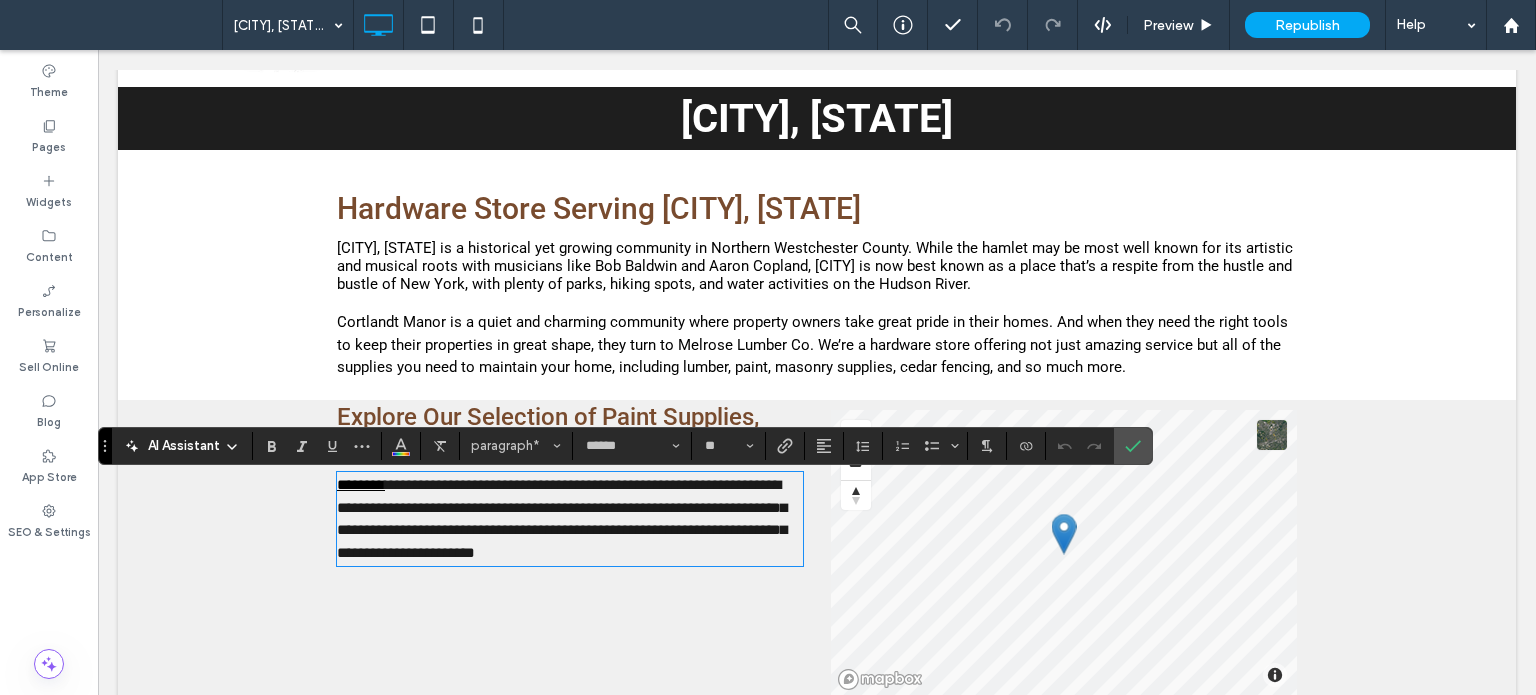 click on "[CITY], [STATE]" at bounding box center [817, 118] 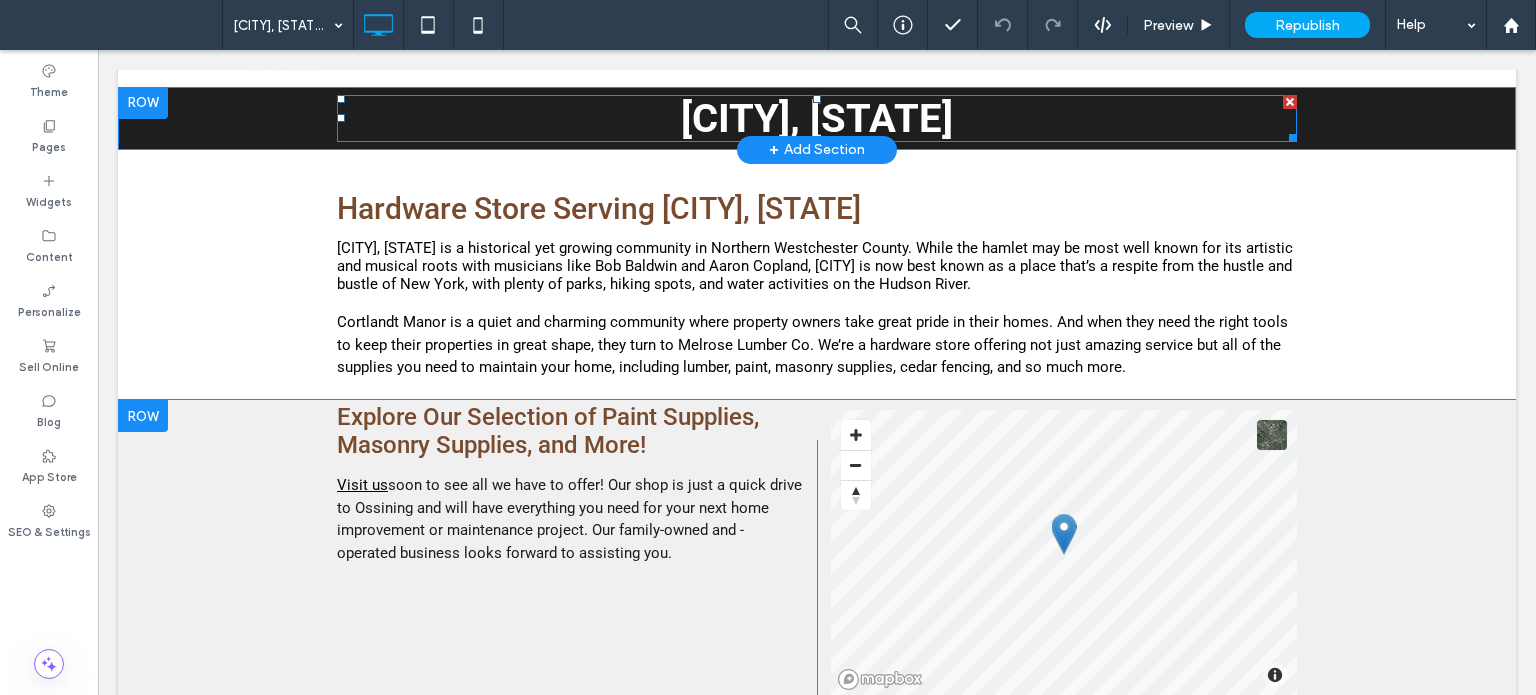 click on "[CITY], [STATE]" at bounding box center [817, 118] 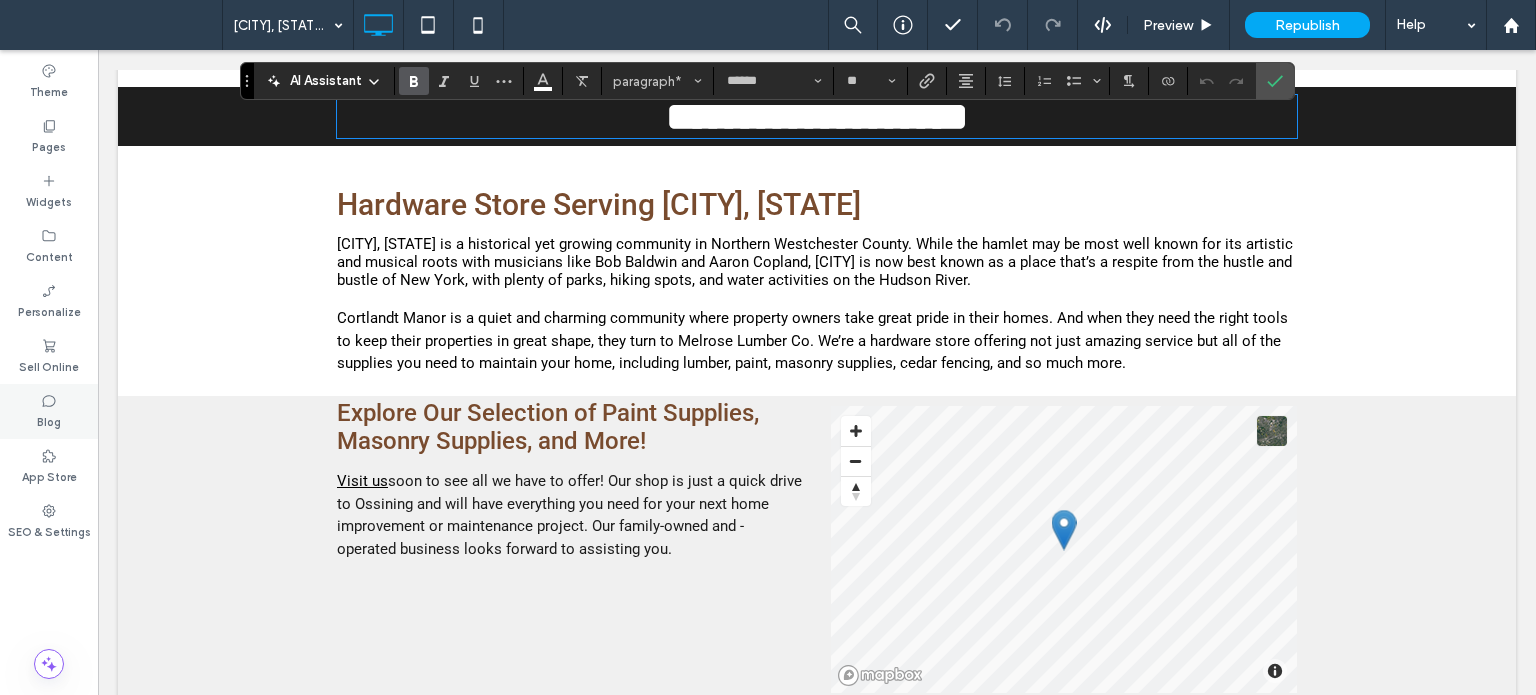 click on "Blog" at bounding box center [49, 420] 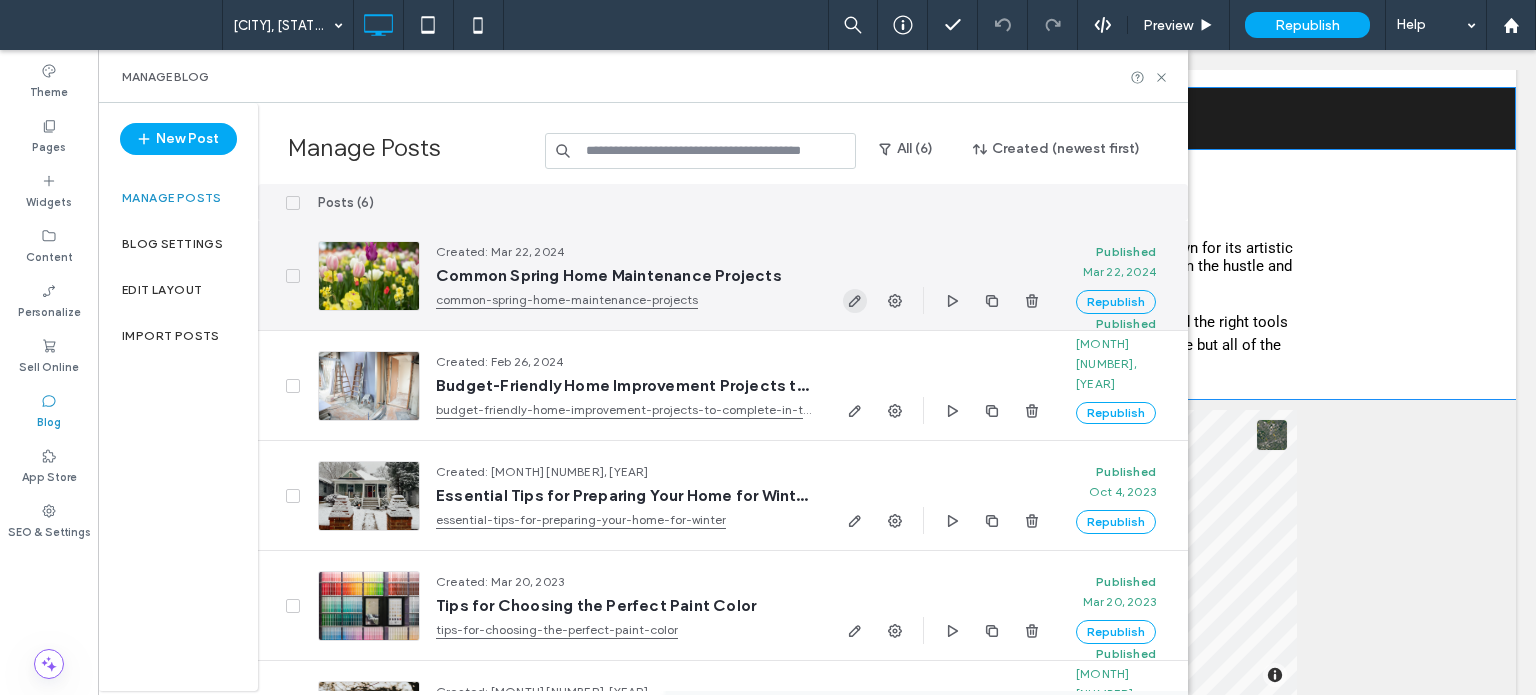 click 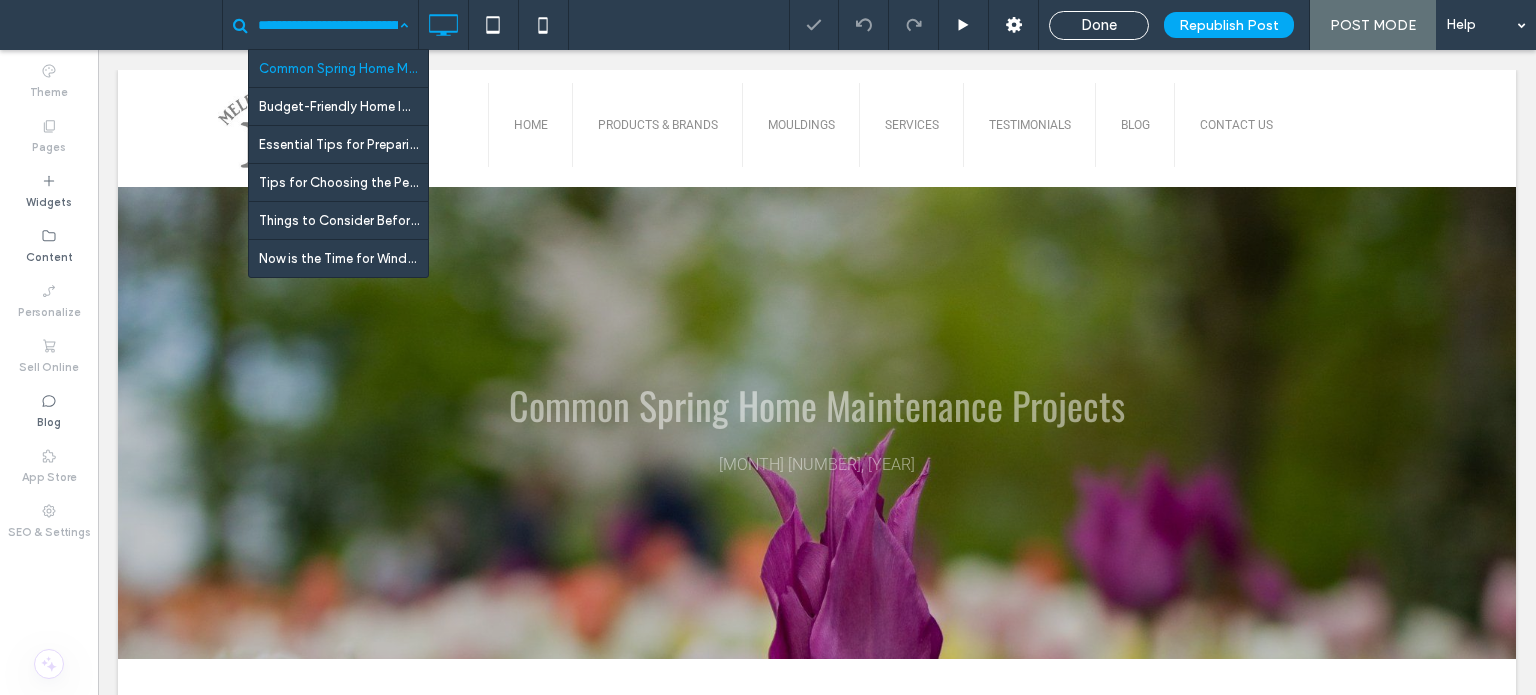 scroll, scrollTop: 0, scrollLeft: 0, axis: both 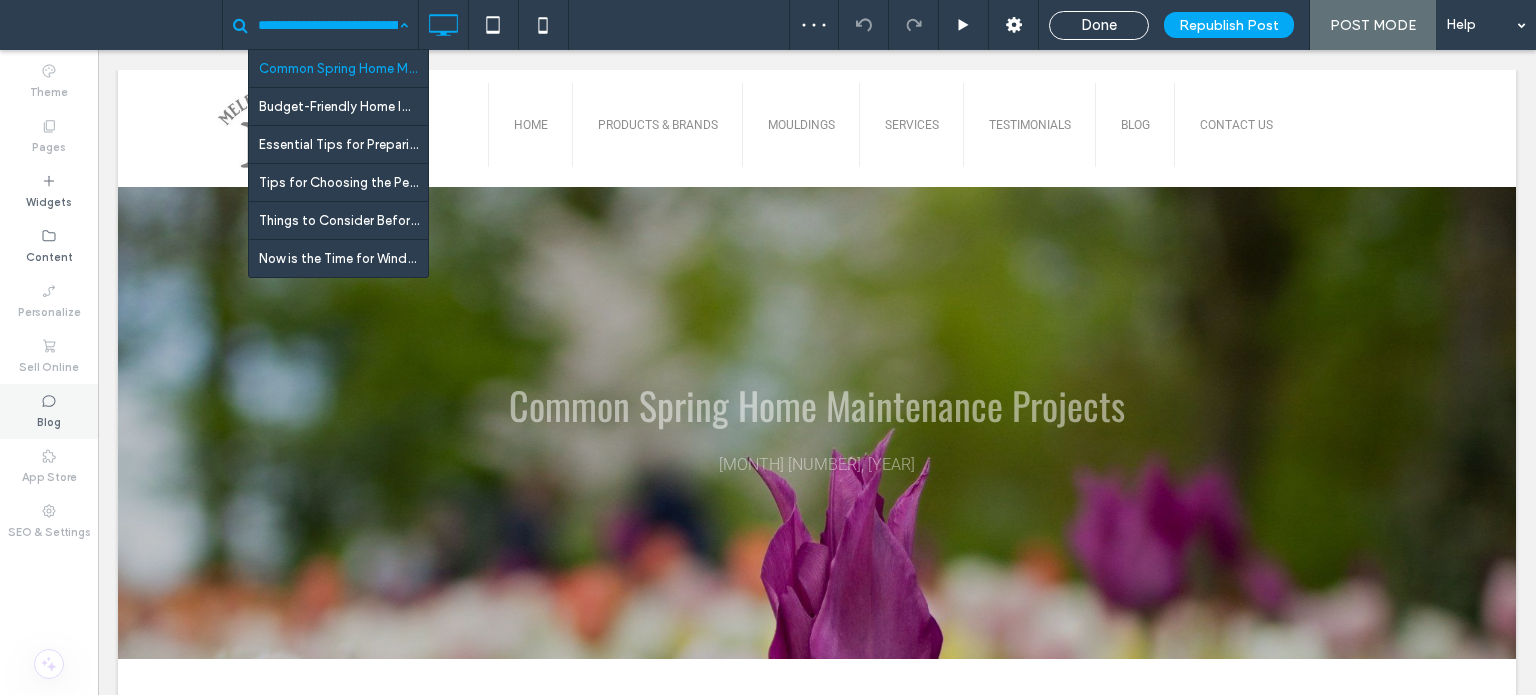 click 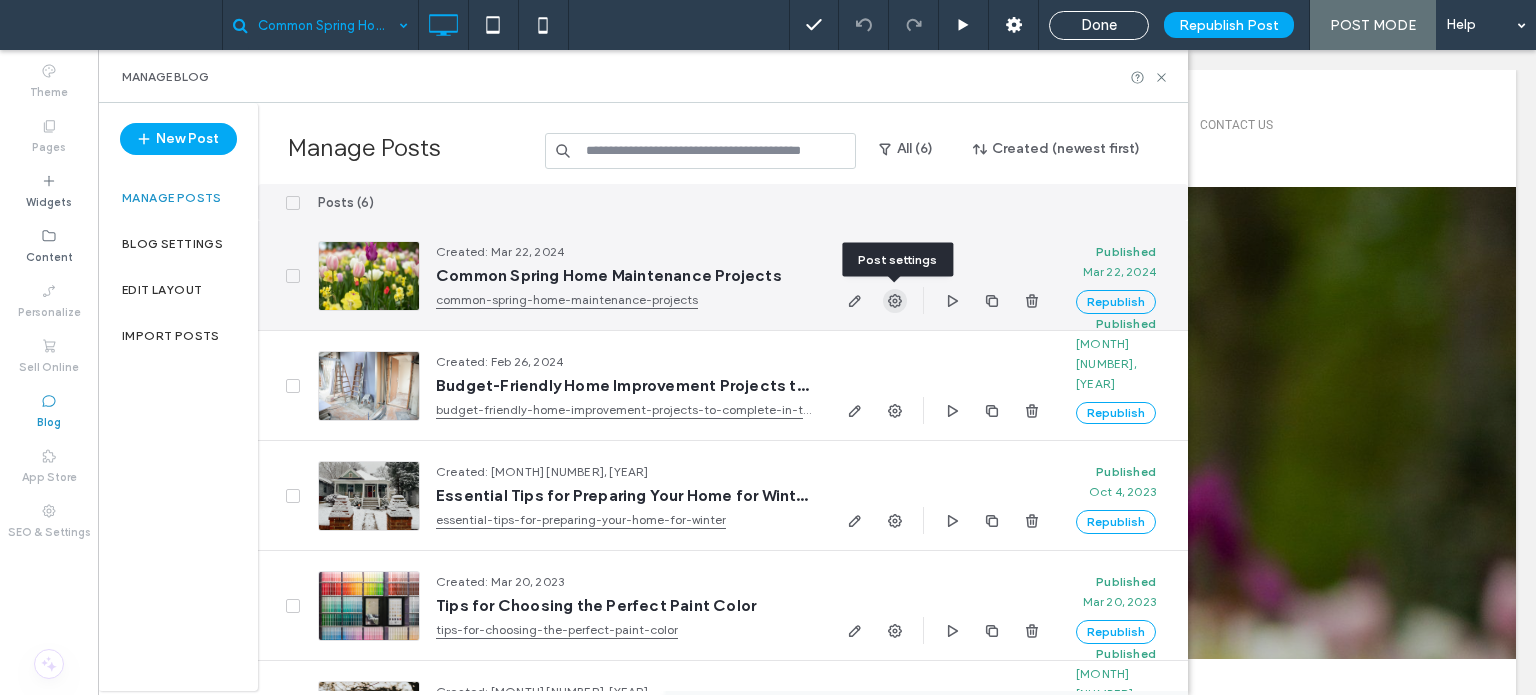click 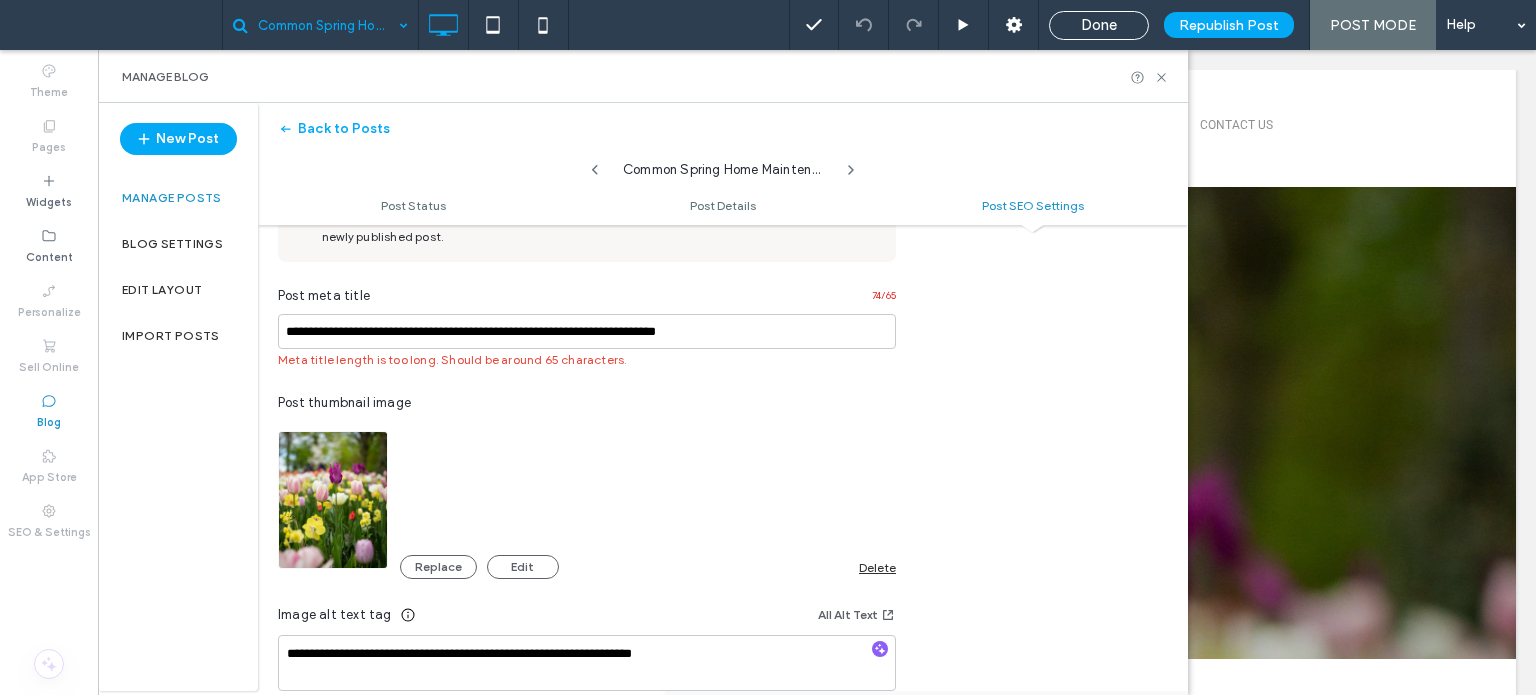 scroll, scrollTop: 1100, scrollLeft: 0, axis: vertical 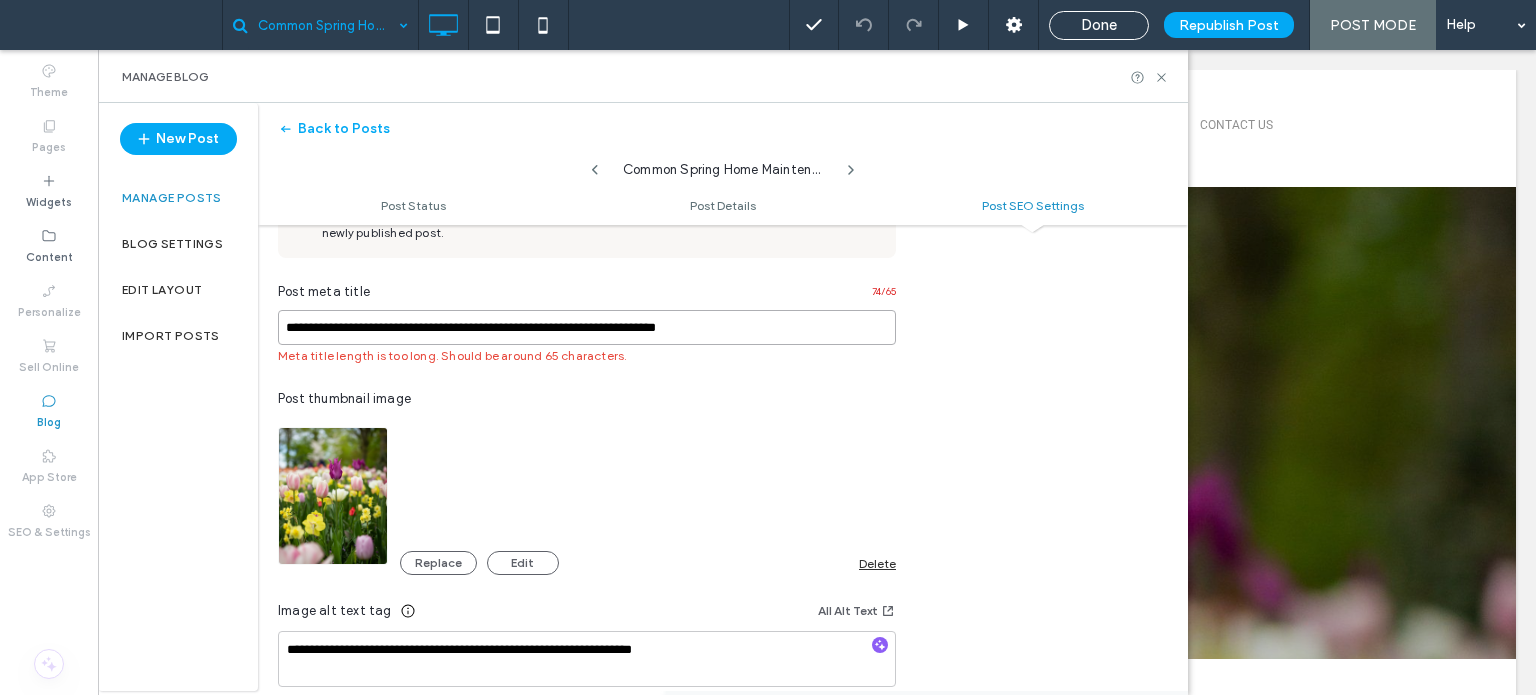 click on "**********" at bounding box center [587, 327] 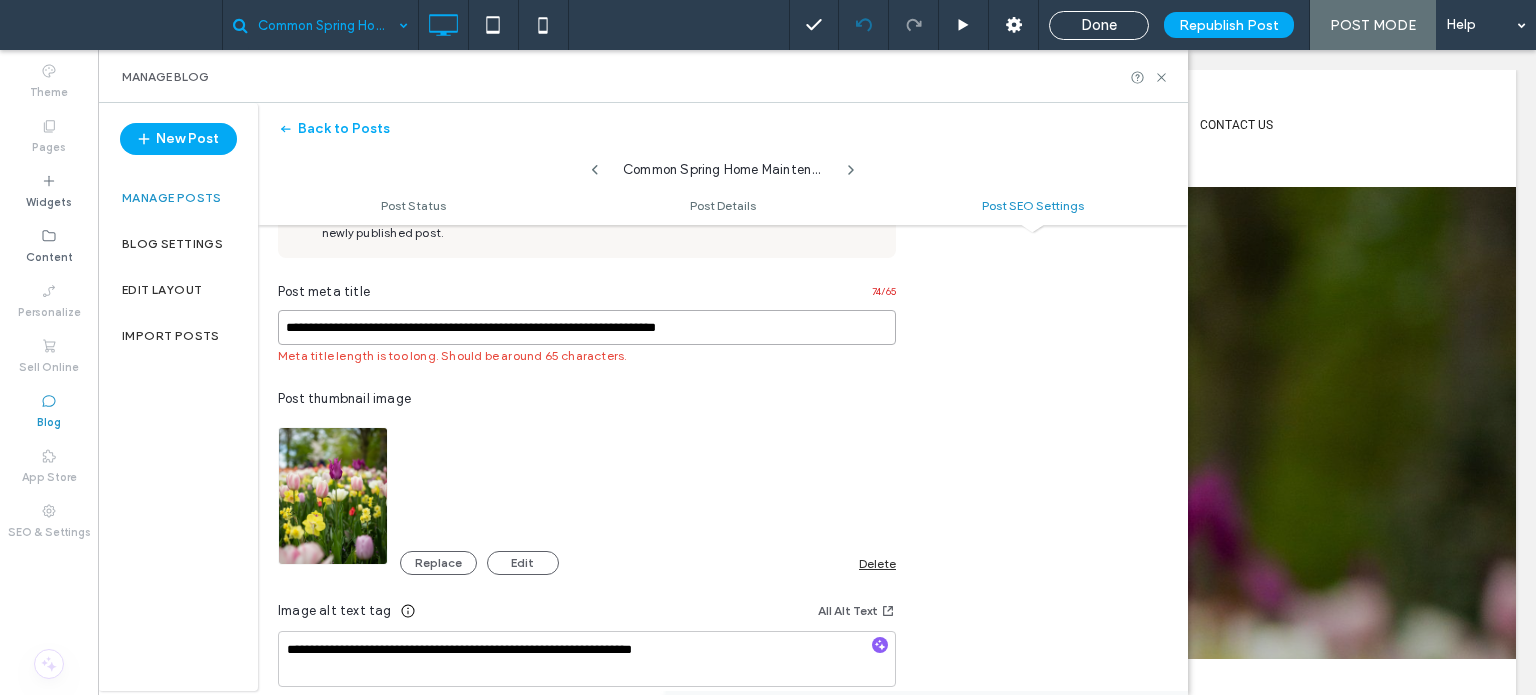 scroll, scrollTop: 0, scrollLeft: 0, axis: both 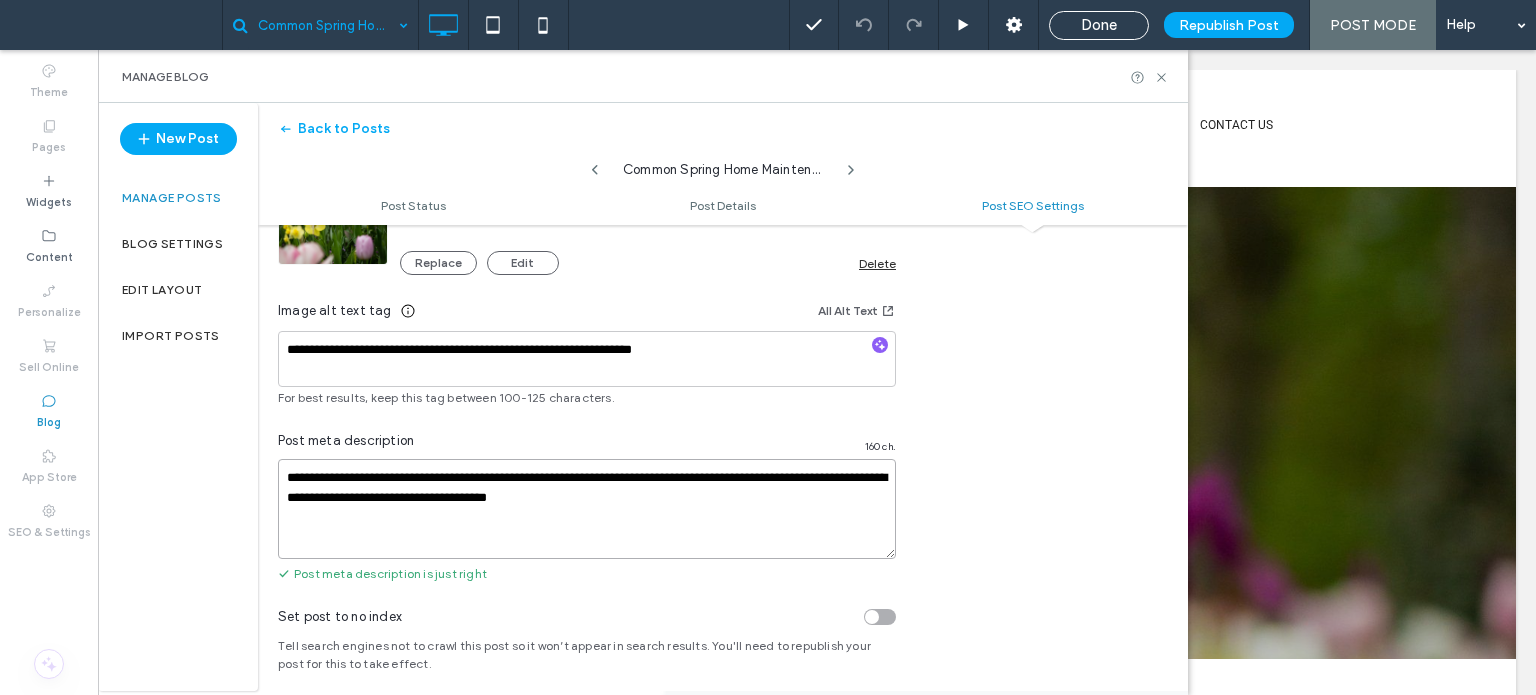click on "**********" at bounding box center [587, 509] 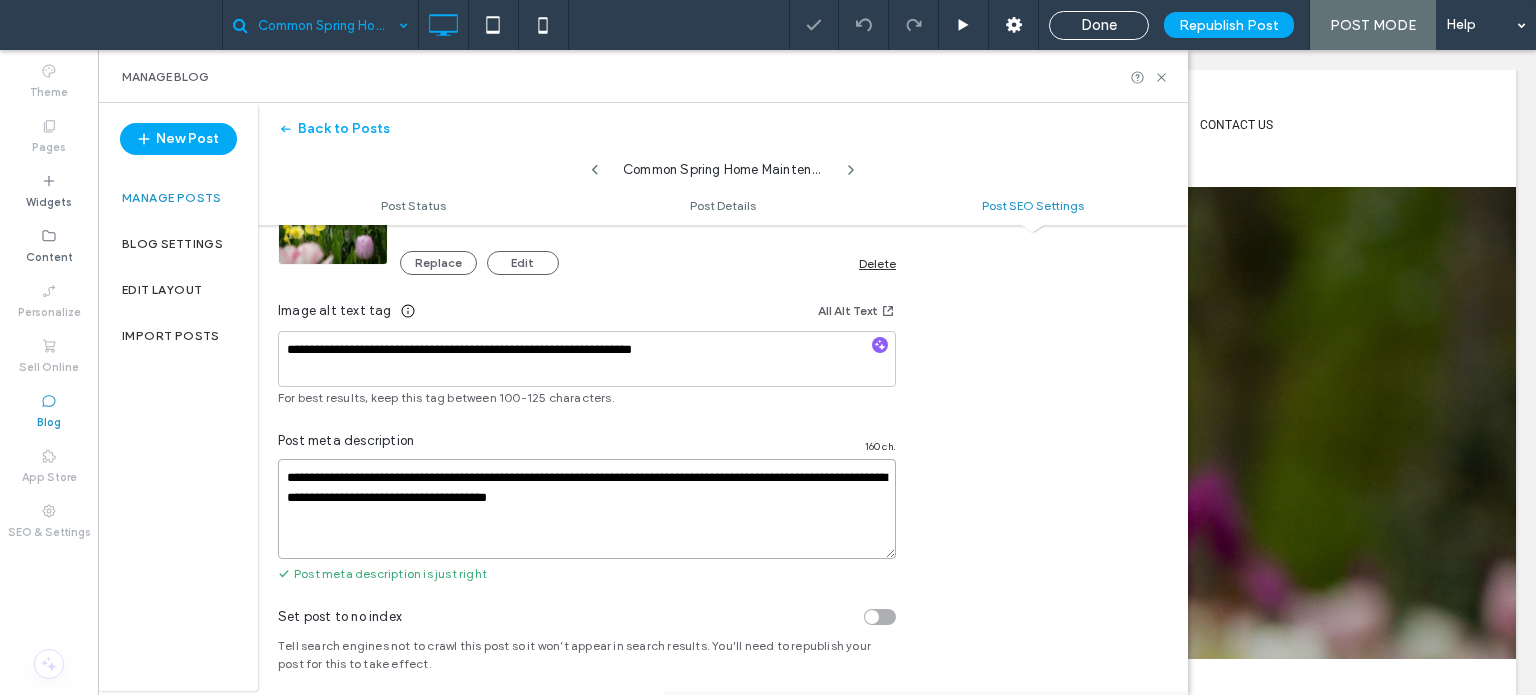 click on "**********" at bounding box center (587, 509) 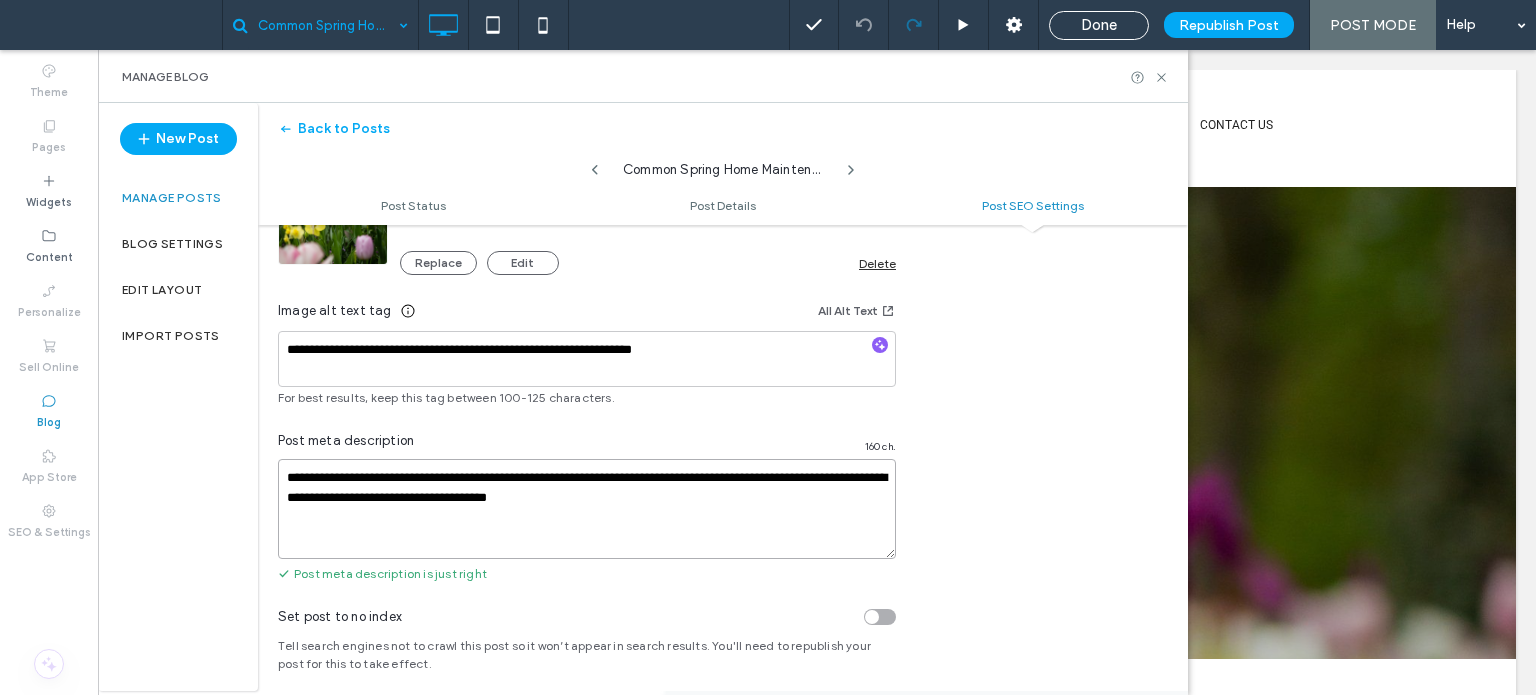 scroll, scrollTop: 0, scrollLeft: 0, axis: both 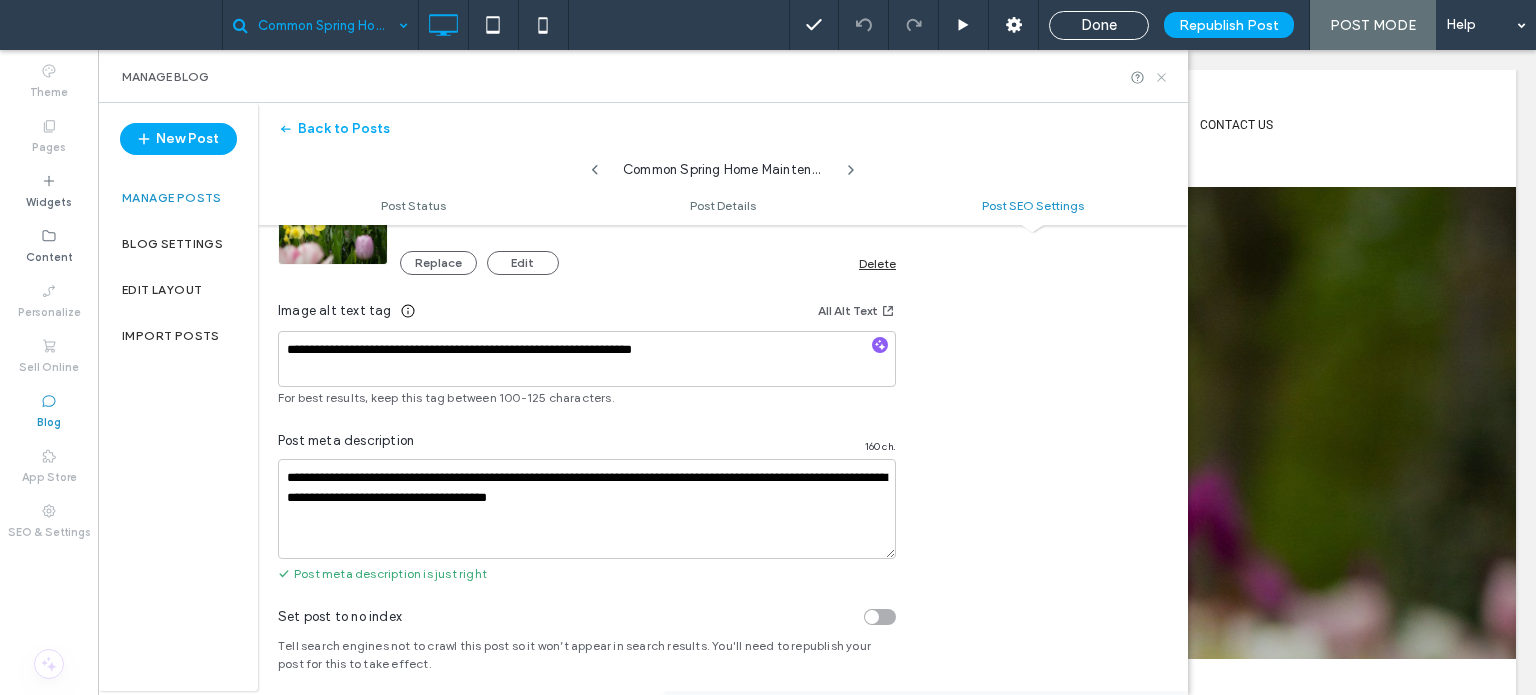 drag, startPoint x: 1161, startPoint y: 76, endPoint x: 863, endPoint y: 69, distance: 298.0822 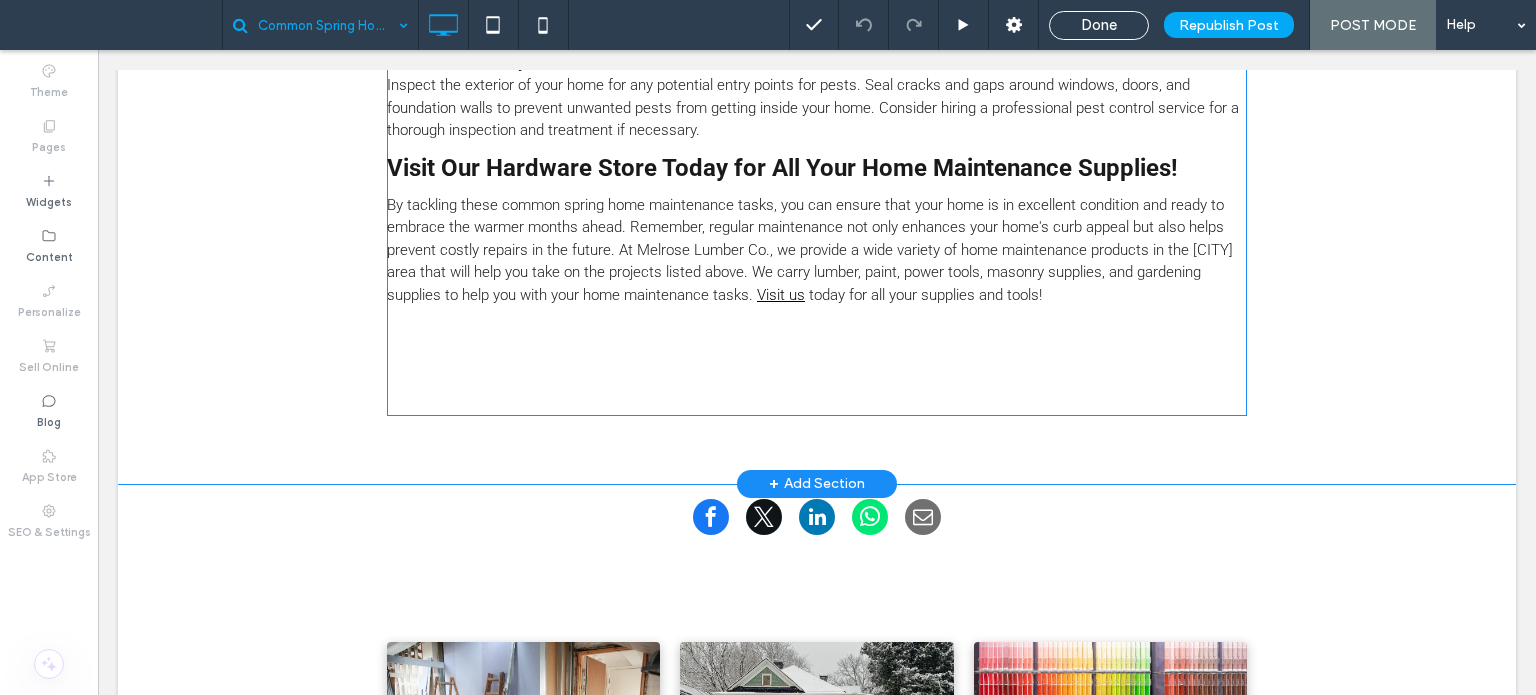 scroll, scrollTop: 2100, scrollLeft: 0, axis: vertical 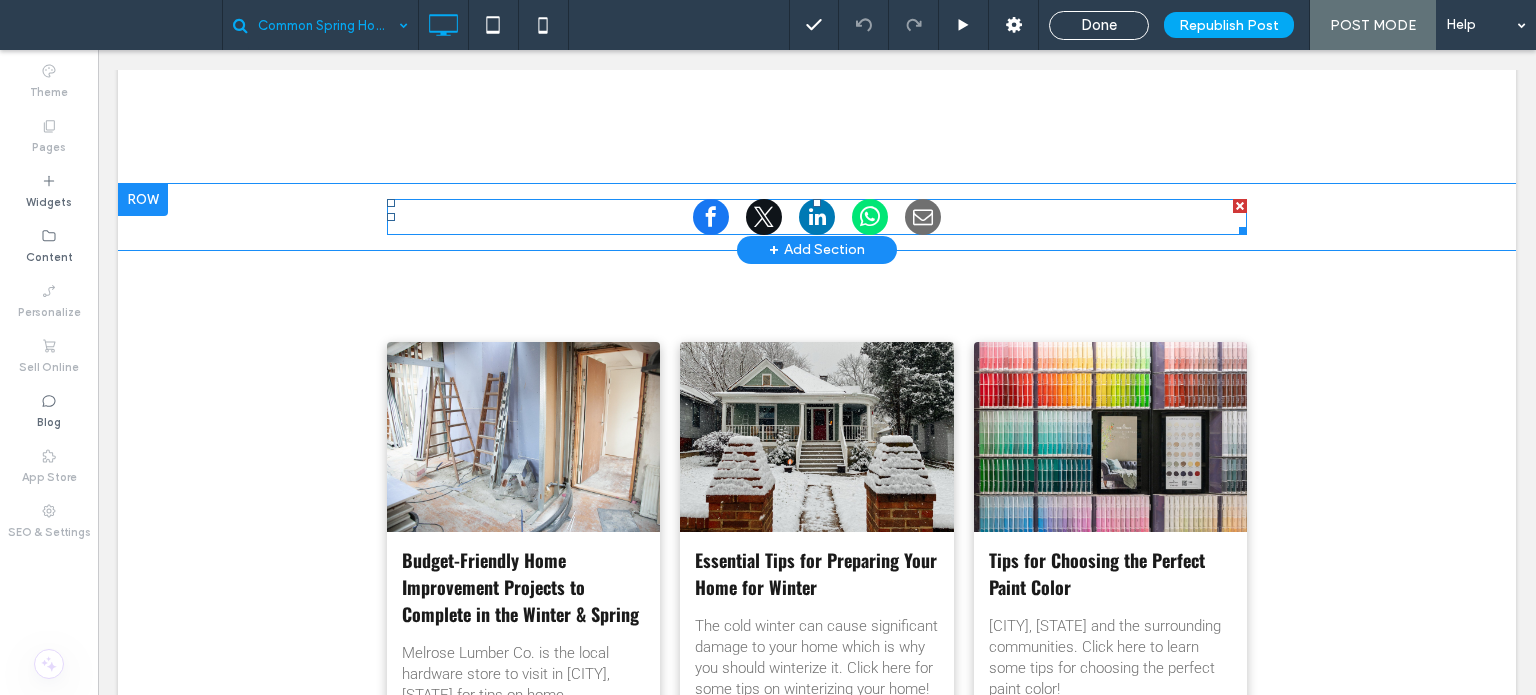 click at bounding box center [817, 217] 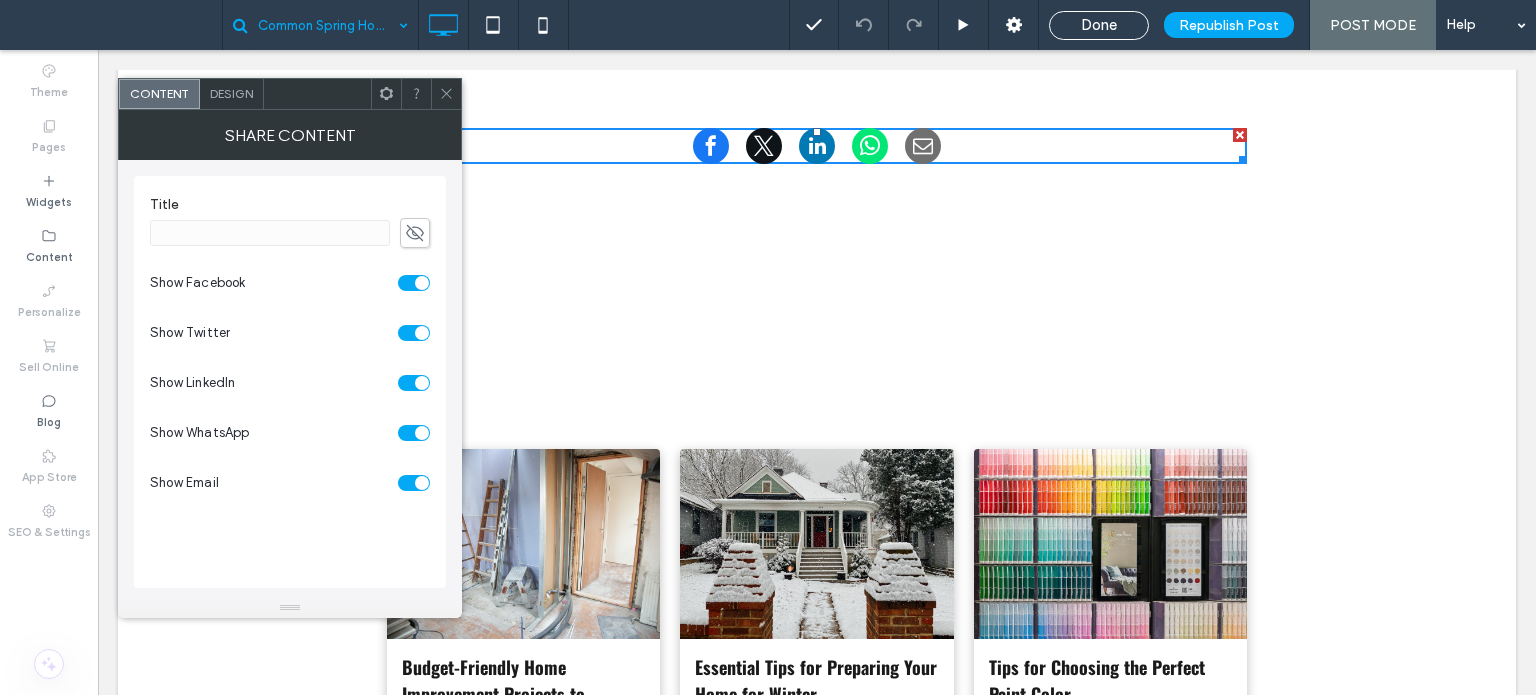 scroll, scrollTop: 2200, scrollLeft: 0, axis: vertical 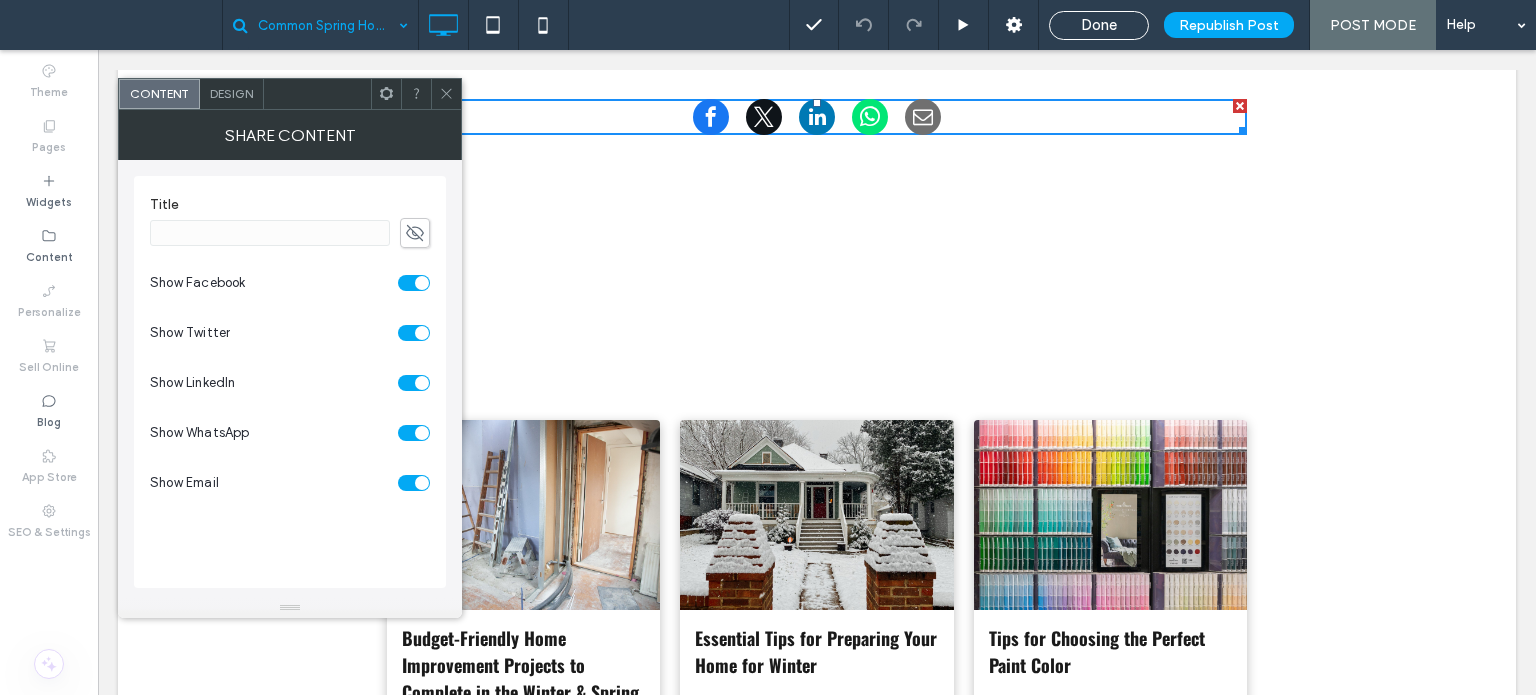 click 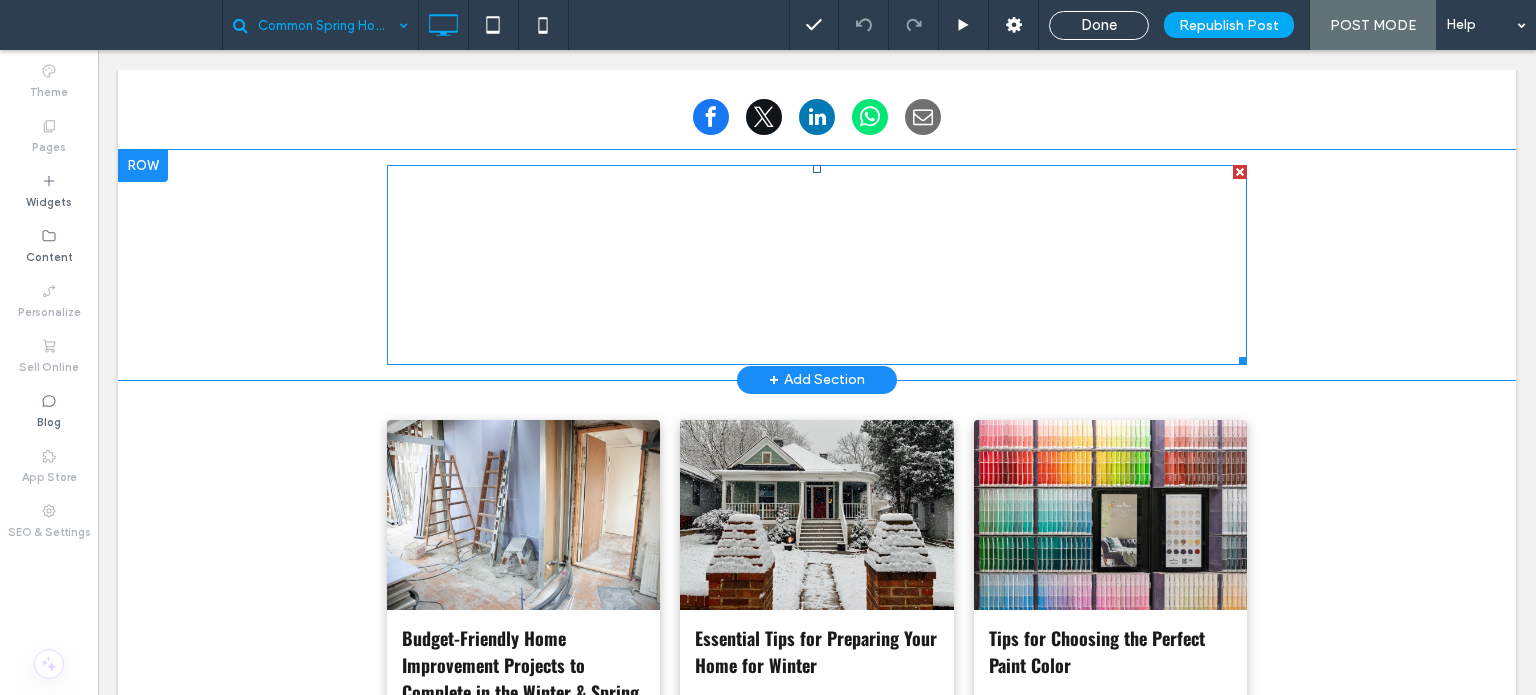 click at bounding box center (817, 265) 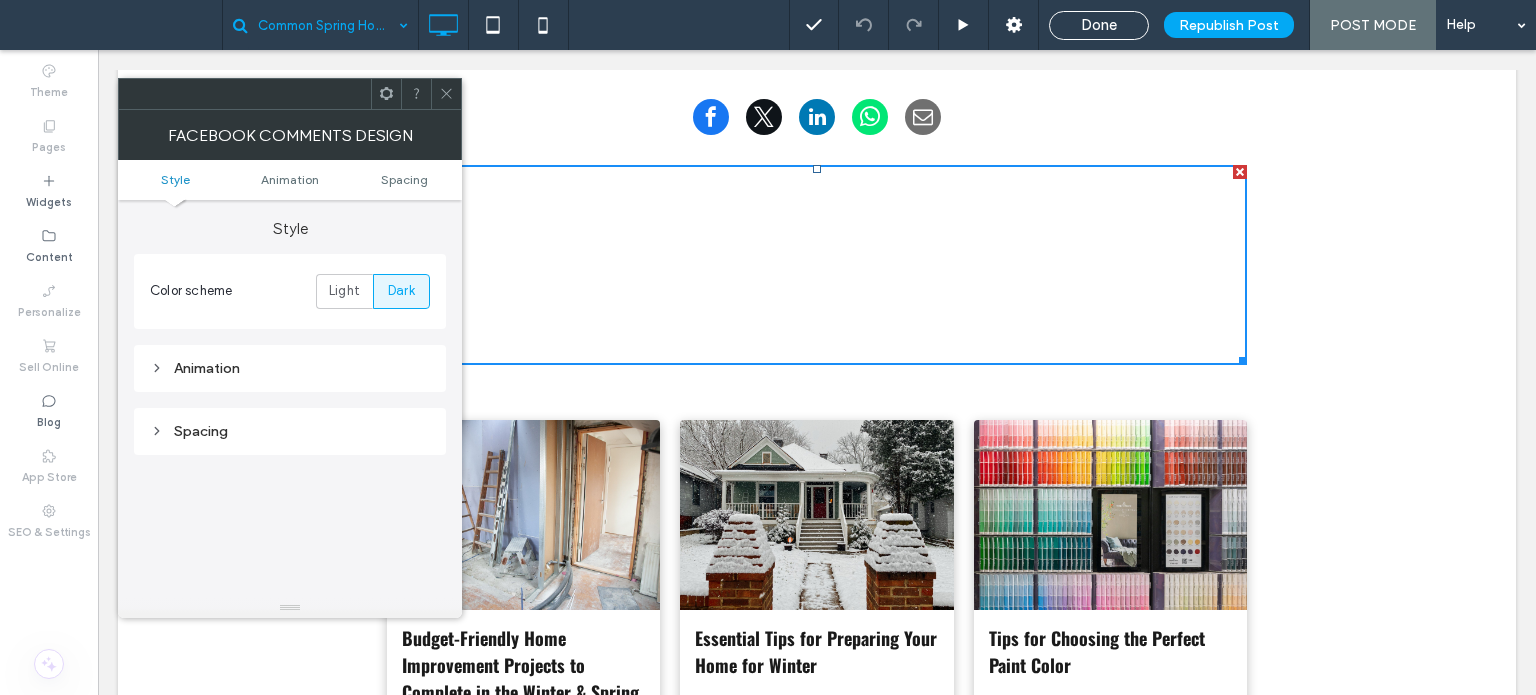 click 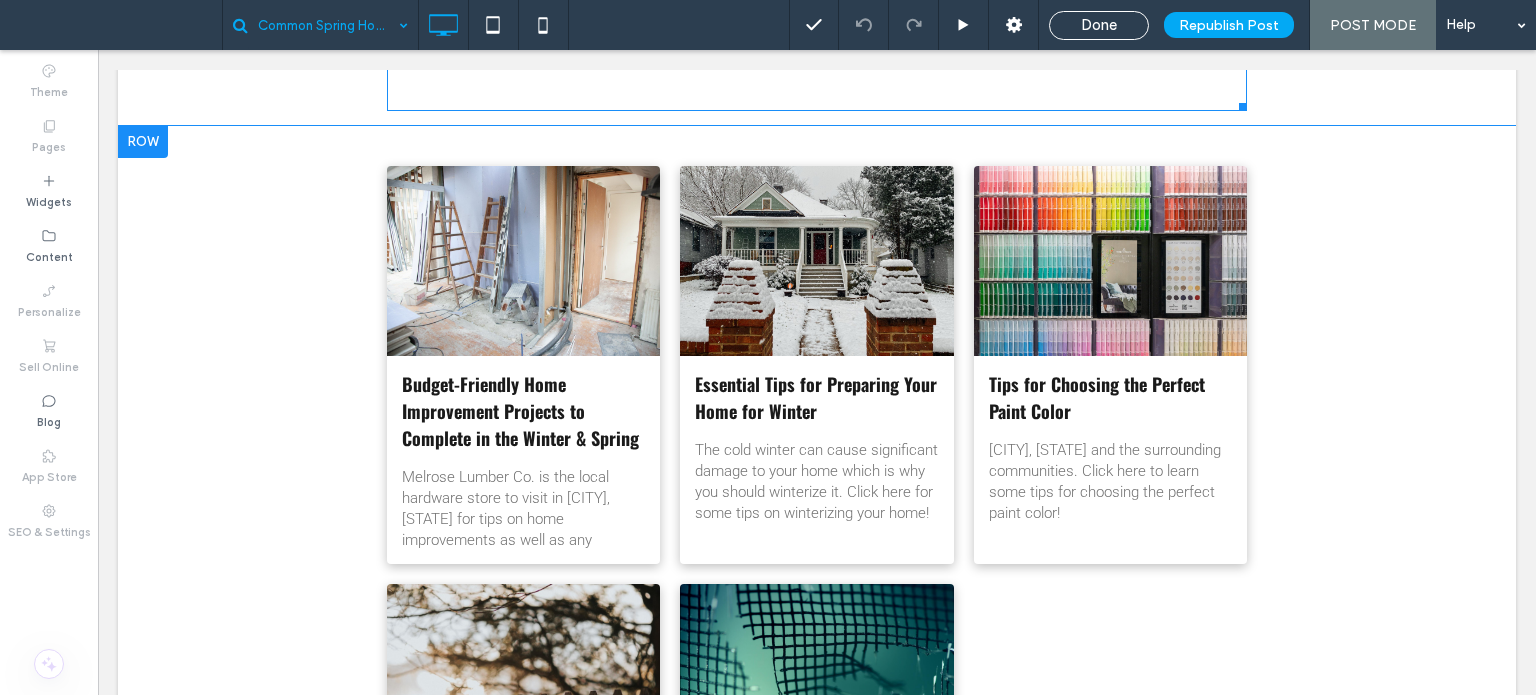scroll, scrollTop: 2500, scrollLeft: 0, axis: vertical 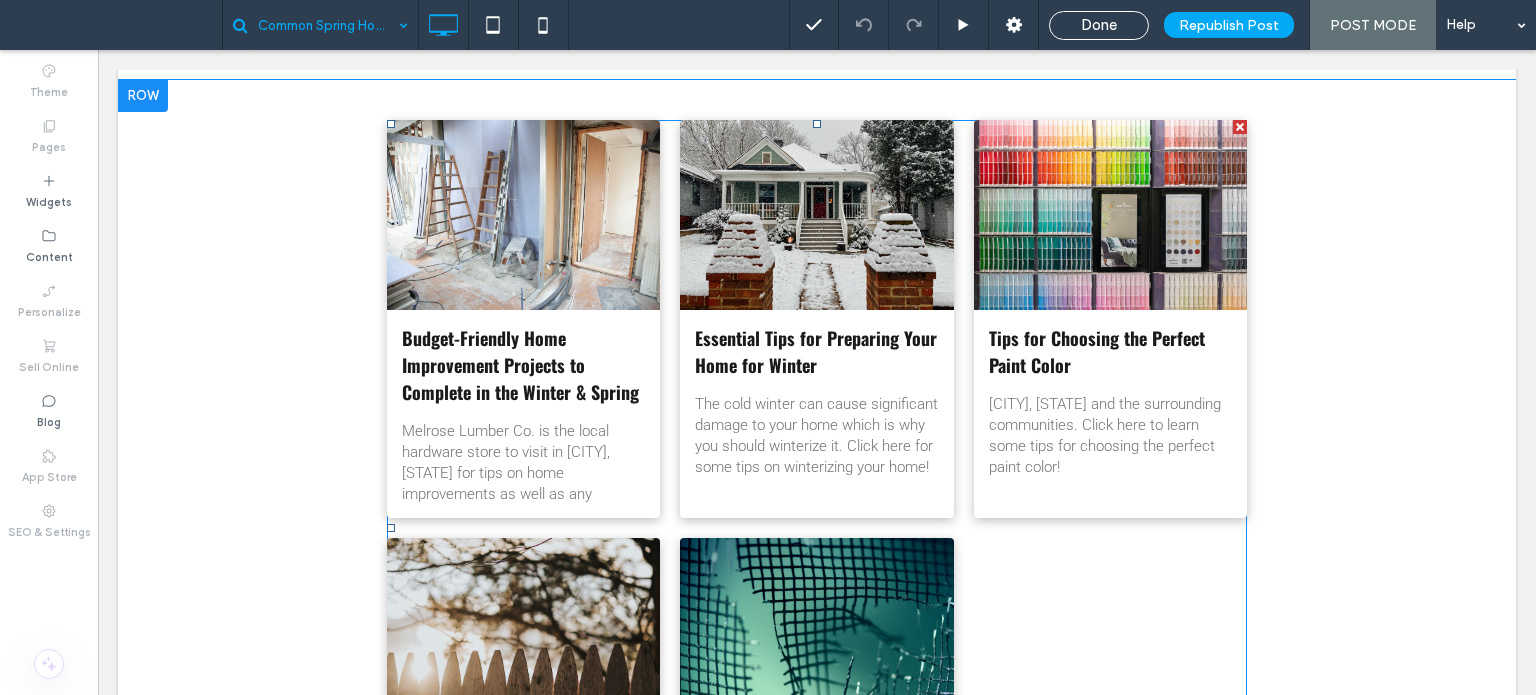click on "Budget-Friendly Home Improvement Projects to Complete in the Winter & Spring
[MONTH] [NUMBER], [YEAR]
Melrose Lumber Co. is the local hardware store to visit in [CITY], [STATE] for tips on home improvements as well as any supplies you need to get them done right!
Essential Tips for Preparing Your Home for Winter
[MONTH] [NUMBER], [YEAR]
The cold winter can cause significant damage to your home which is why you should winterize it. Click here for some tips on winterizing your home!
Tips for Choosing the Perfect Paint Color
[MONTH] [NUMBER], [YEAR]
Melrose Lumber Co is a paint store serving [CITY], [STATE] and the surrounding communities. Click here to learn some tips for choosing the perfect paint color!
Things to Consider Before Building a Fence | [CITY] & [CITY], [STATE]
[MONTH] [NUMBER], [YEAR]" at bounding box center (817, 528) 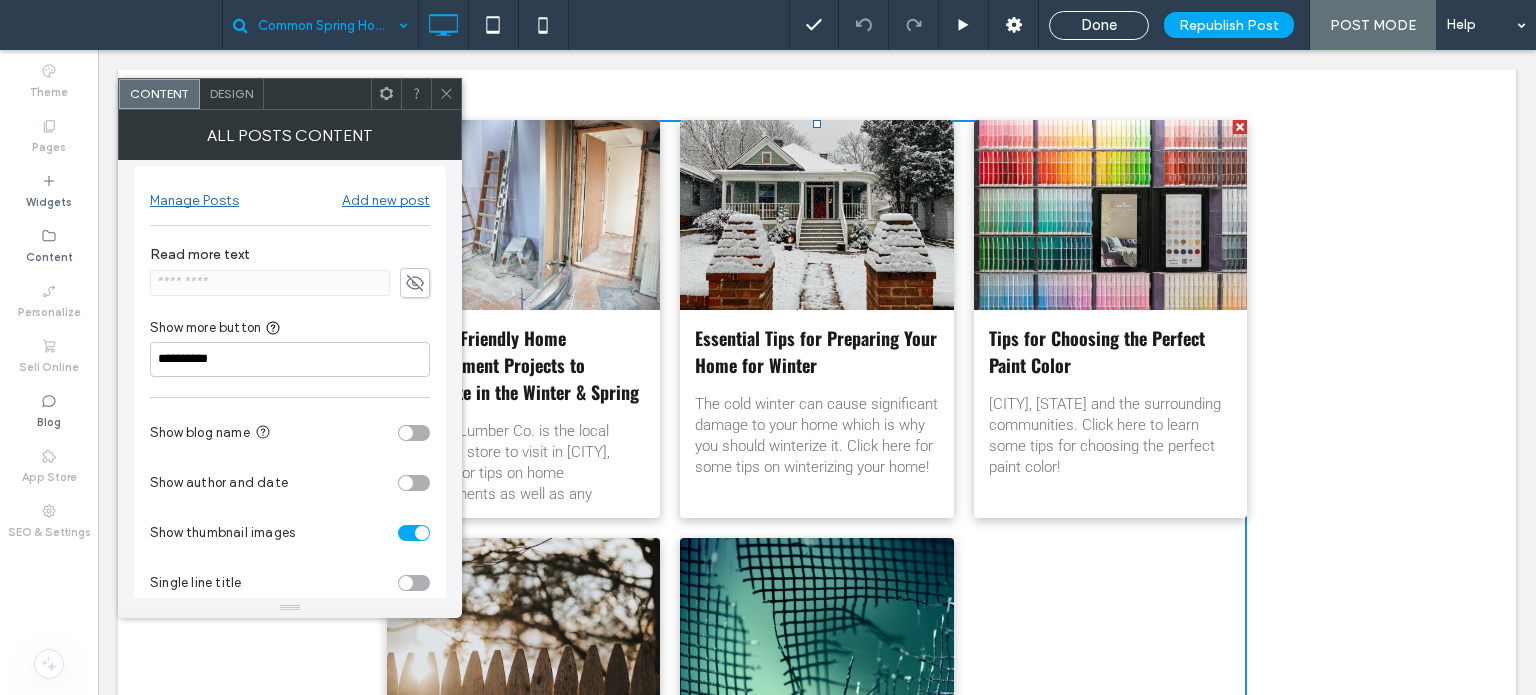 scroll, scrollTop: 38, scrollLeft: 0, axis: vertical 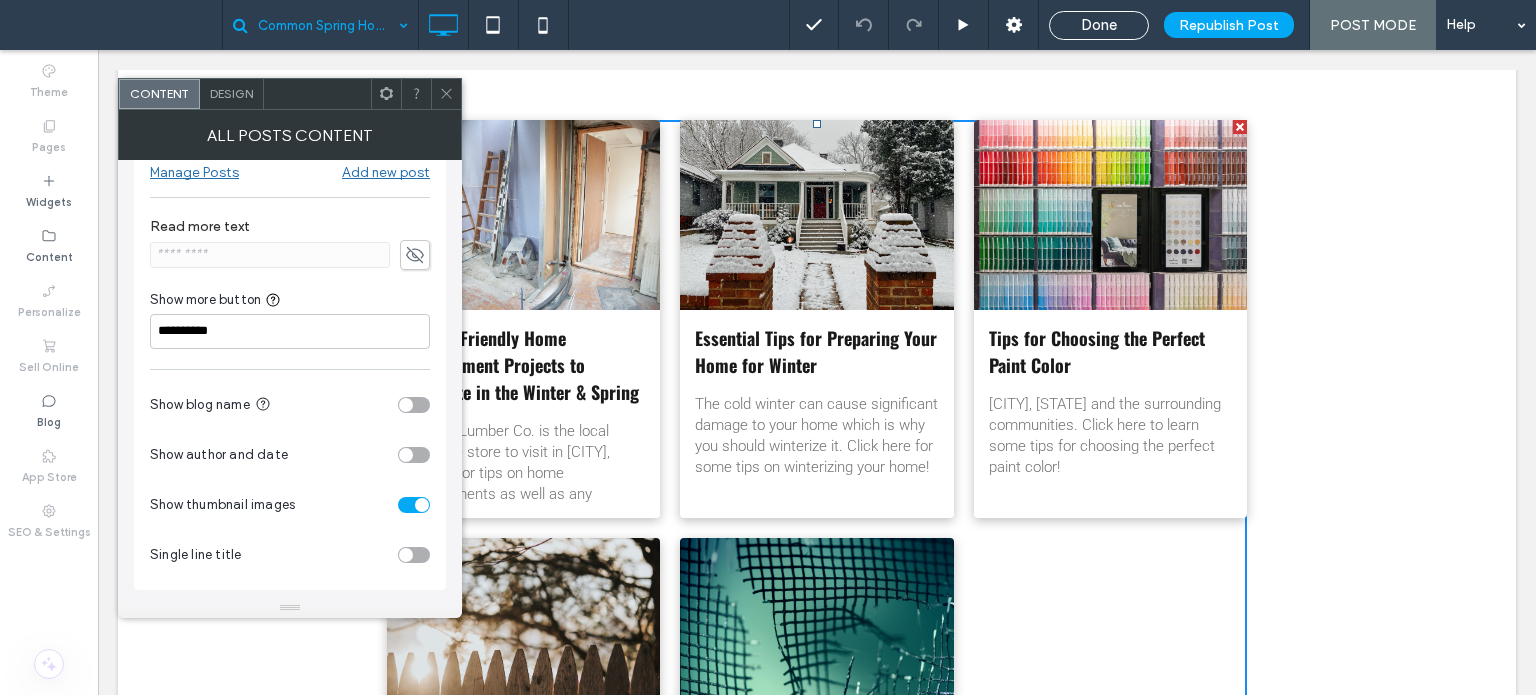 click at bounding box center [446, 94] 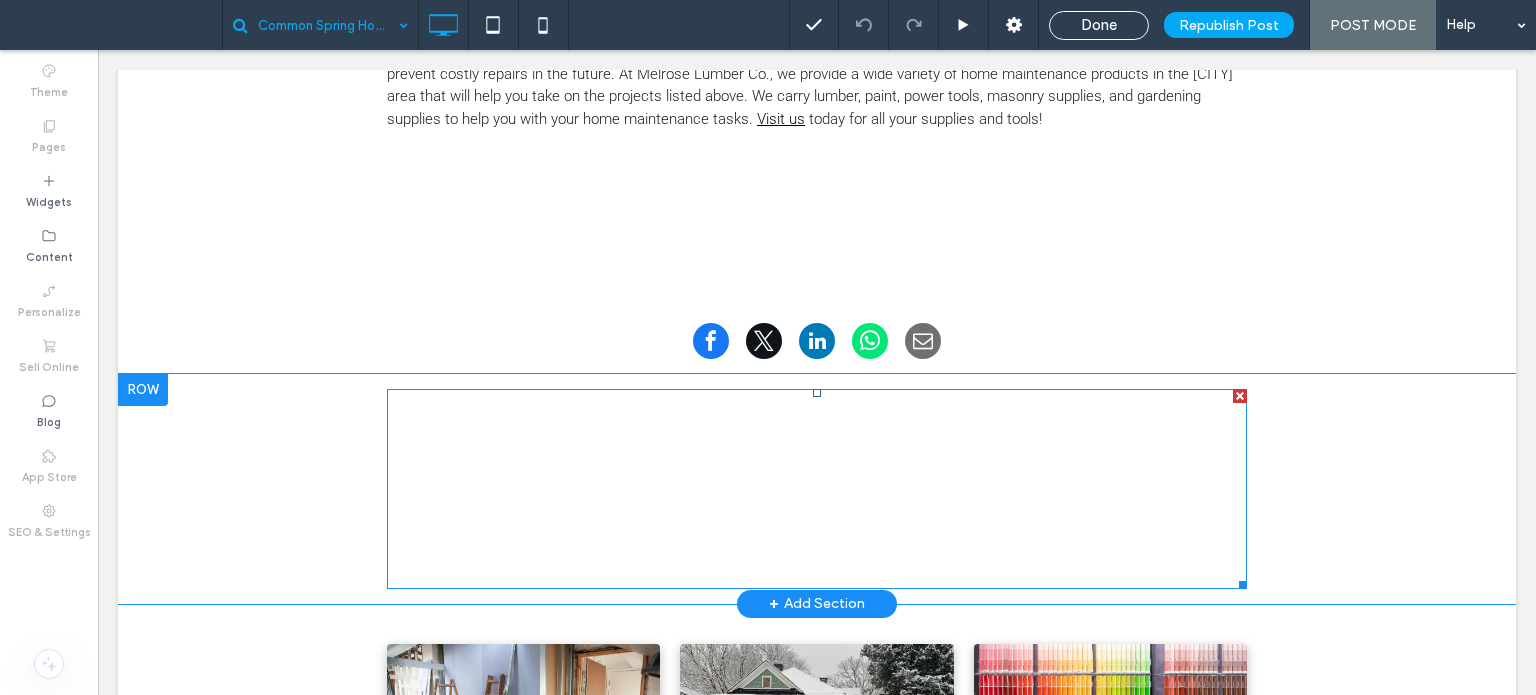 scroll, scrollTop: 1800, scrollLeft: 0, axis: vertical 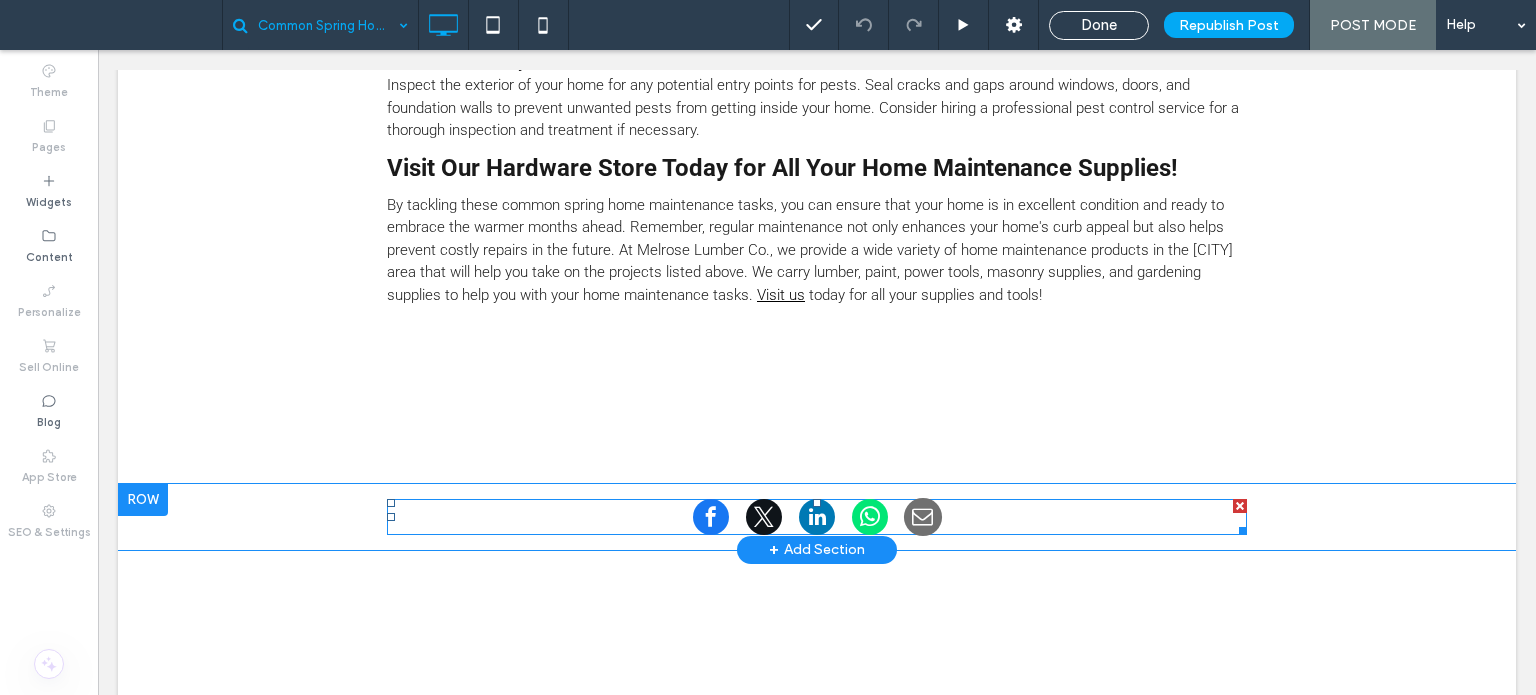 click at bounding box center (923, 517) 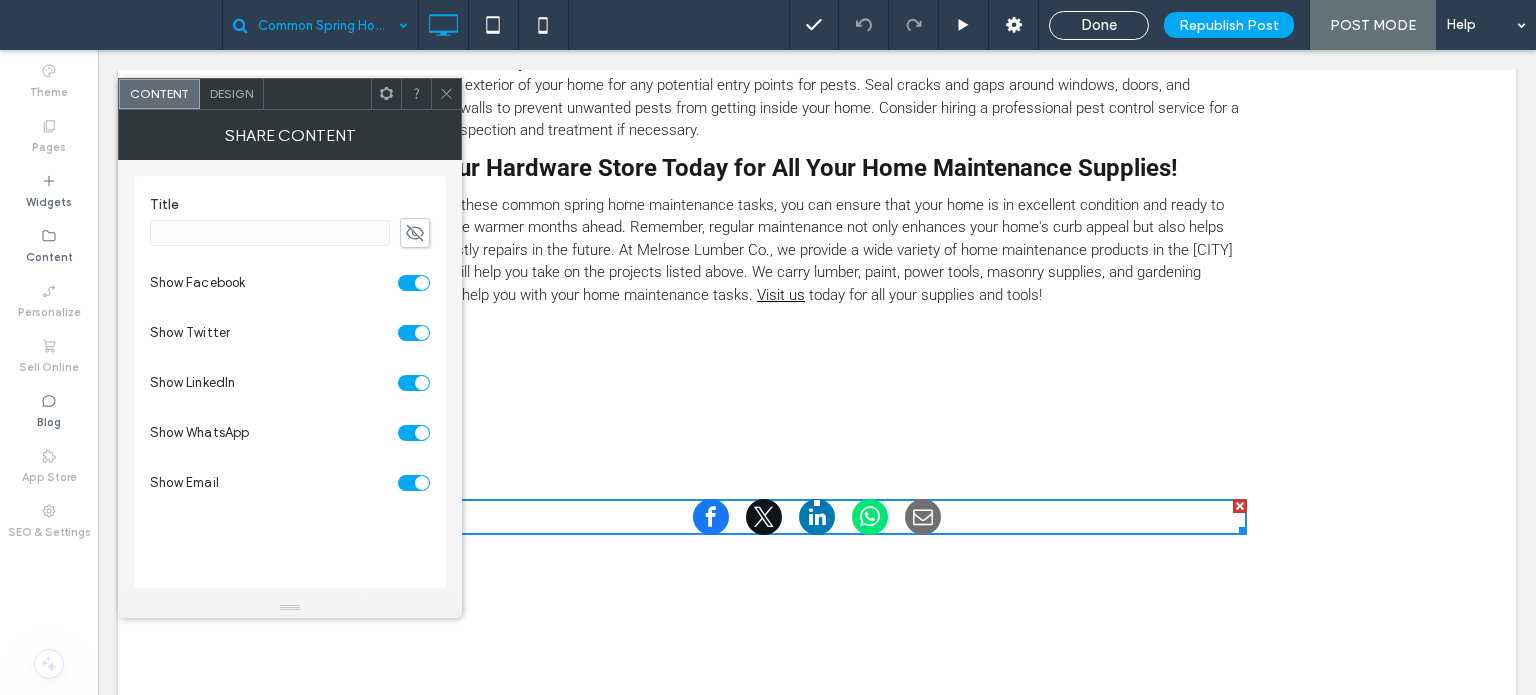 click at bounding box center (446, 94) 